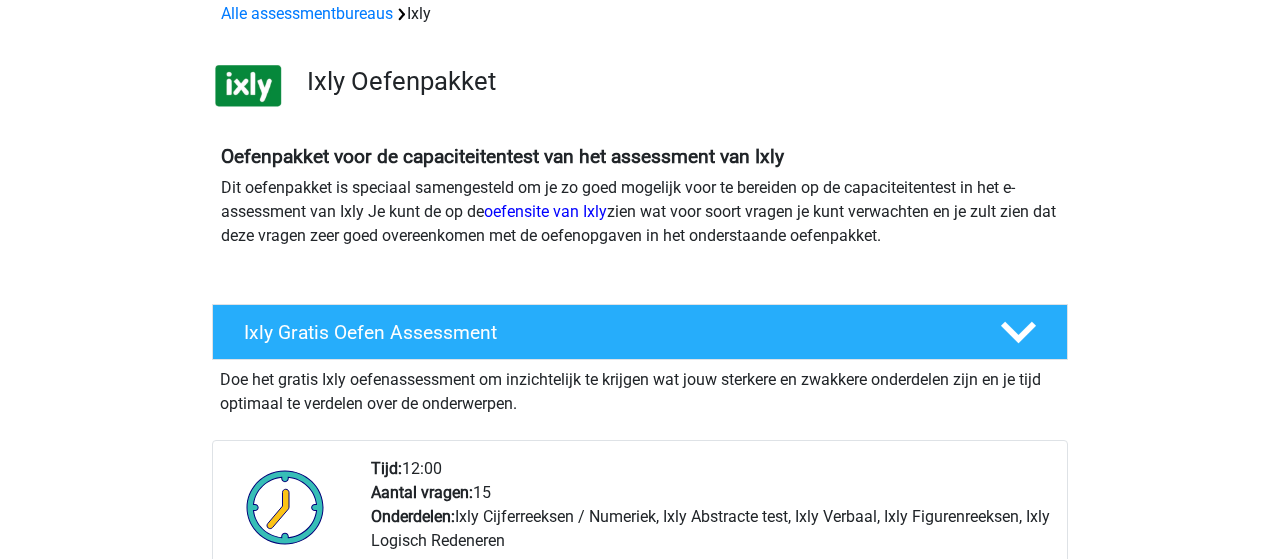scroll, scrollTop: 0, scrollLeft: 0, axis: both 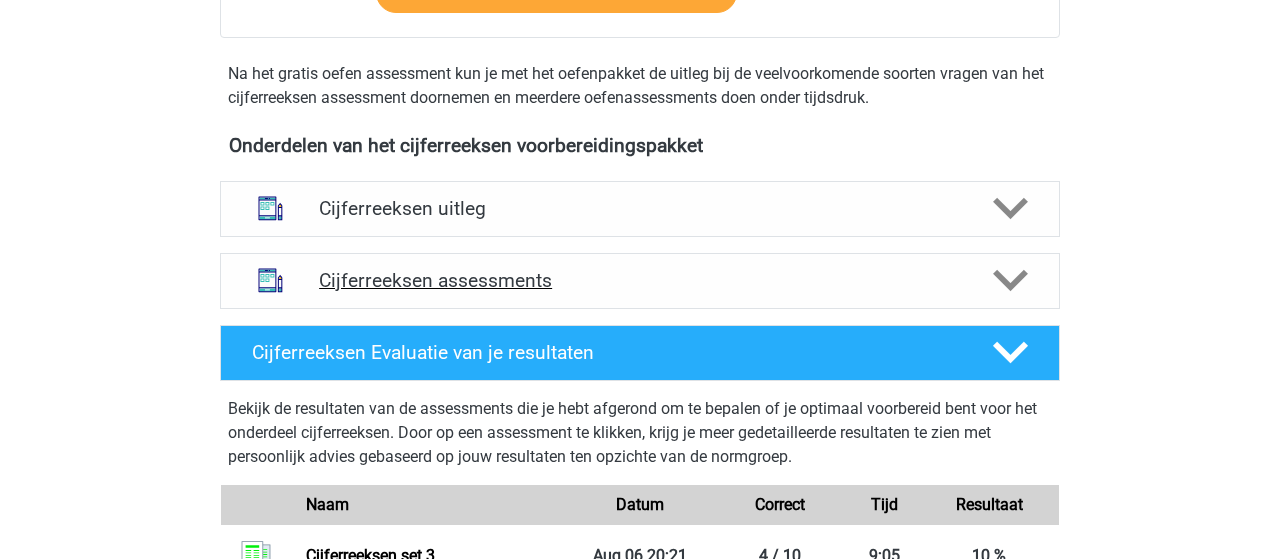 click 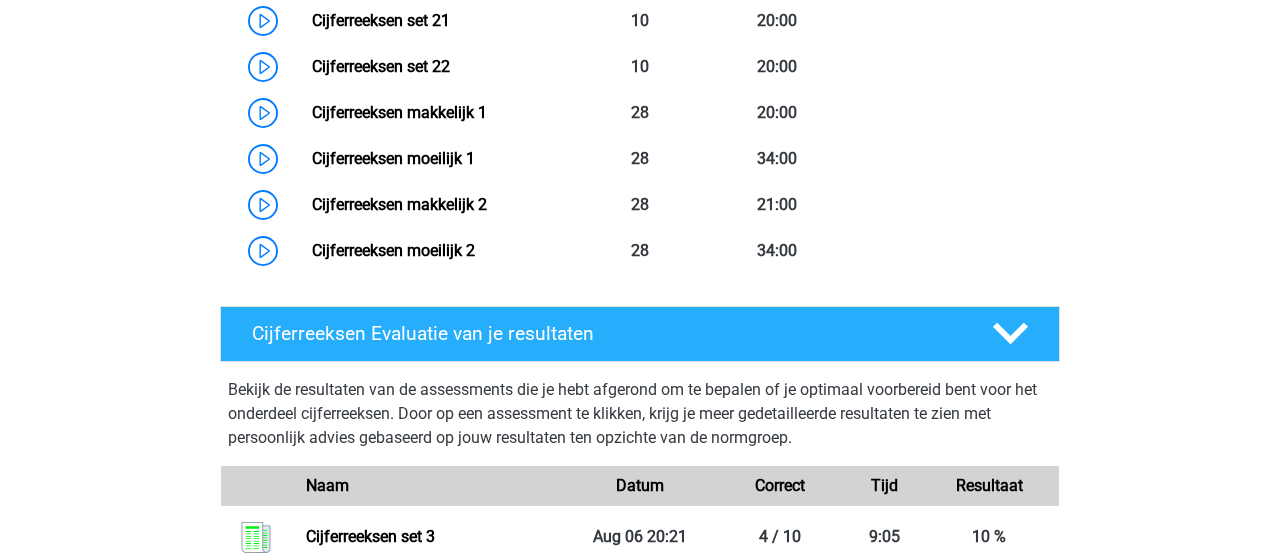 scroll, scrollTop: 1976, scrollLeft: 0, axis: vertical 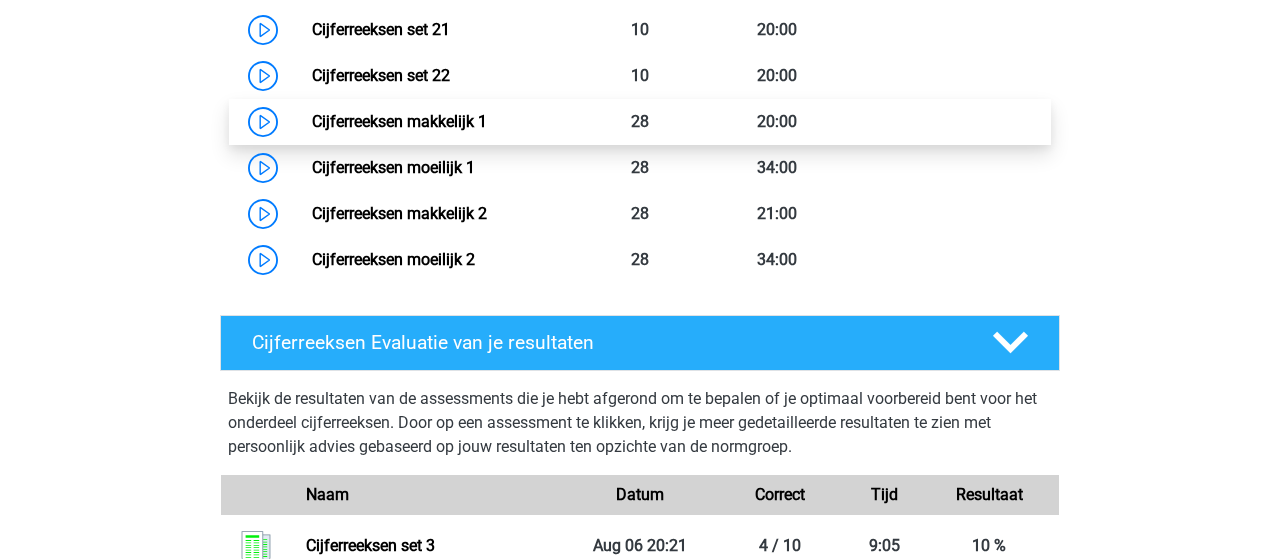 click on "Cijferreeksen
makkelijk 1" at bounding box center [399, 121] 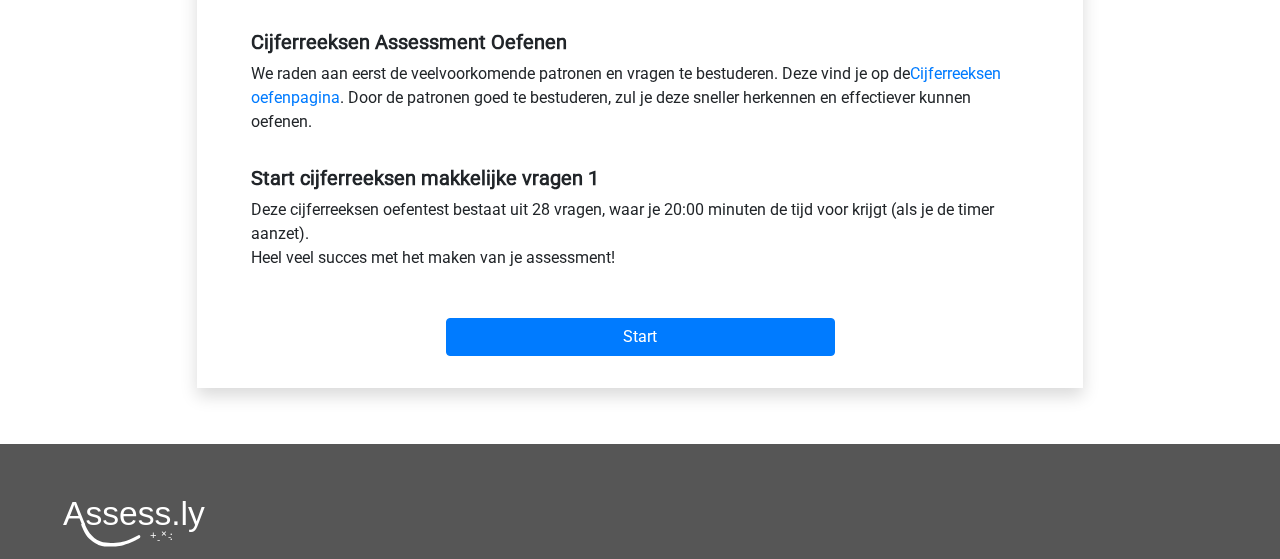 scroll, scrollTop: 624, scrollLeft: 0, axis: vertical 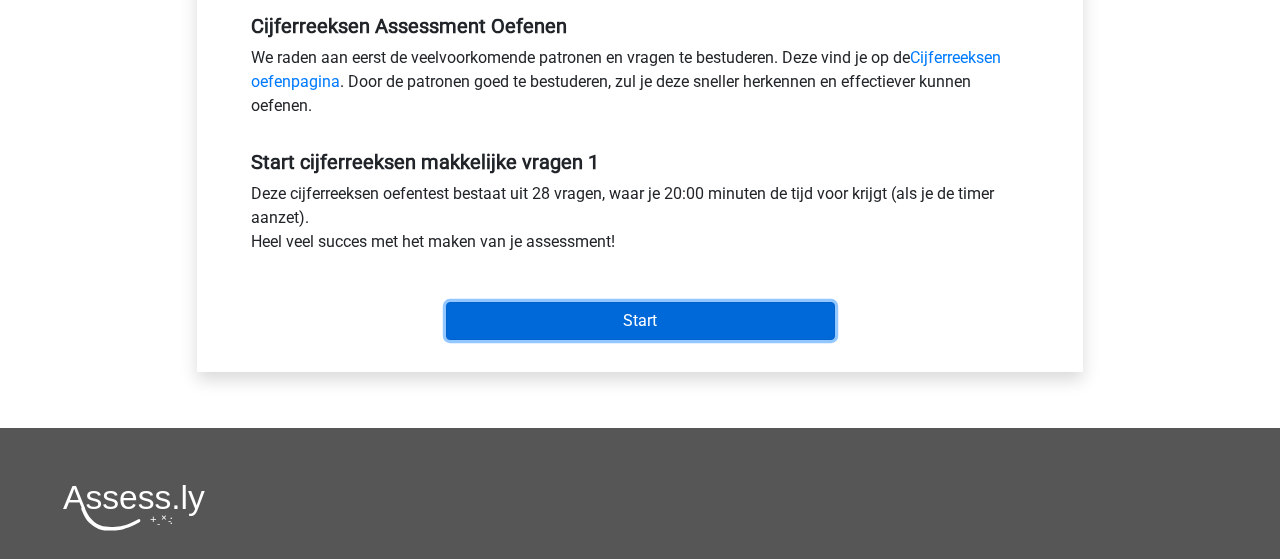 click on "Start" at bounding box center (640, 321) 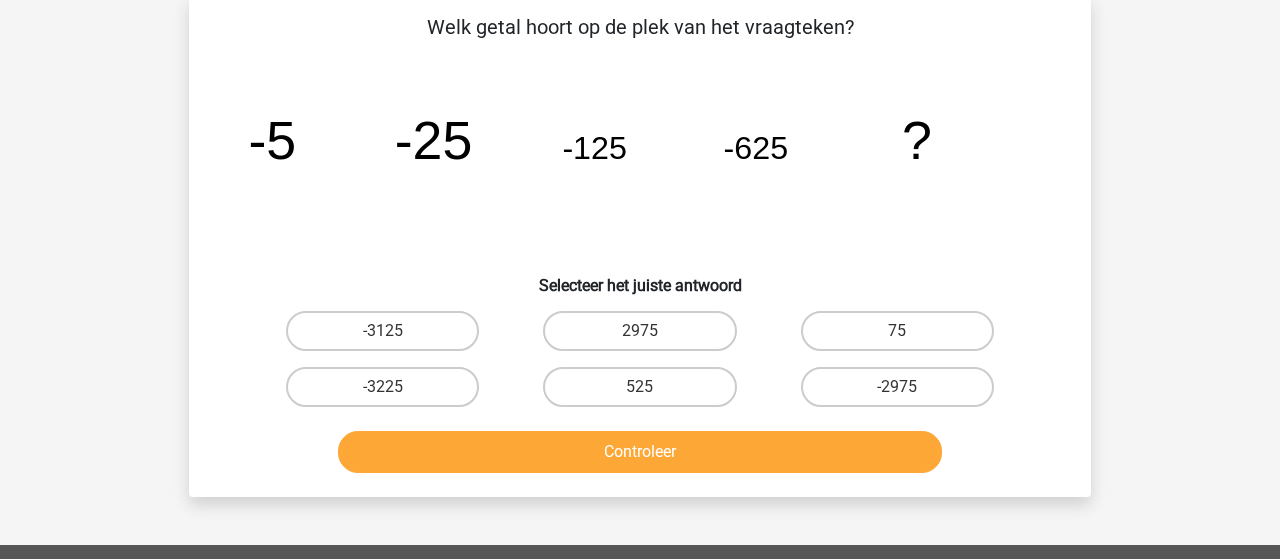 scroll, scrollTop: 104, scrollLeft: 0, axis: vertical 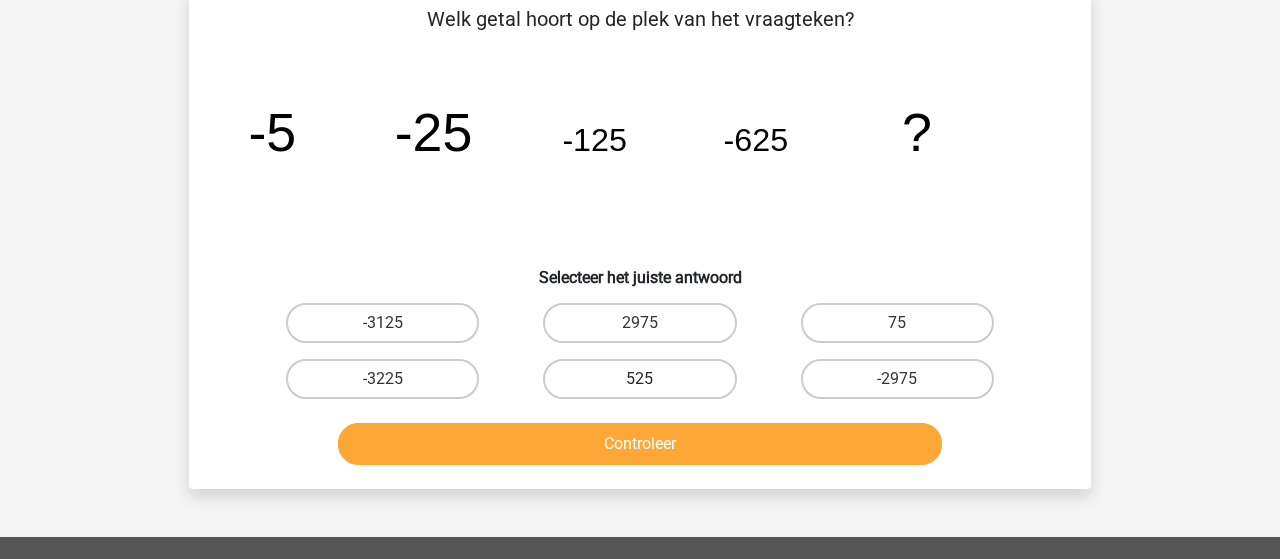 click on "525" at bounding box center [639, 379] 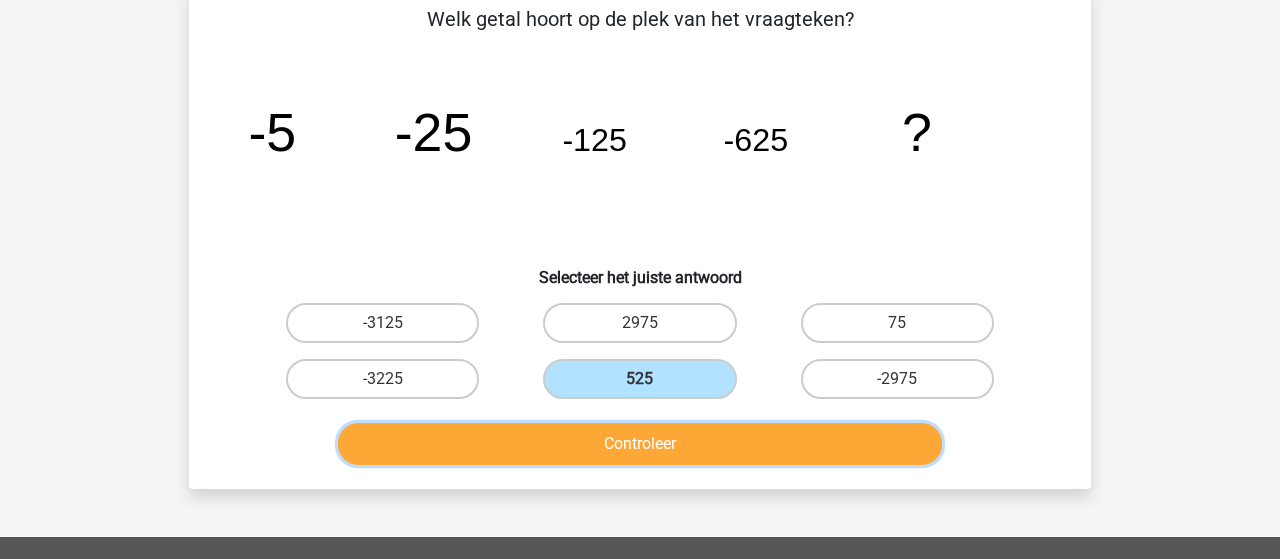 click on "Controleer" at bounding box center (640, 444) 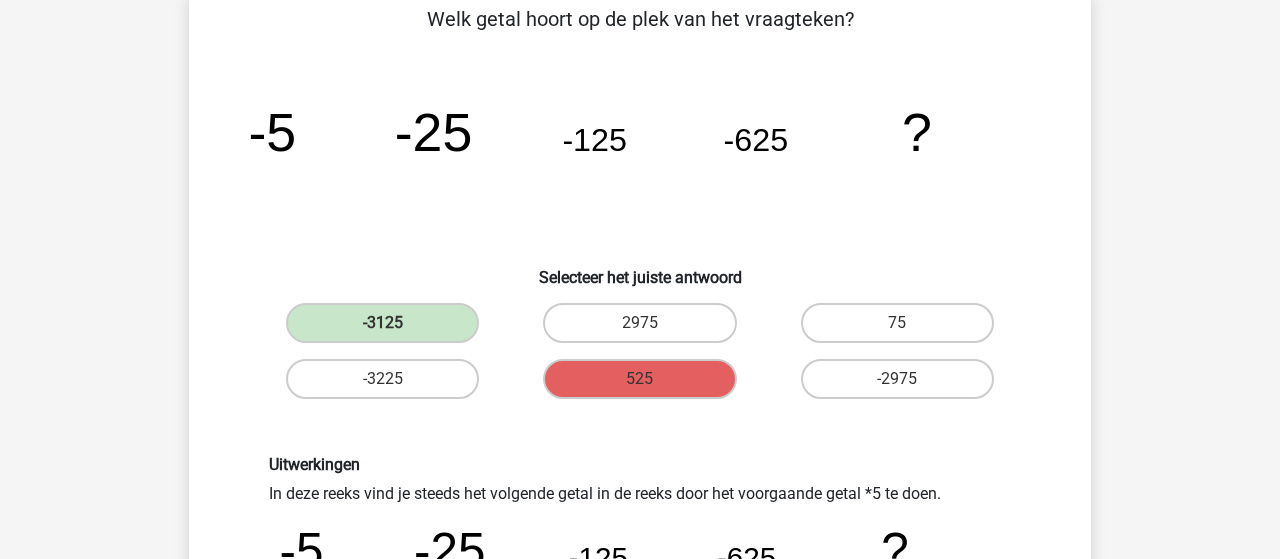 scroll, scrollTop: 0, scrollLeft: 0, axis: both 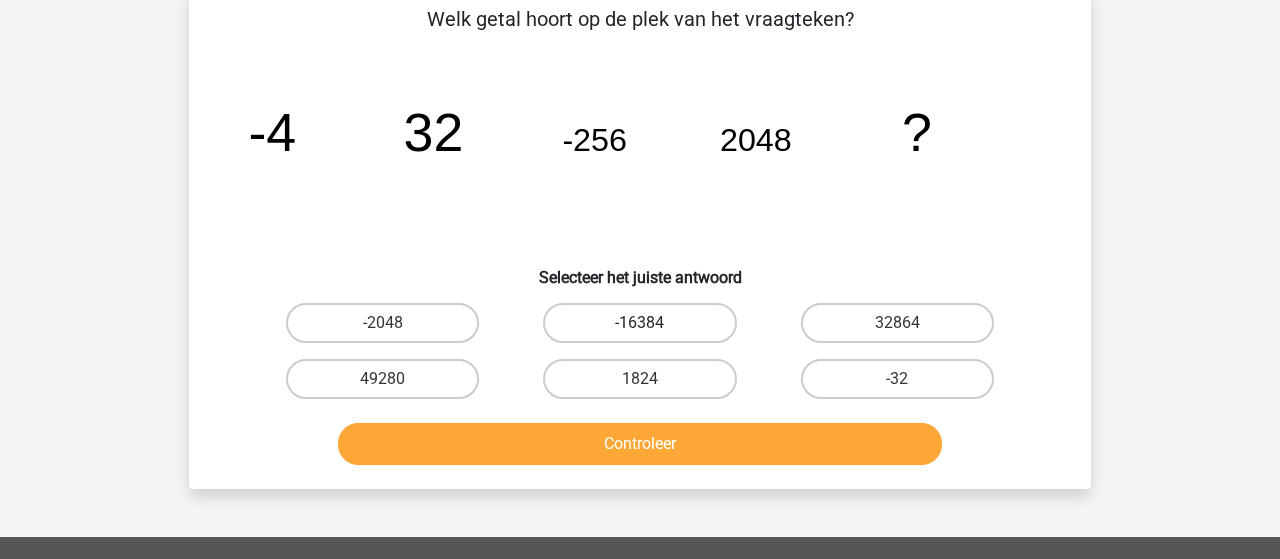 click on "-16384" at bounding box center (639, 323) 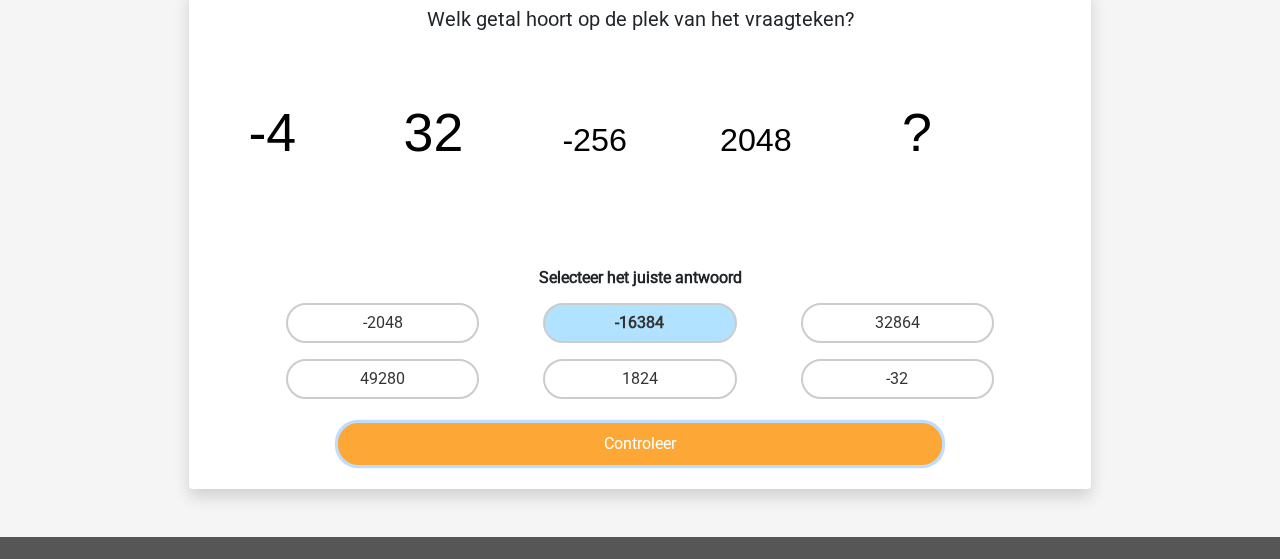 click on "Controleer" at bounding box center (640, 444) 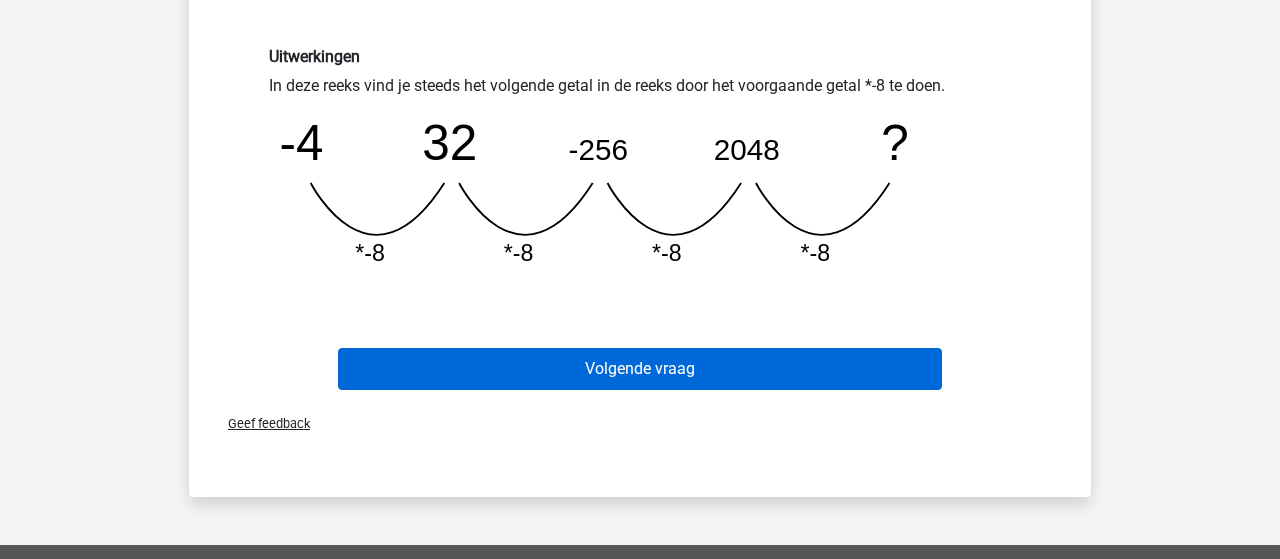 scroll, scrollTop: 520, scrollLeft: 0, axis: vertical 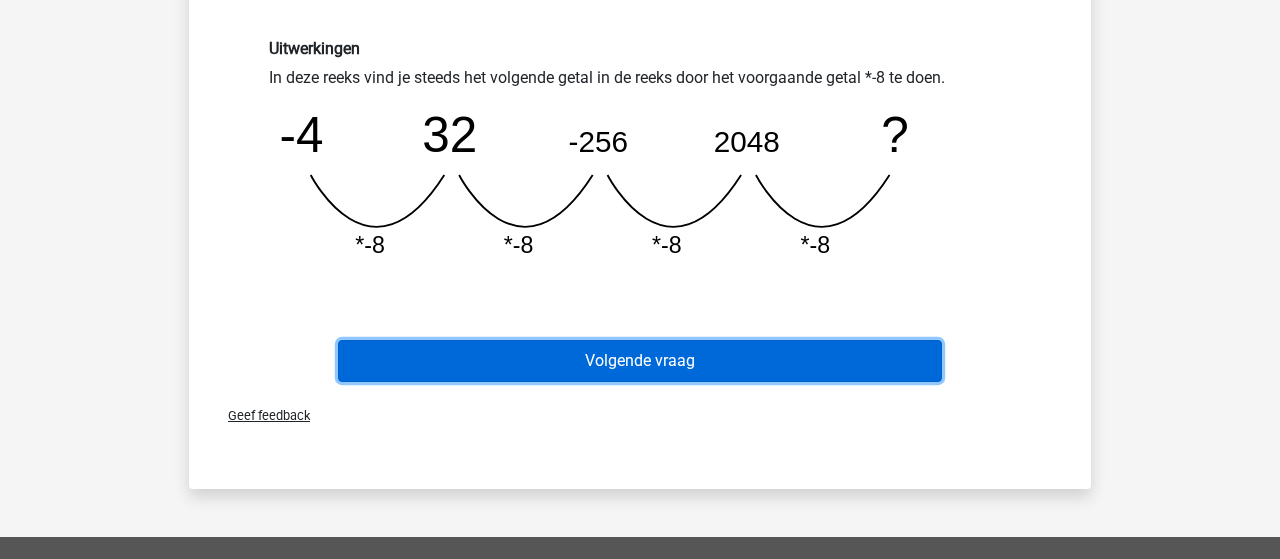 click on "Volgende vraag" at bounding box center (640, 361) 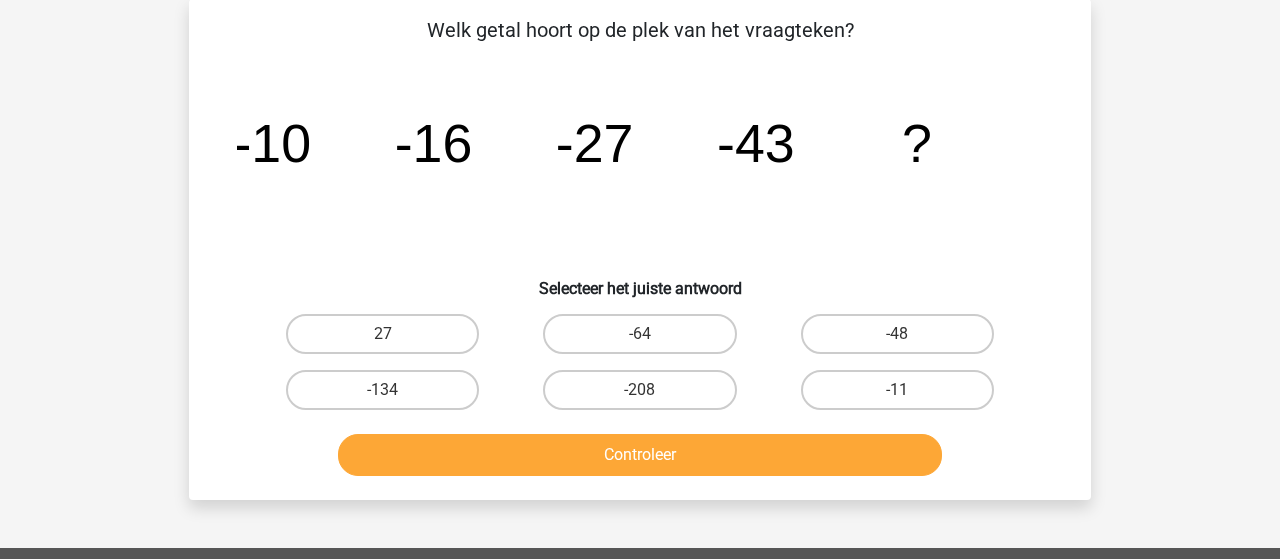 scroll, scrollTop: 92, scrollLeft: 0, axis: vertical 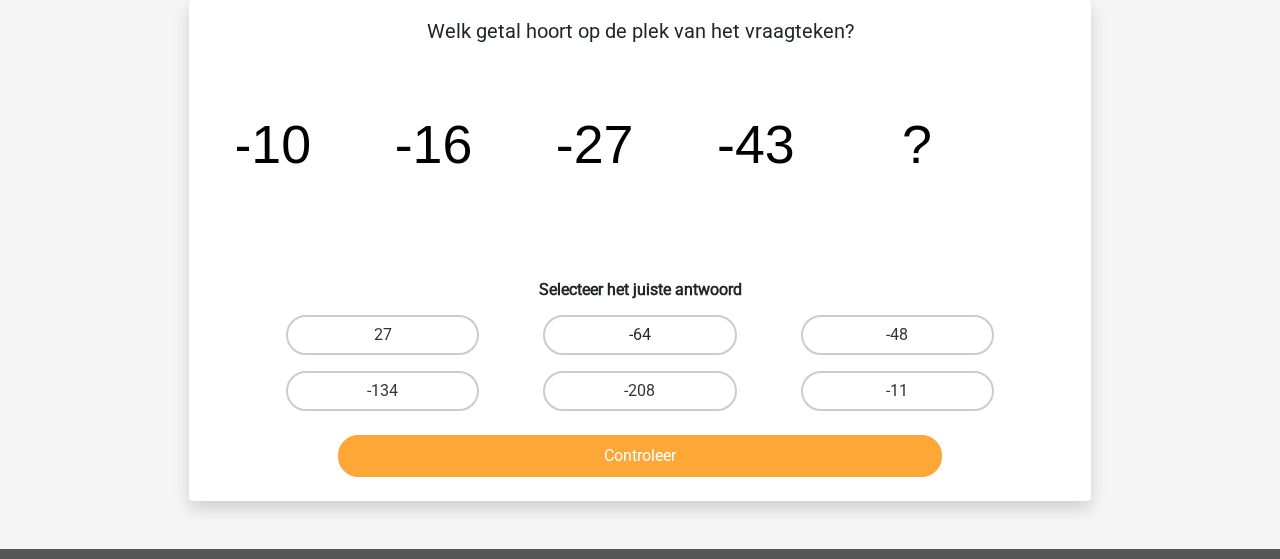 click on "-64" at bounding box center [639, 335] 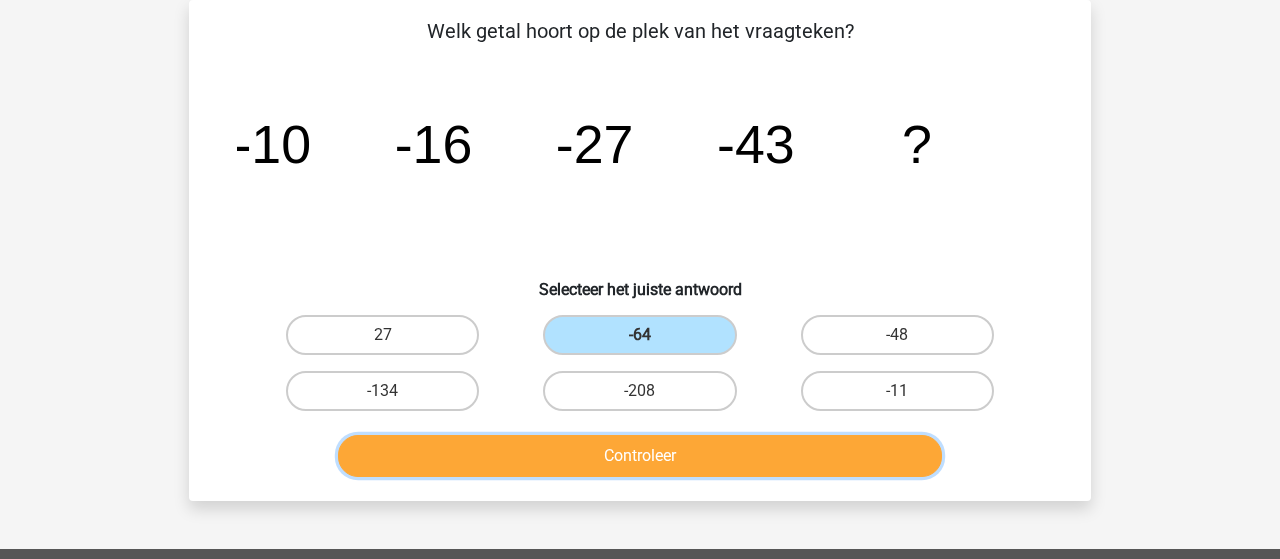 click on "Controleer" at bounding box center [640, 456] 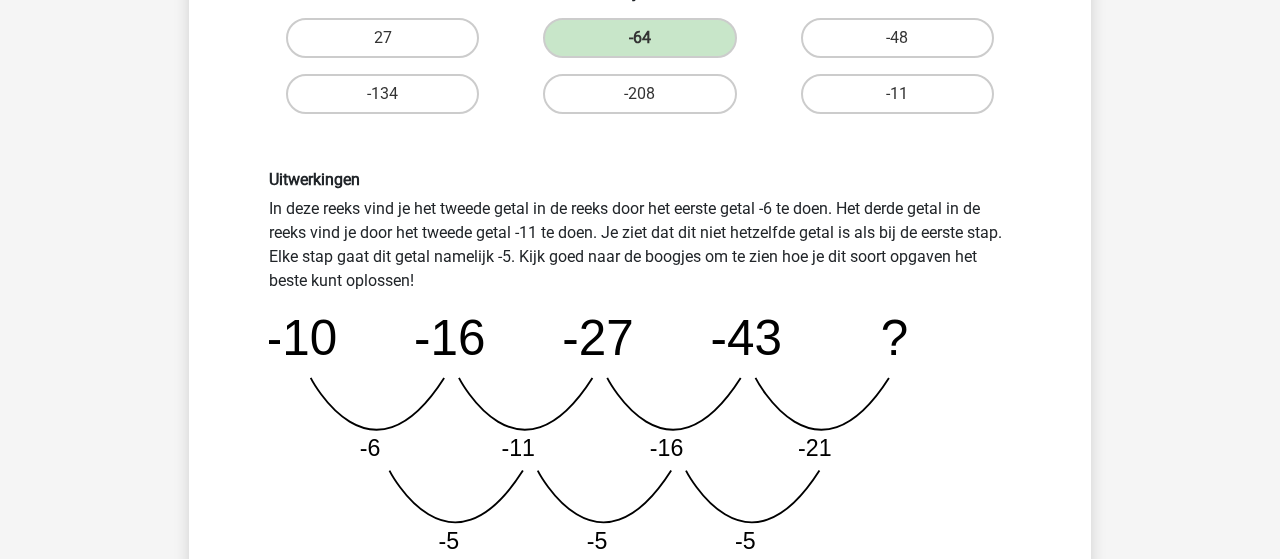 scroll, scrollTop: 404, scrollLeft: 0, axis: vertical 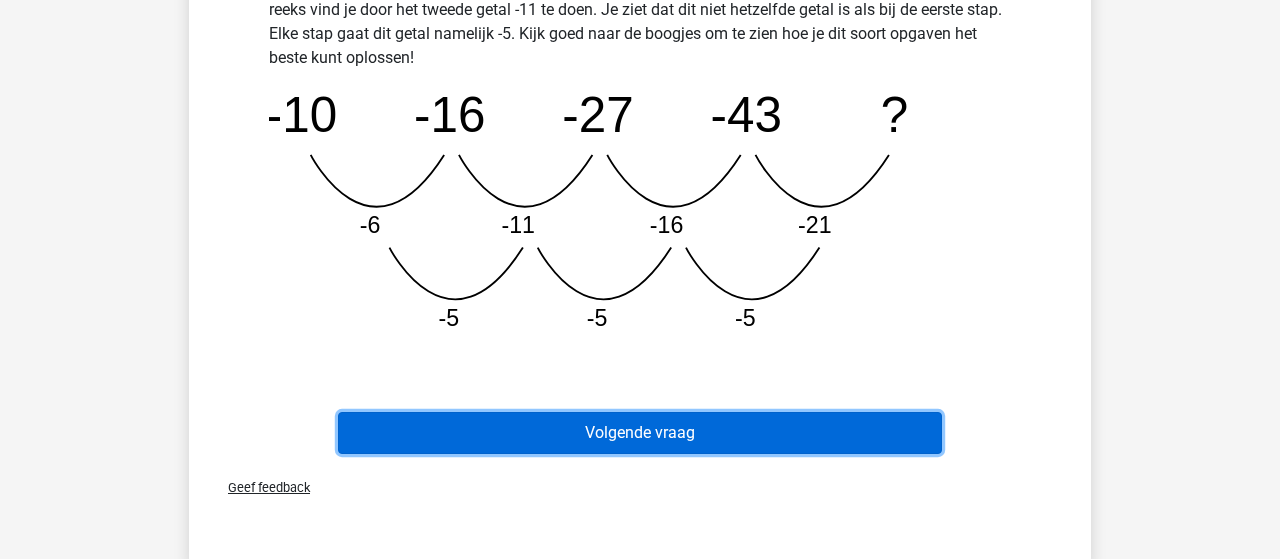 click on "Volgende vraag" at bounding box center [640, 433] 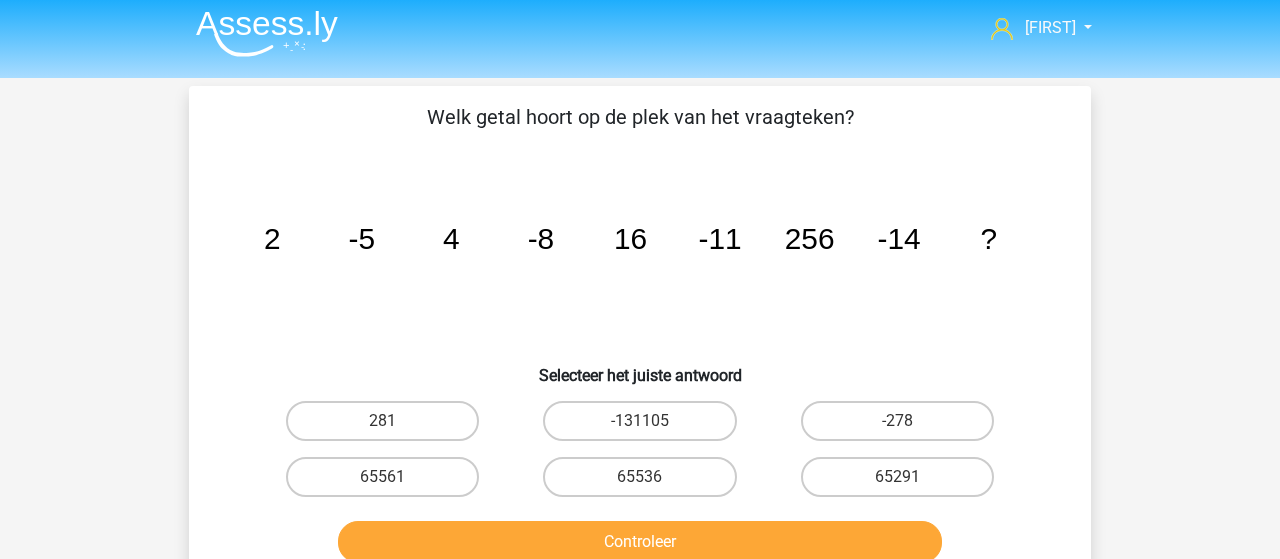 scroll, scrollTop: 0, scrollLeft: 0, axis: both 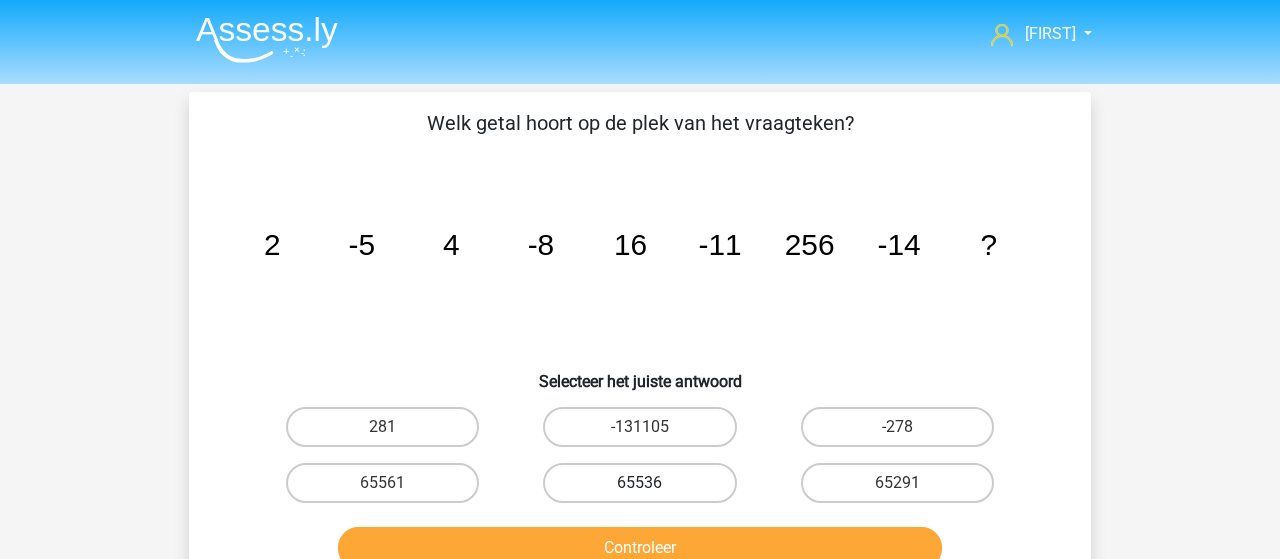 click on "65536" at bounding box center (639, 483) 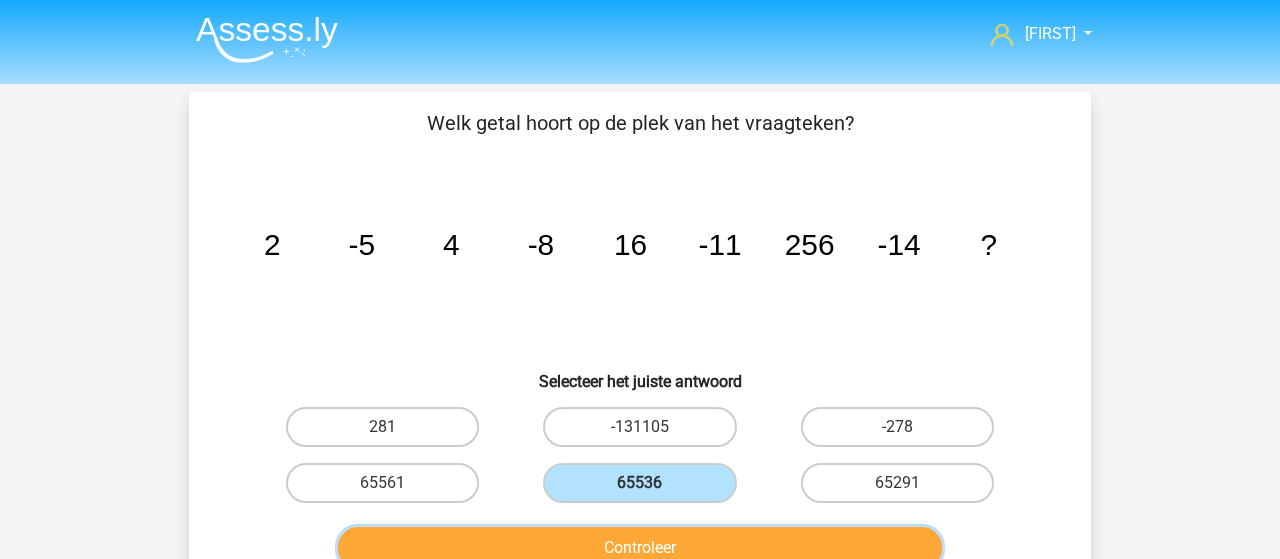 click on "Controleer" at bounding box center [640, 548] 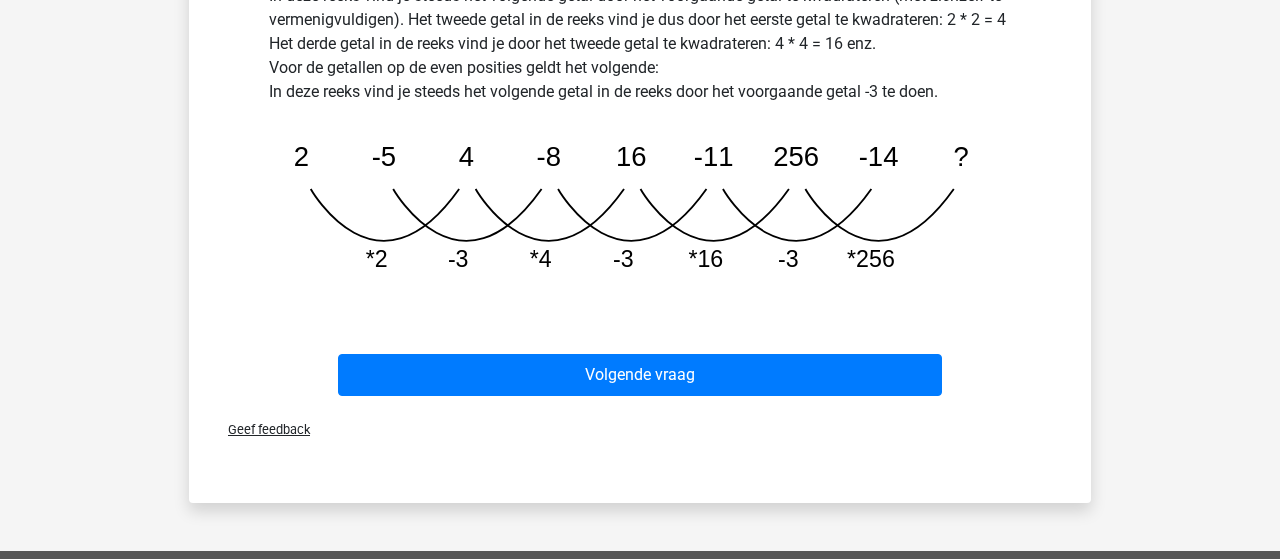 scroll, scrollTop: 728, scrollLeft: 0, axis: vertical 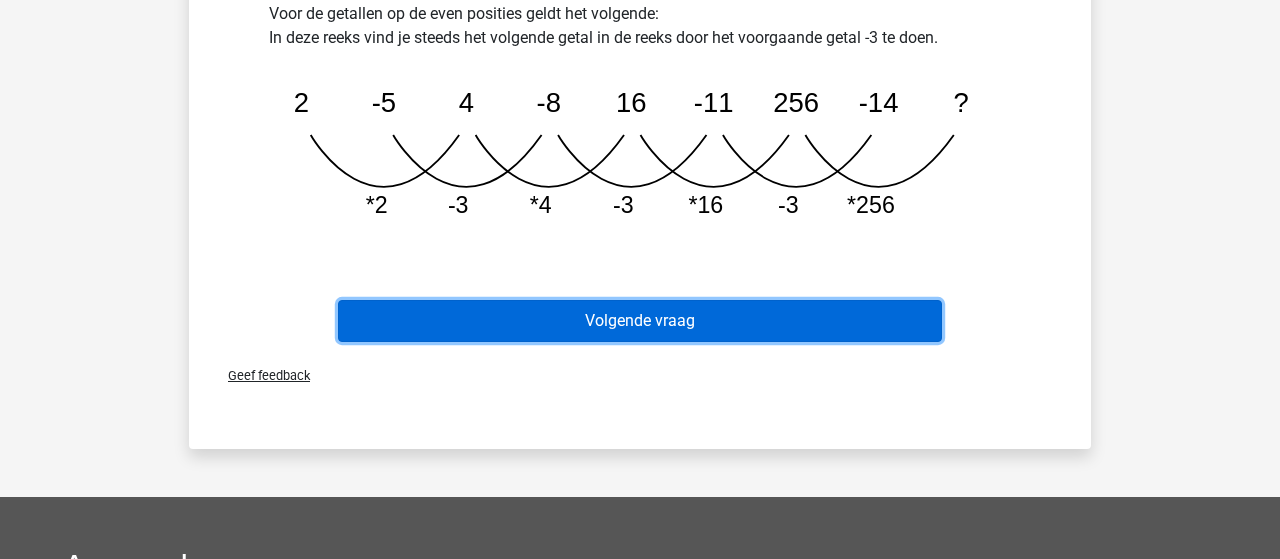 click on "Volgende vraag" at bounding box center (640, 321) 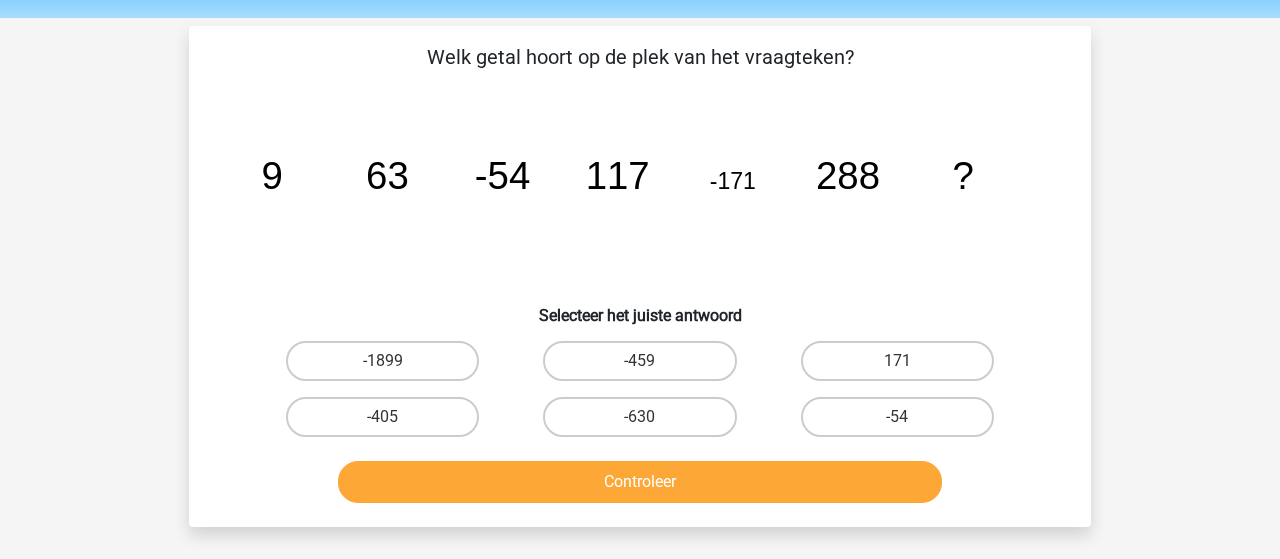 scroll, scrollTop: 0, scrollLeft: 0, axis: both 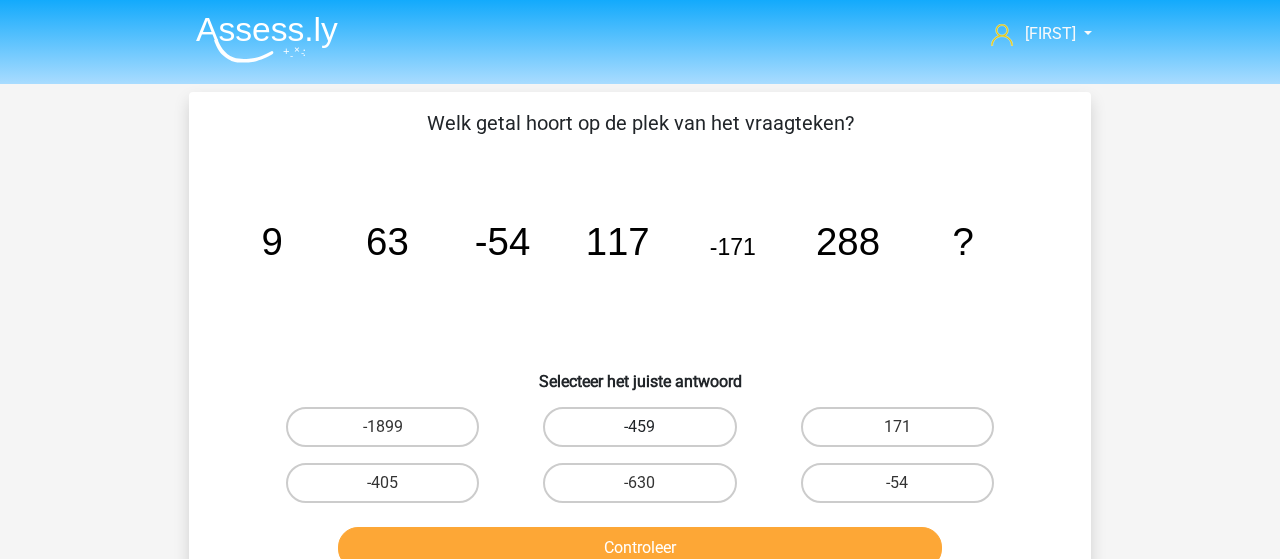 click on "-459" at bounding box center [639, 427] 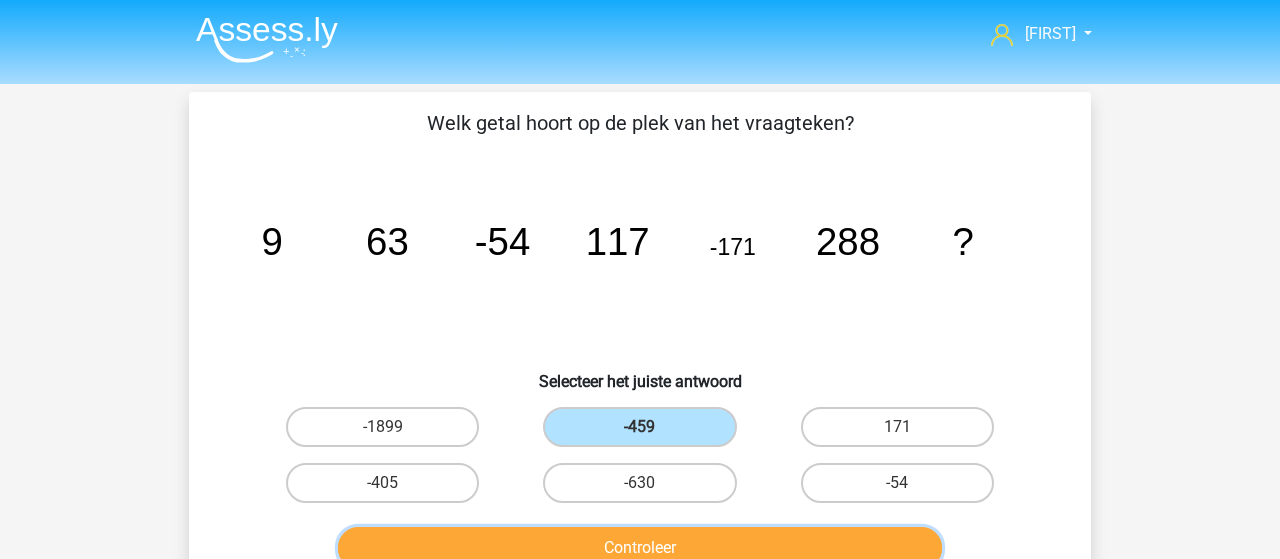 click on "Controleer" at bounding box center (640, 548) 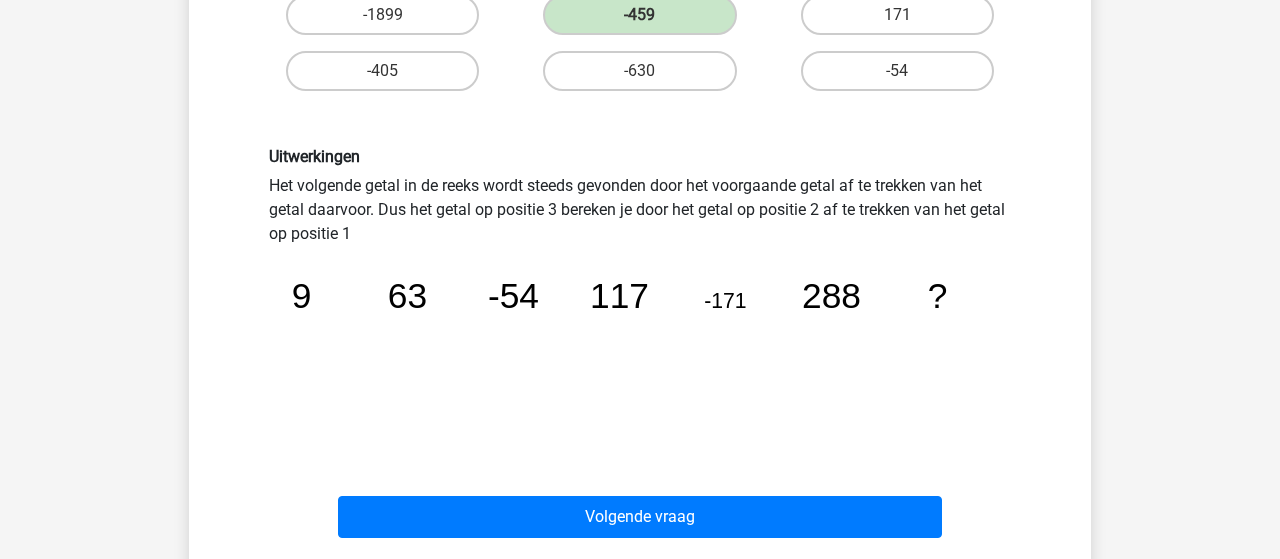 scroll, scrollTop: 416, scrollLeft: 0, axis: vertical 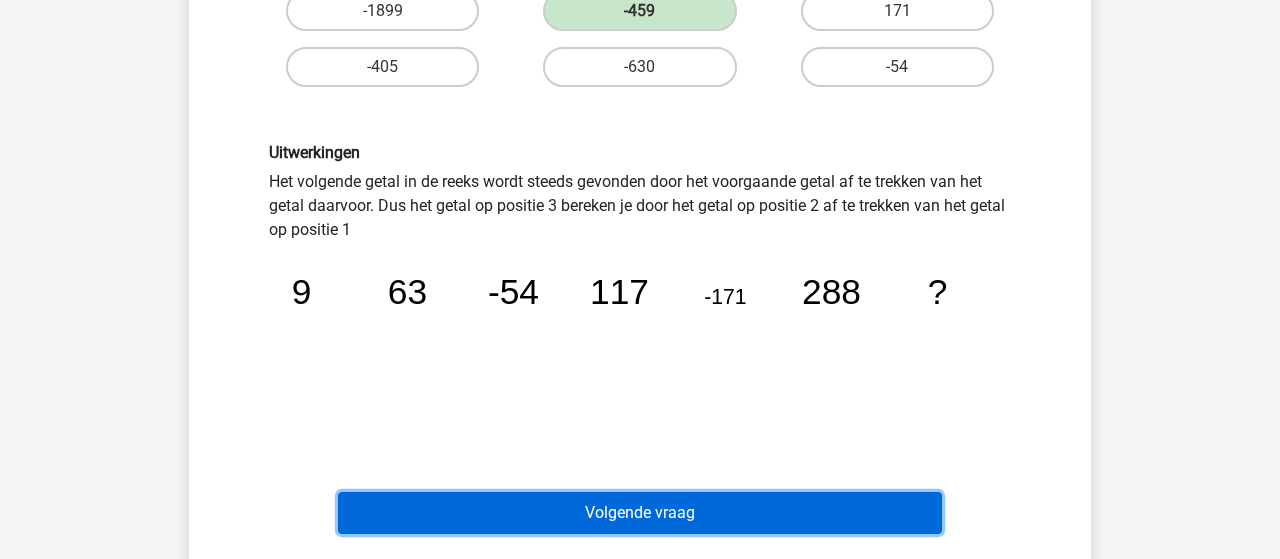 click on "Volgende vraag" at bounding box center [640, 513] 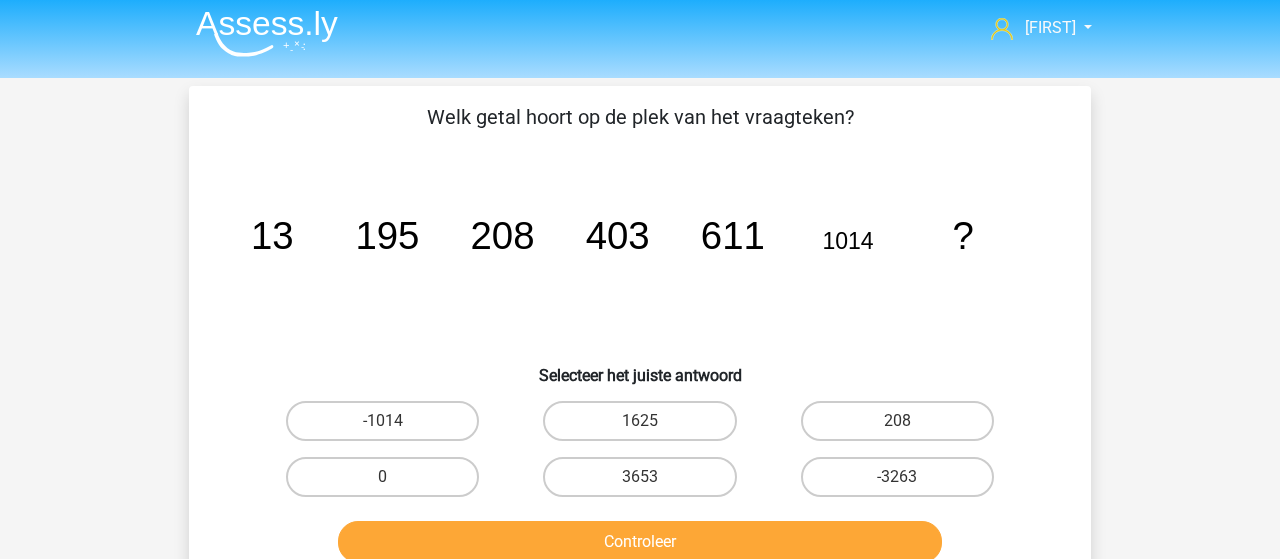 scroll, scrollTop: 0, scrollLeft: 0, axis: both 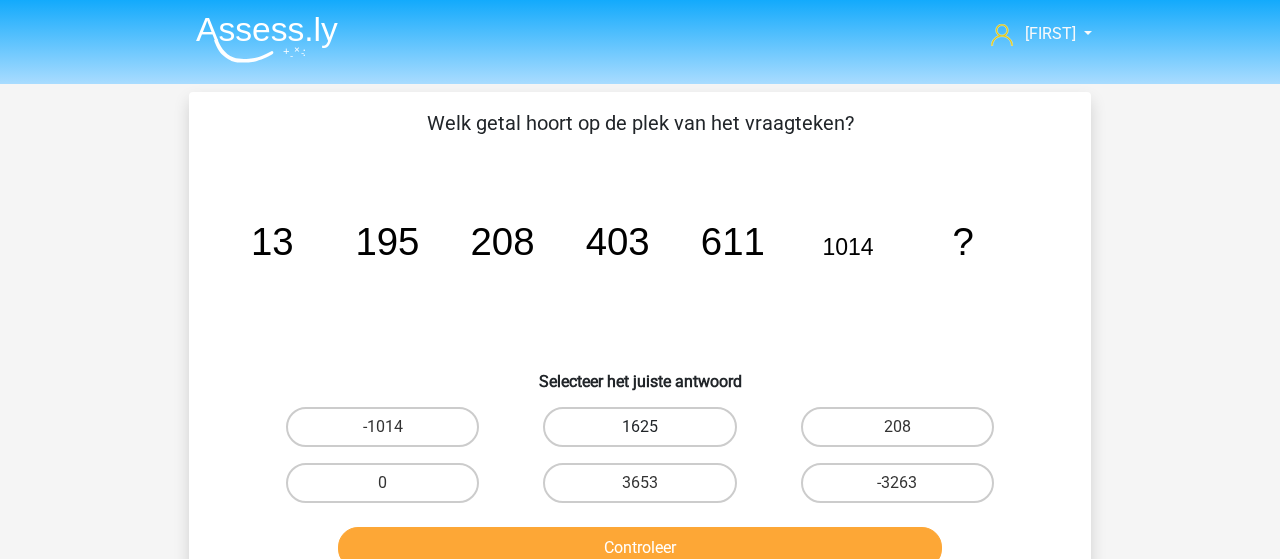 click on "1625" at bounding box center (639, 427) 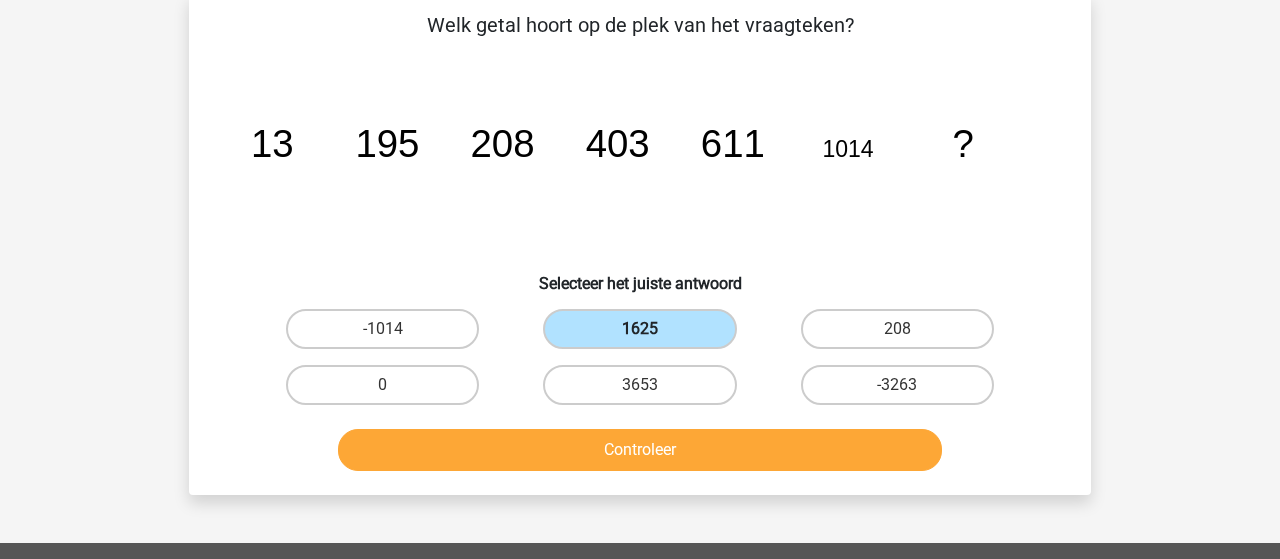 scroll, scrollTop: 104, scrollLeft: 0, axis: vertical 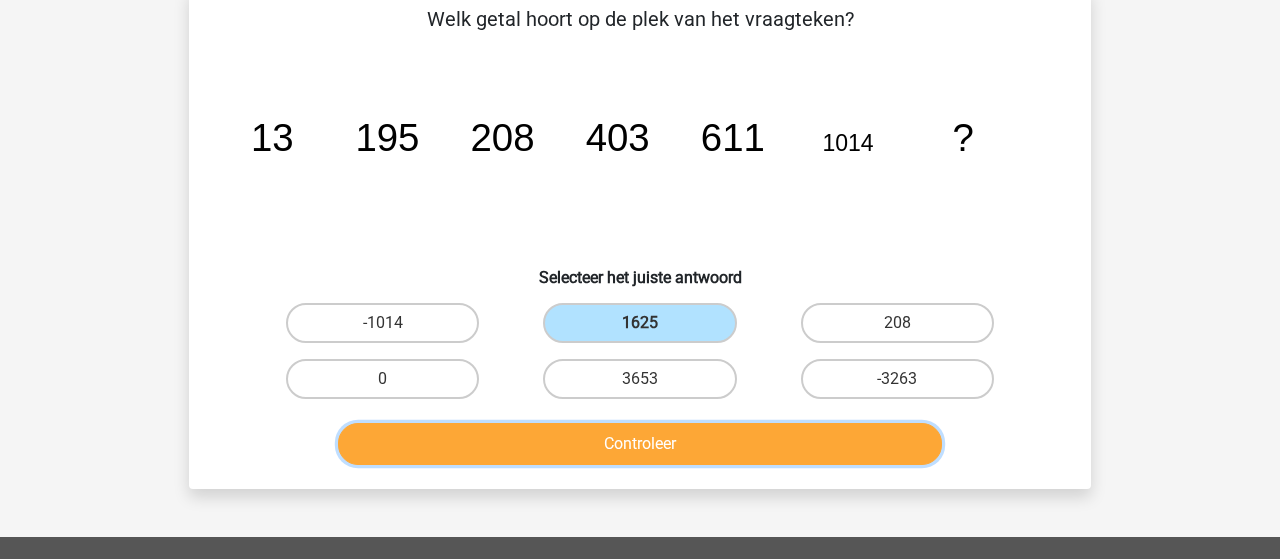 click on "Controleer" at bounding box center (640, 444) 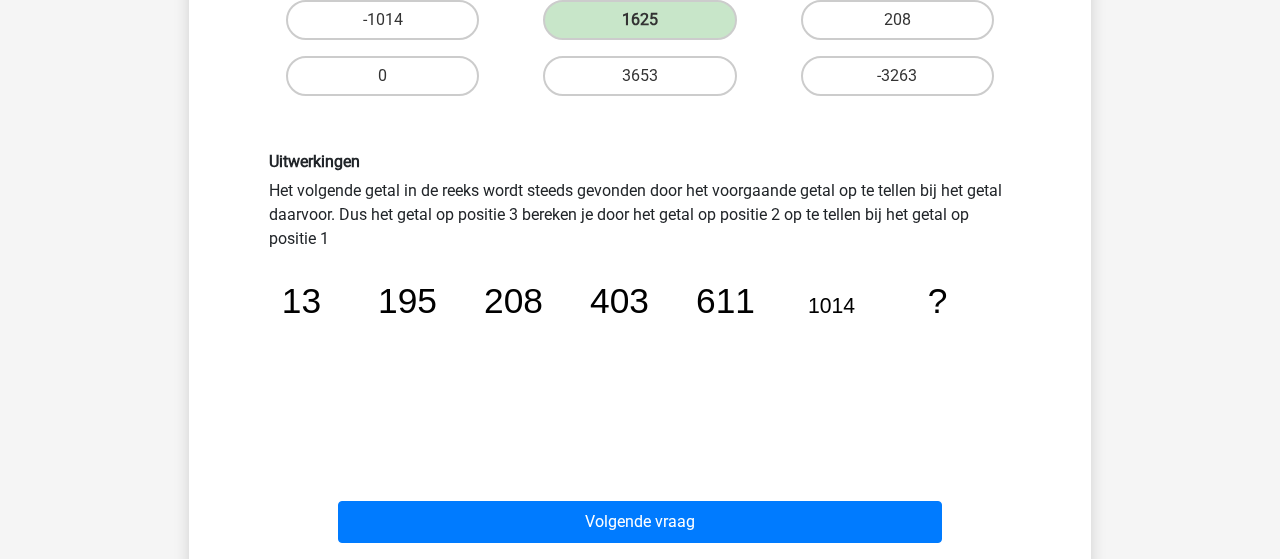 scroll, scrollTop: 416, scrollLeft: 0, axis: vertical 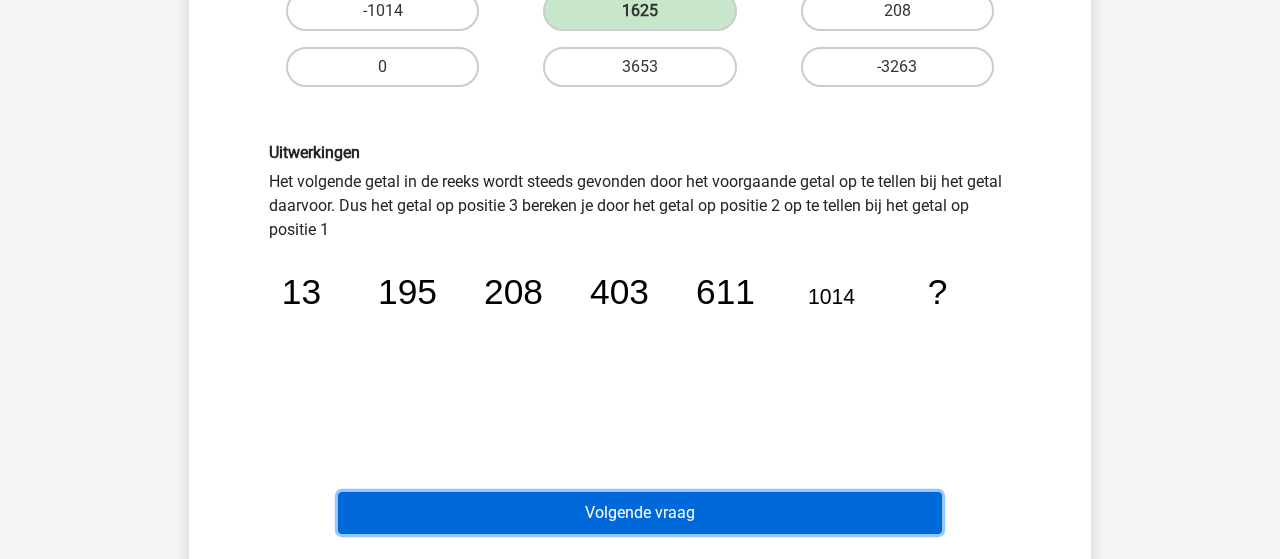 click on "Volgende vraag" at bounding box center [640, 513] 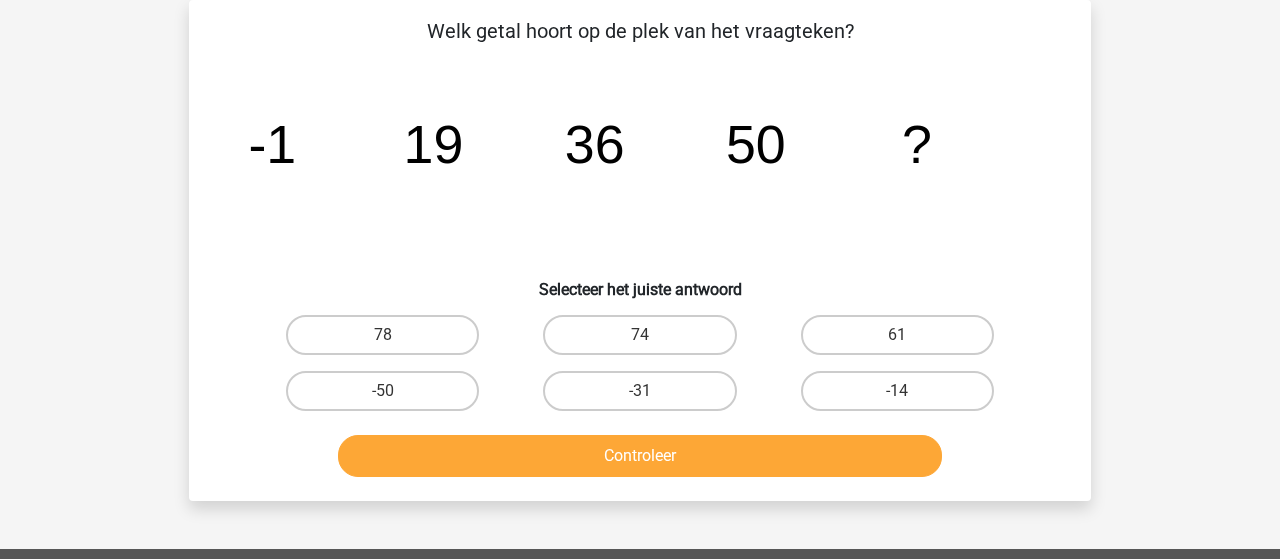 scroll, scrollTop: 92, scrollLeft: 0, axis: vertical 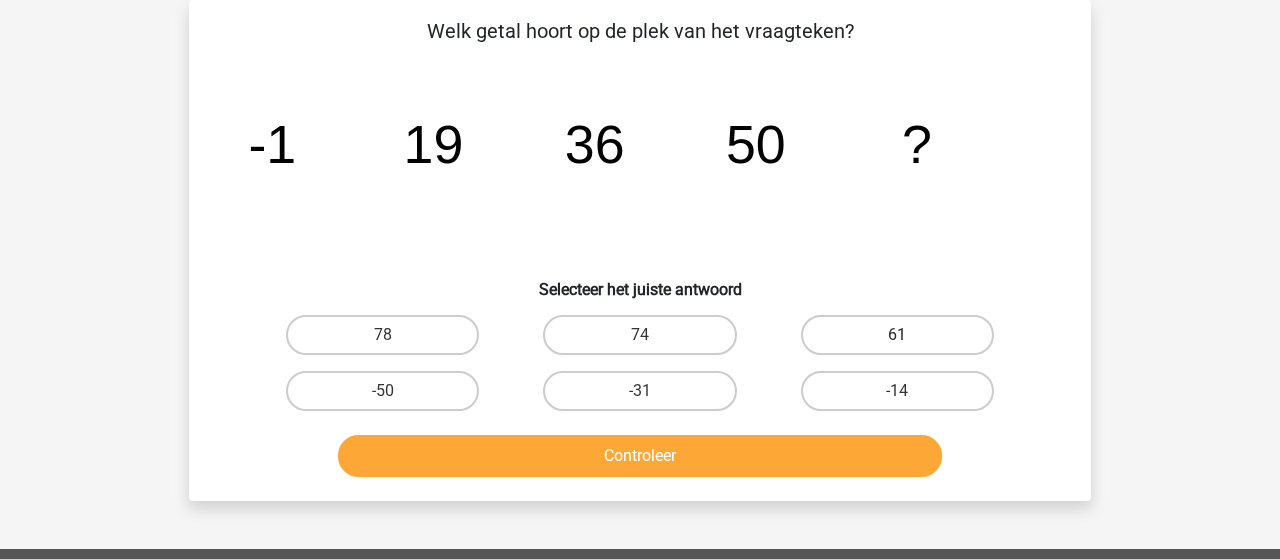 click on "61" at bounding box center (897, 335) 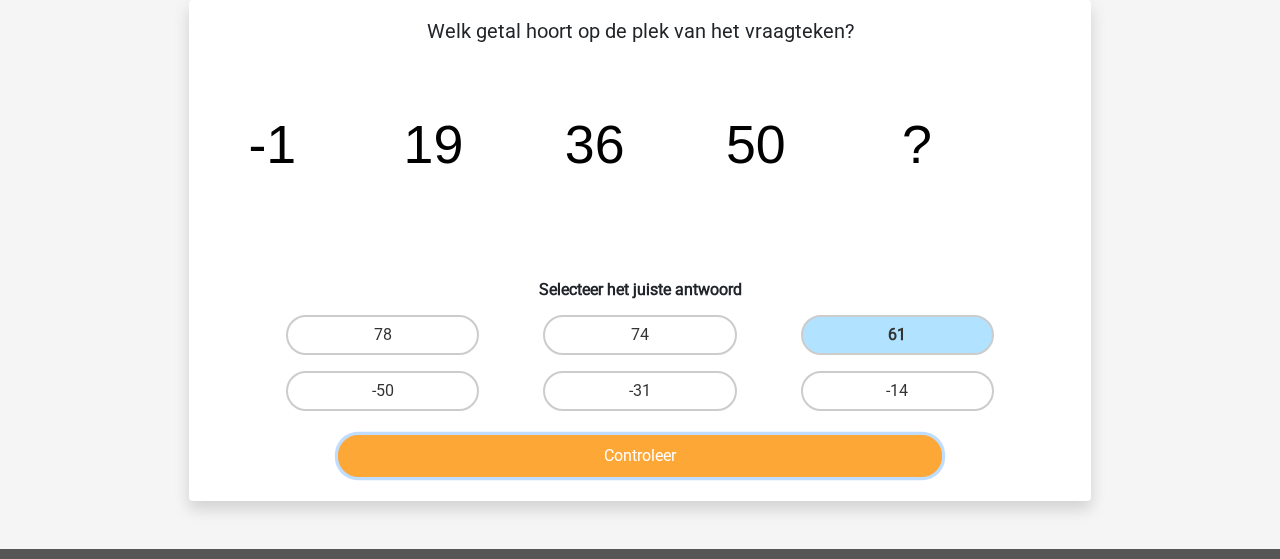 click on "Controleer" at bounding box center (640, 456) 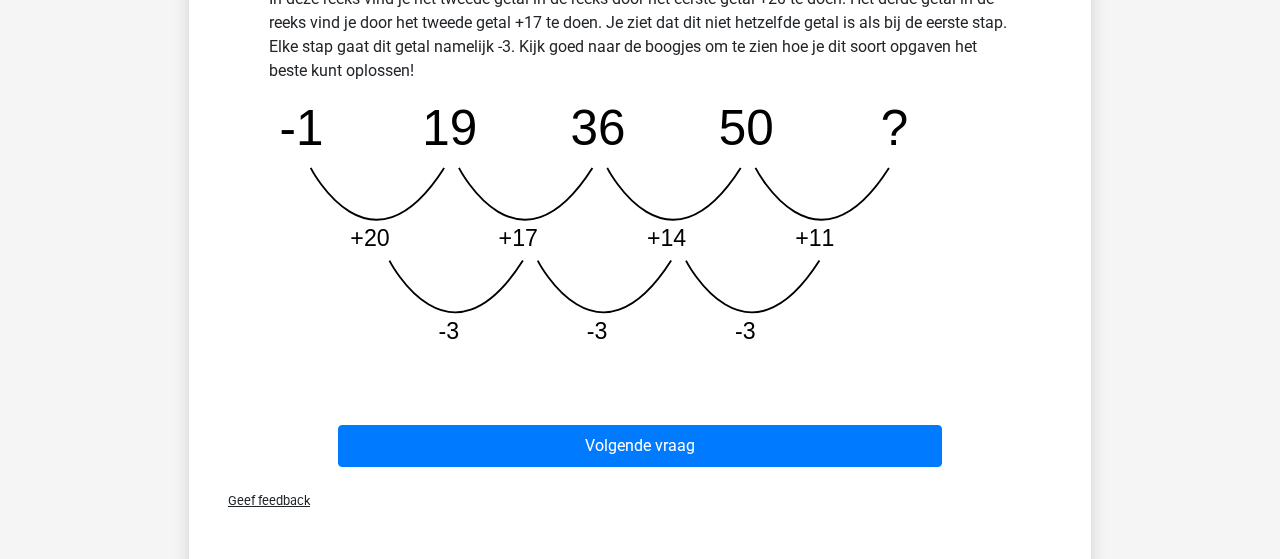 scroll, scrollTop: 612, scrollLeft: 0, axis: vertical 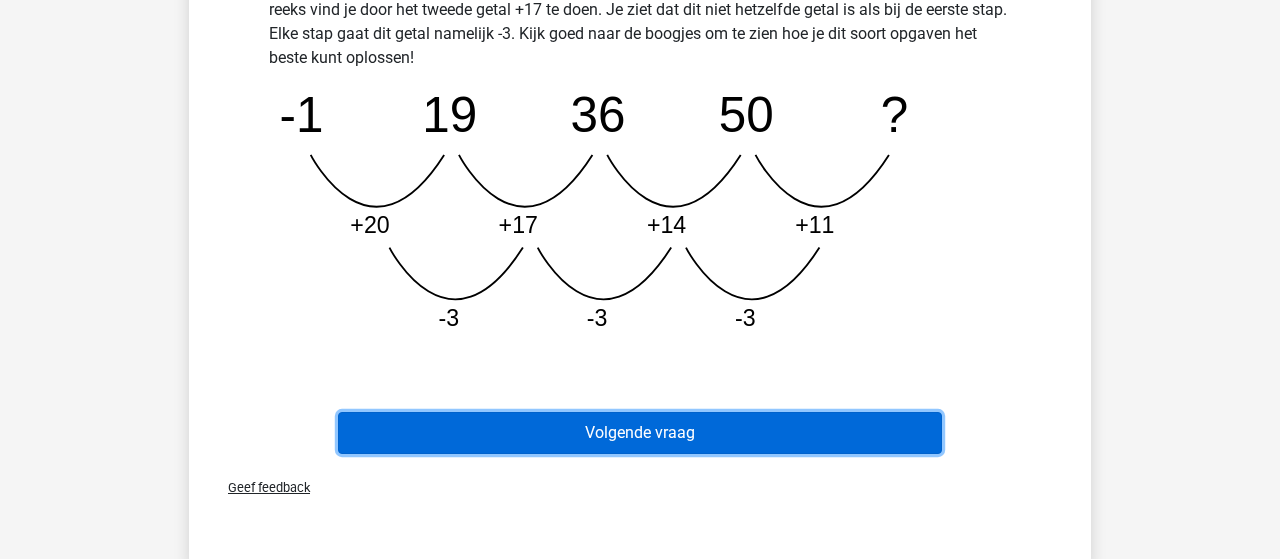 click on "Volgende vraag" at bounding box center (640, 433) 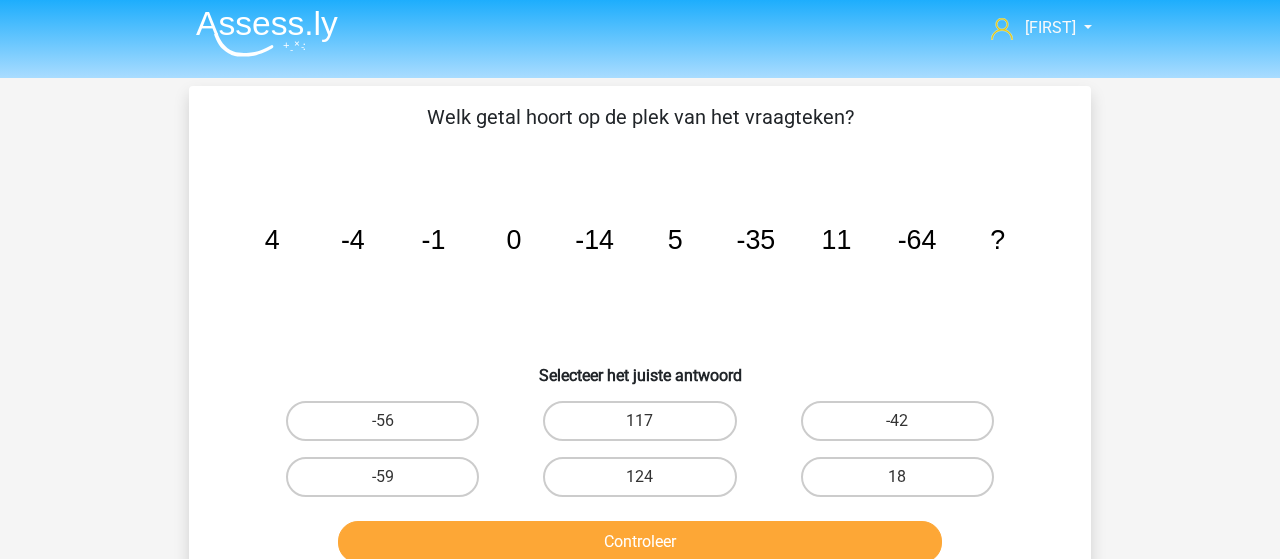 scroll, scrollTop: 0, scrollLeft: 0, axis: both 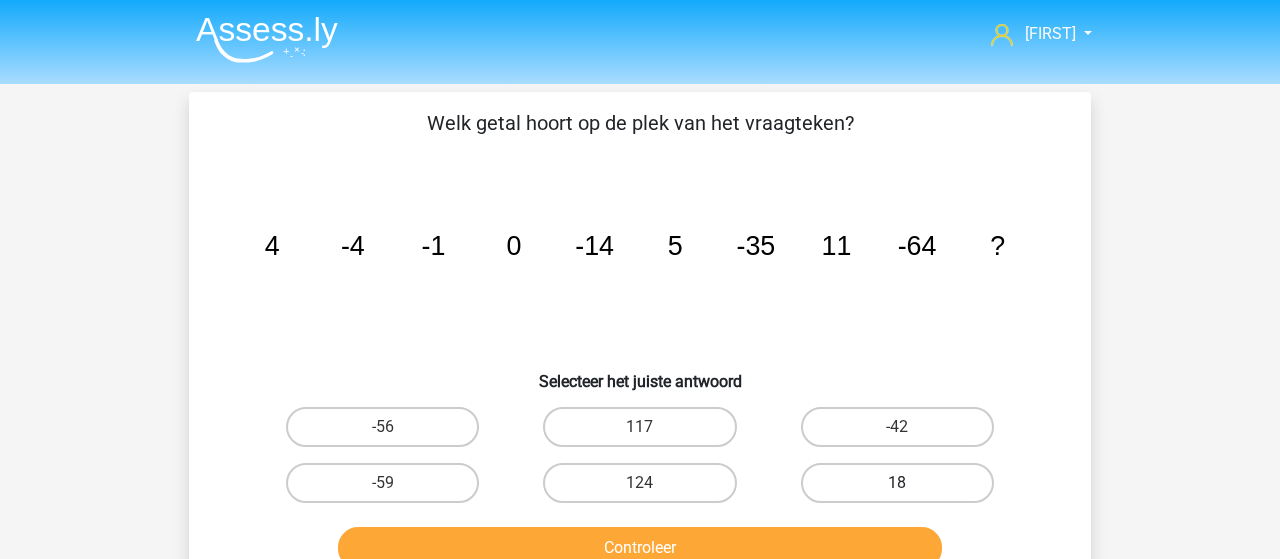 click on "18" at bounding box center [897, 483] 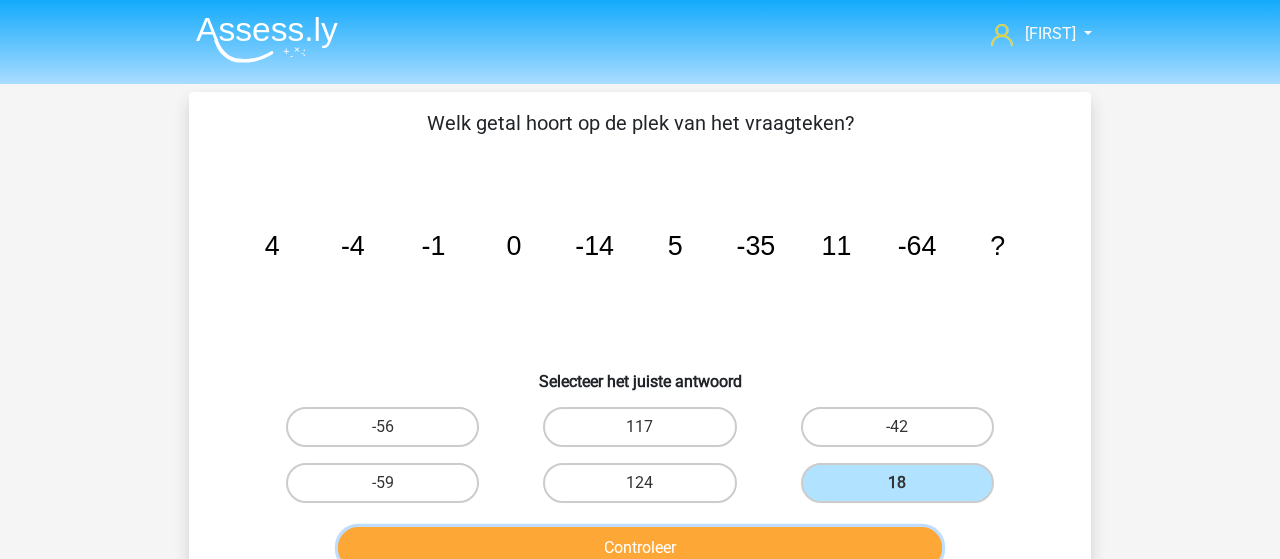 click on "Controleer" at bounding box center [640, 548] 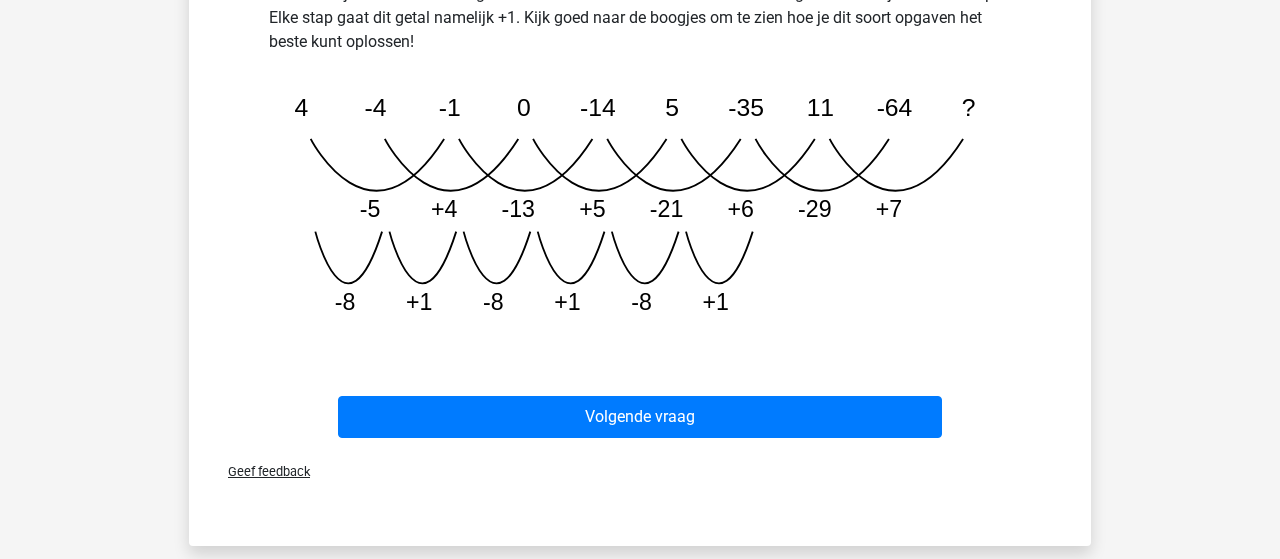 scroll, scrollTop: 832, scrollLeft: 0, axis: vertical 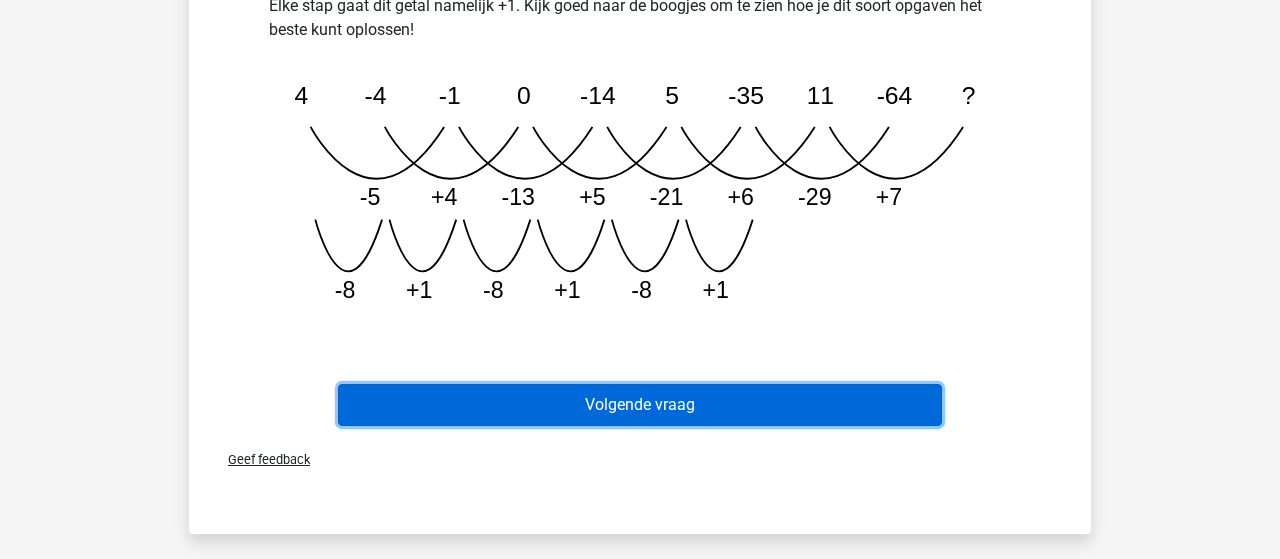 click on "Volgende vraag" at bounding box center (640, 405) 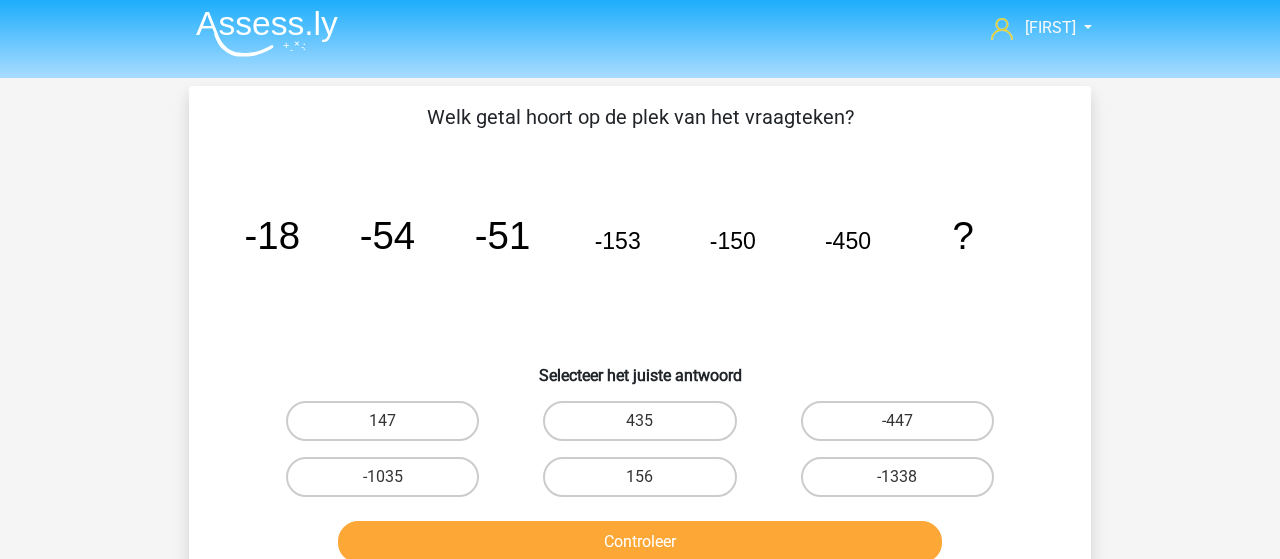 scroll, scrollTop: 0, scrollLeft: 0, axis: both 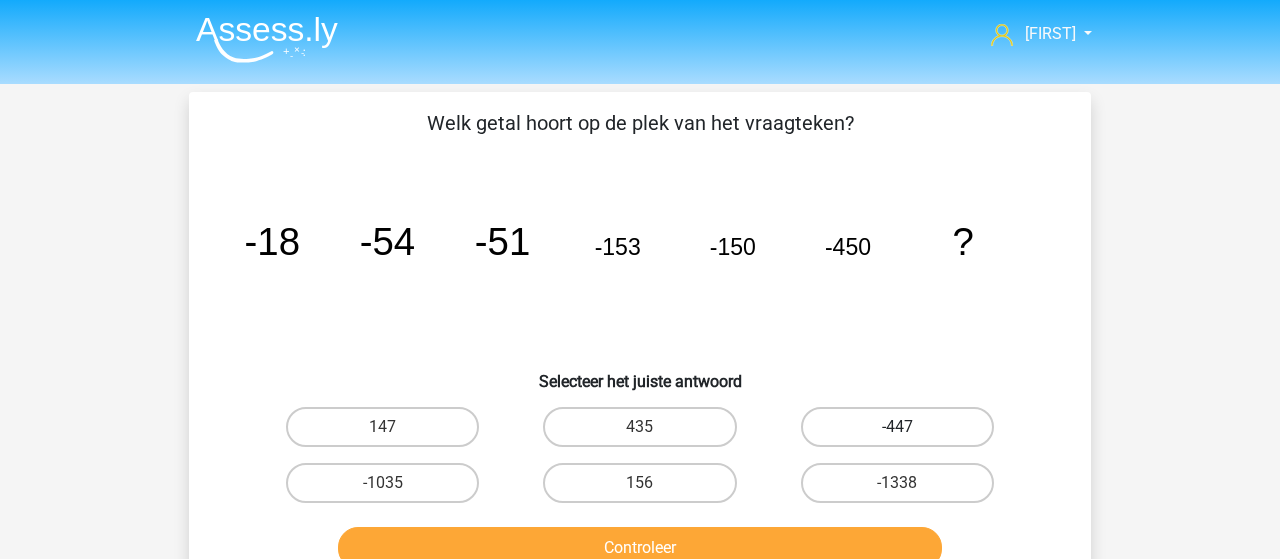 click on "-447" at bounding box center [897, 427] 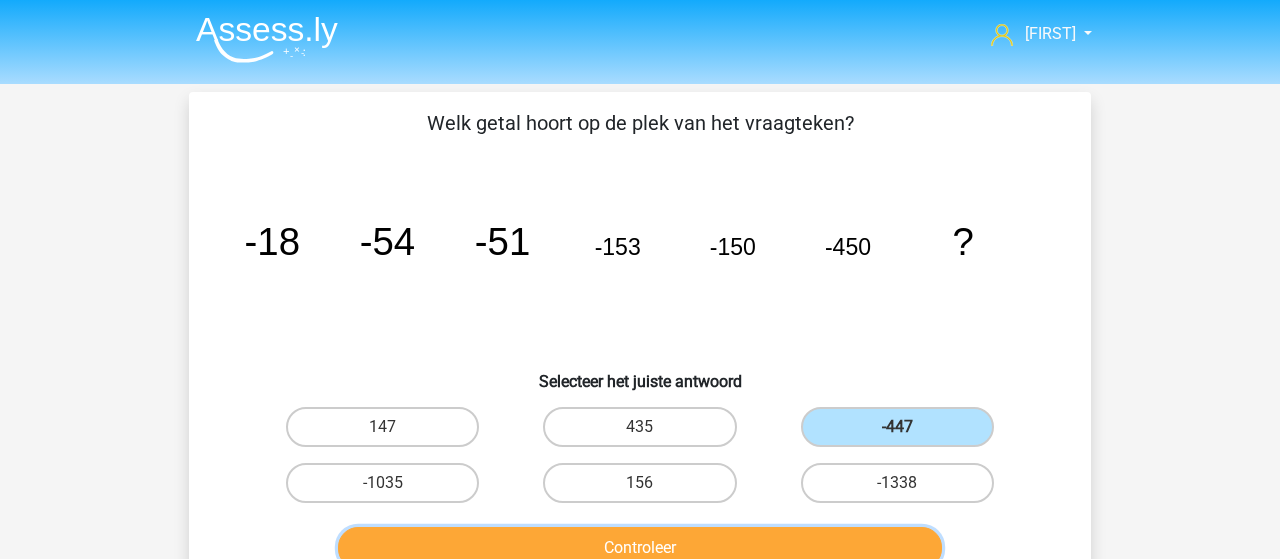 click on "Controleer" at bounding box center (640, 548) 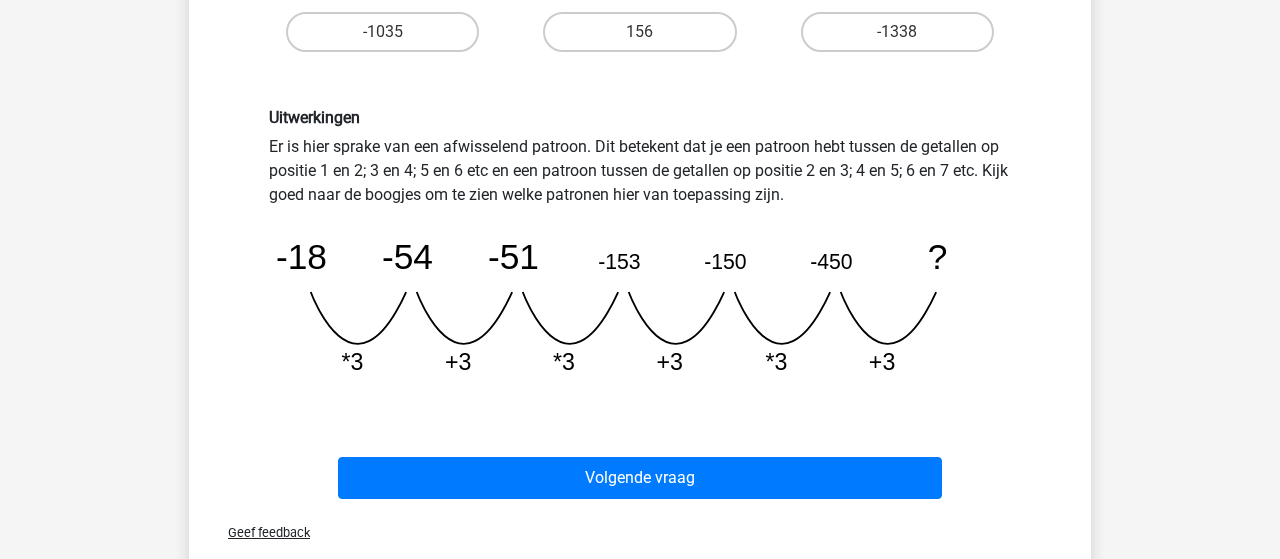 scroll, scrollTop: 520, scrollLeft: 0, axis: vertical 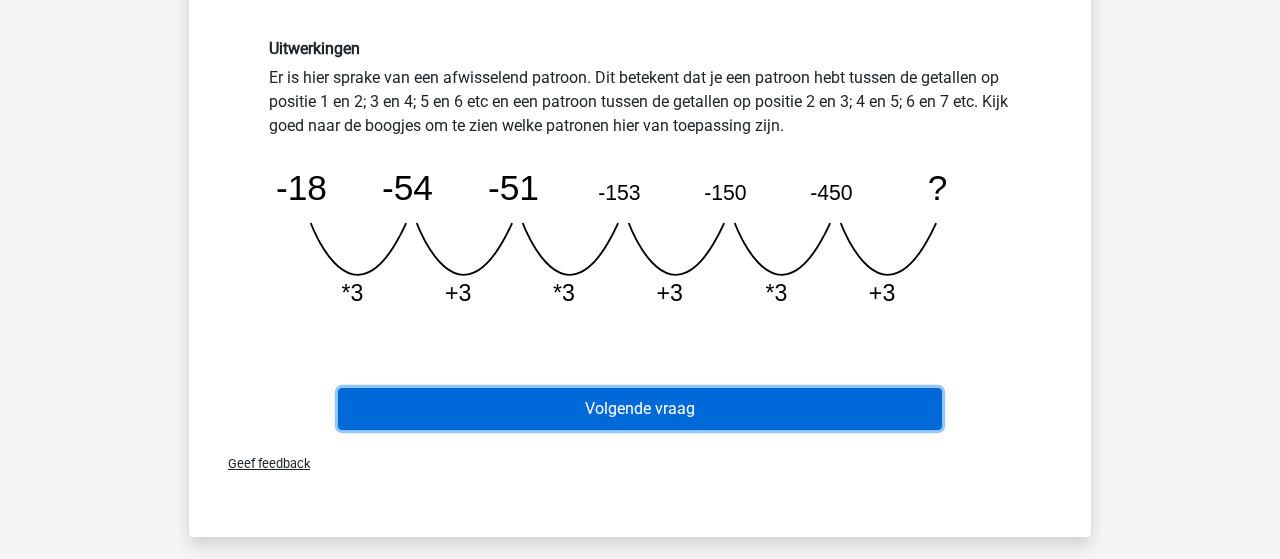 click on "Volgende vraag" at bounding box center (640, 409) 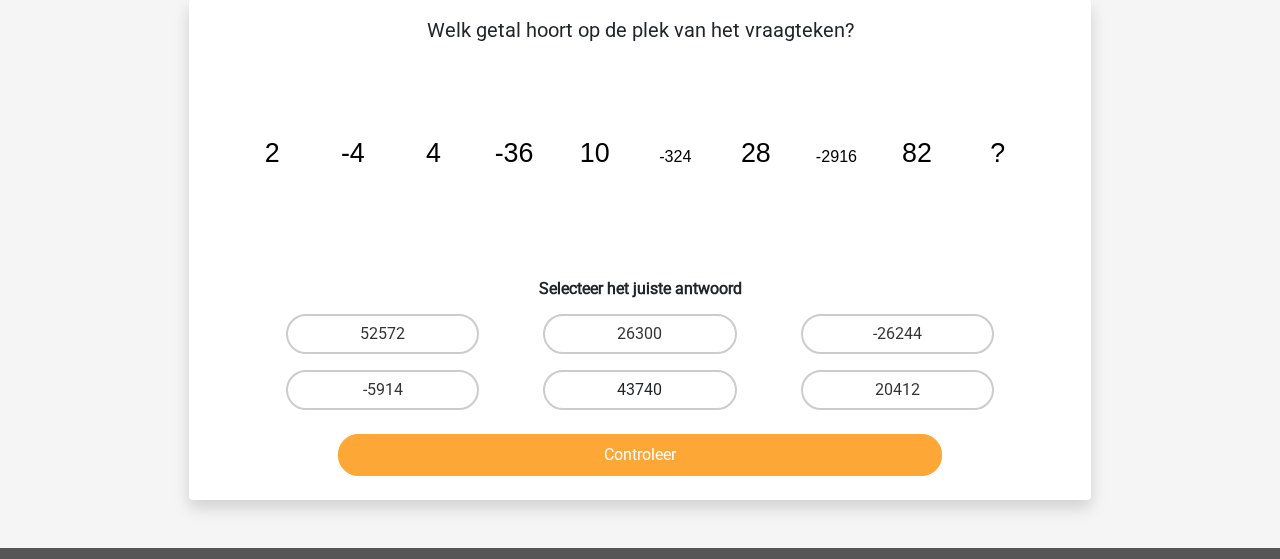 scroll, scrollTop: 92, scrollLeft: 0, axis: vertical 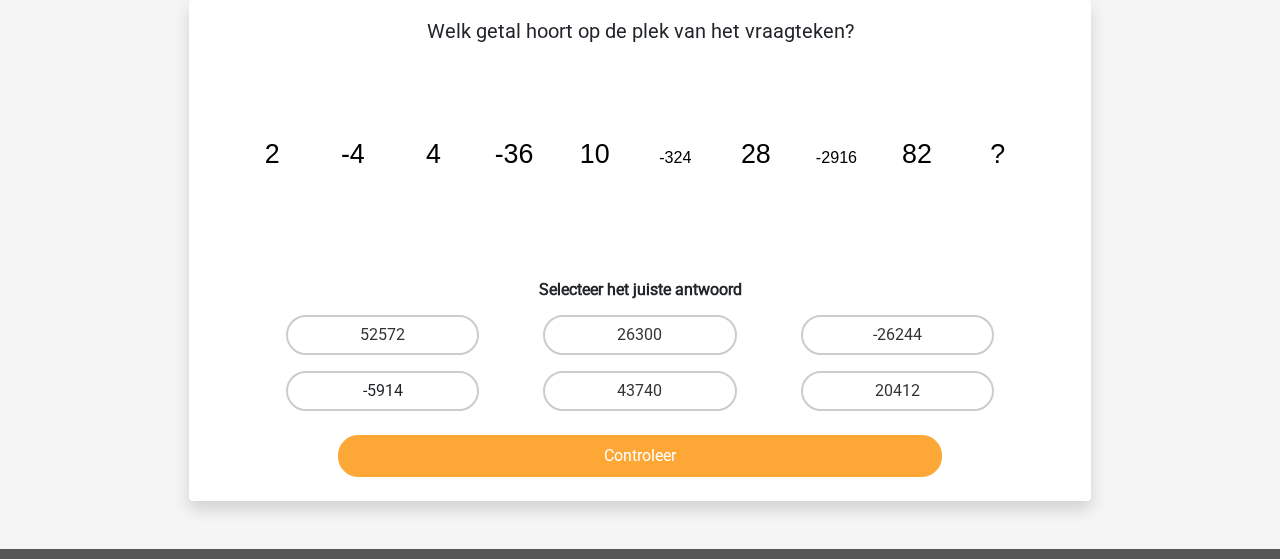 click on "-5914" at bounding box center (382, 391) 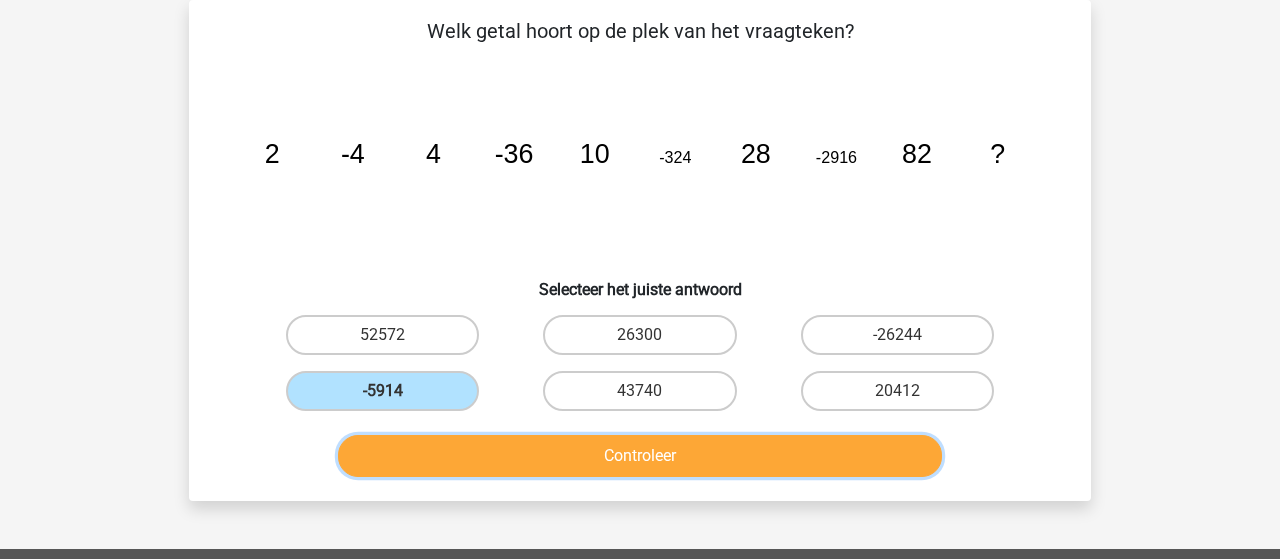 click on "Controleer" at bounding box center (640, 456) 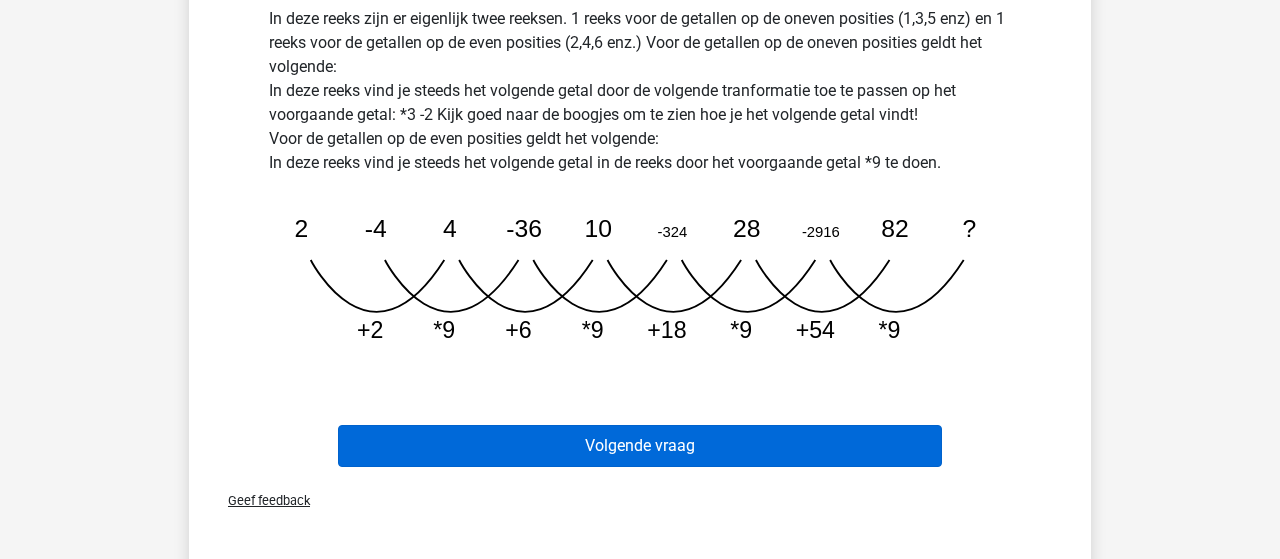 scroll, scrollTop: 612, scrollLeft: 0, axis: vertical 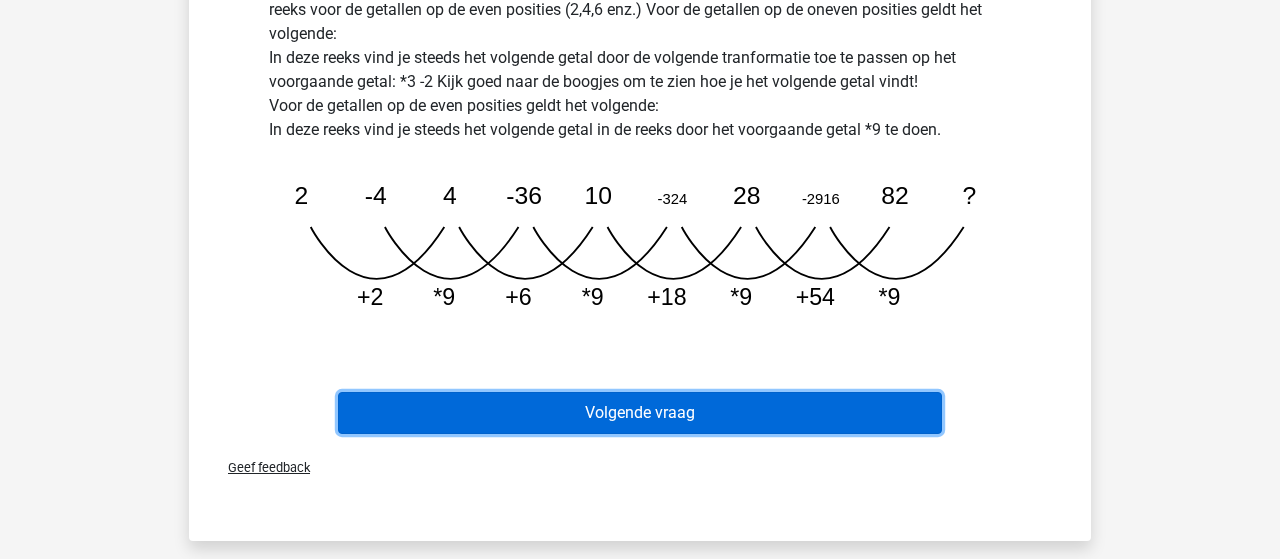 click on "Volgende vraag" at bounding box center (640, 413) 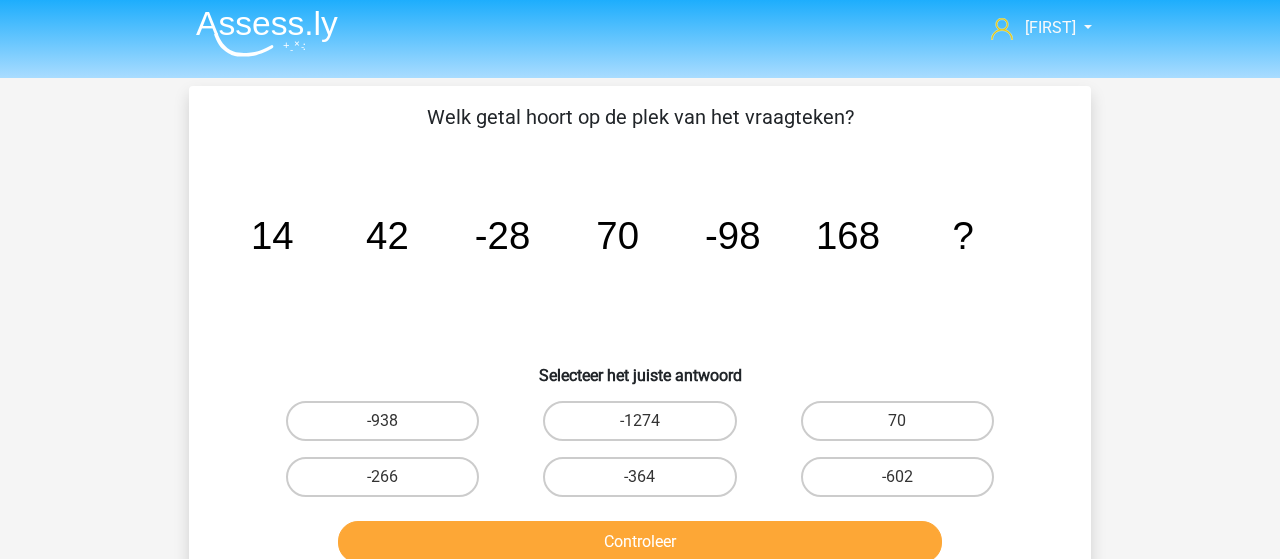 scroll, scrollTop: 0, scrollLeft: 0, axis: both 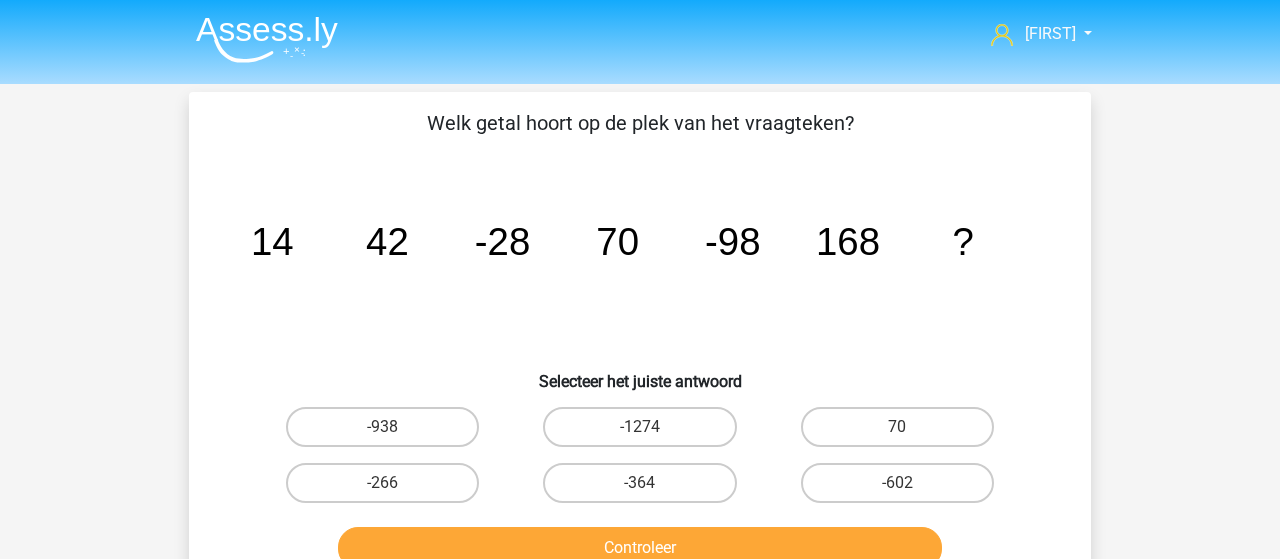 click on "-266" at bounding box center (389, 489) 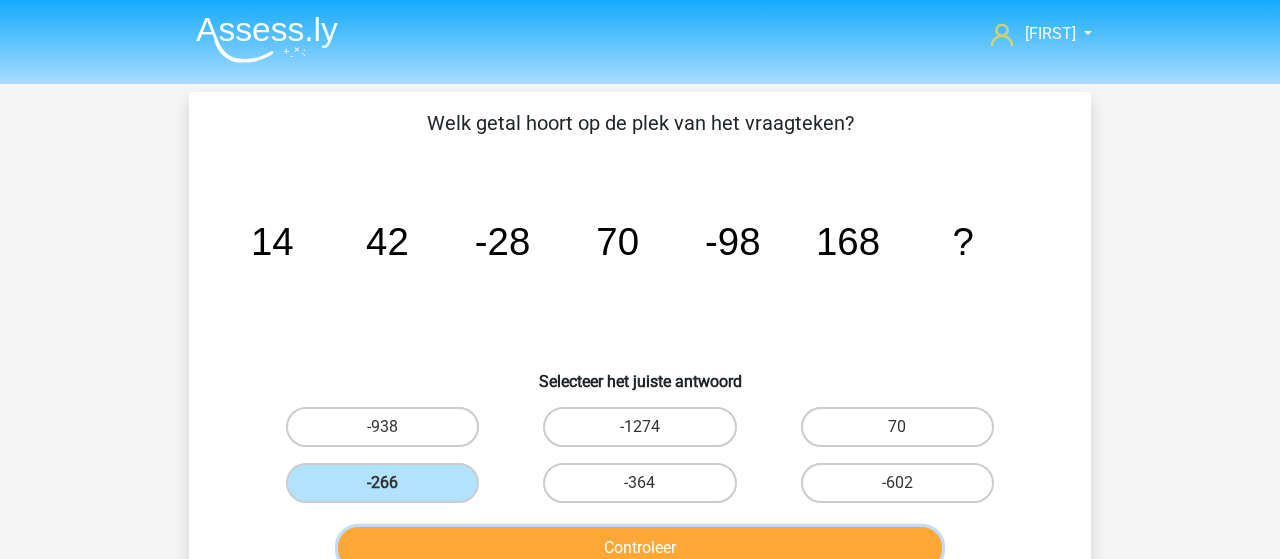click on "Controleer" at bounding box center [640, 548] 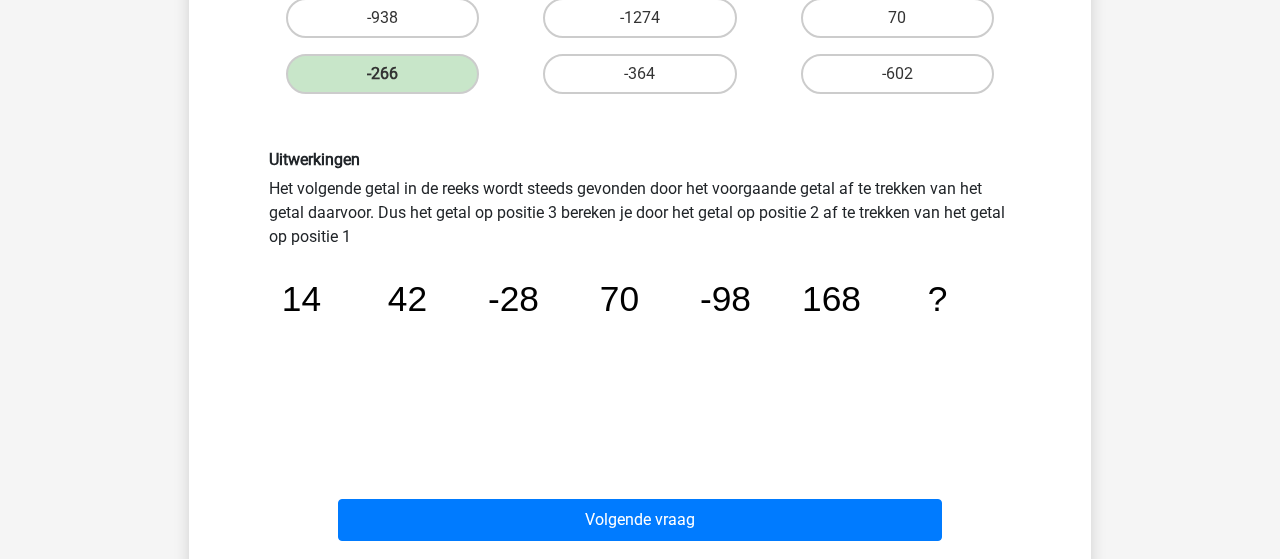 scroll, scrollTop: 416, scrollLeft: 0, axis: vertical 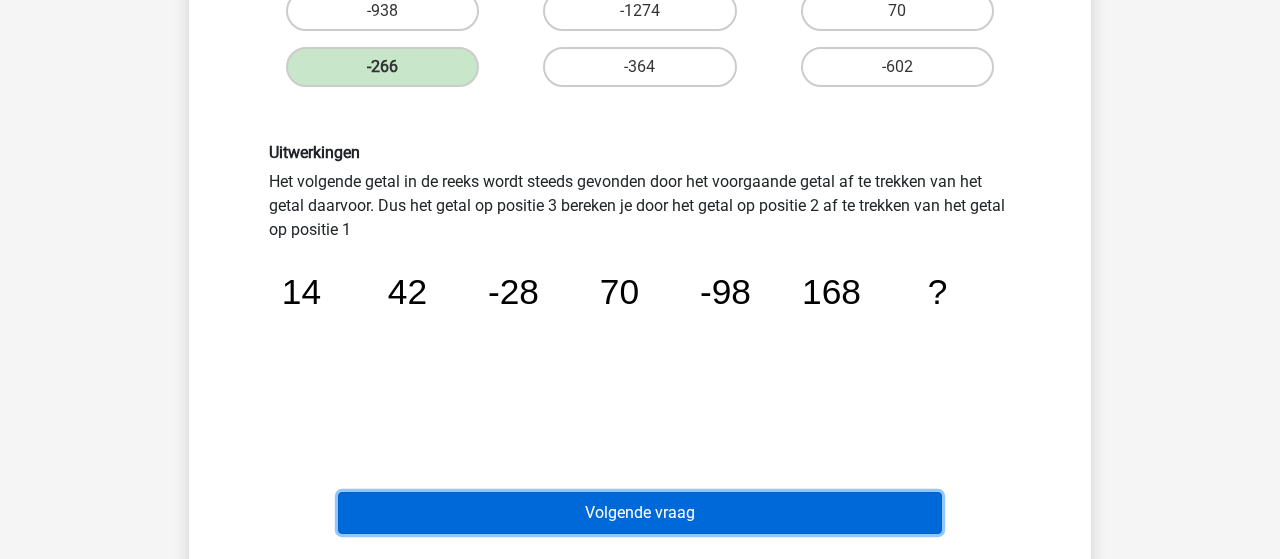click on "Volgende vraag" at bounding box center [640, 513] 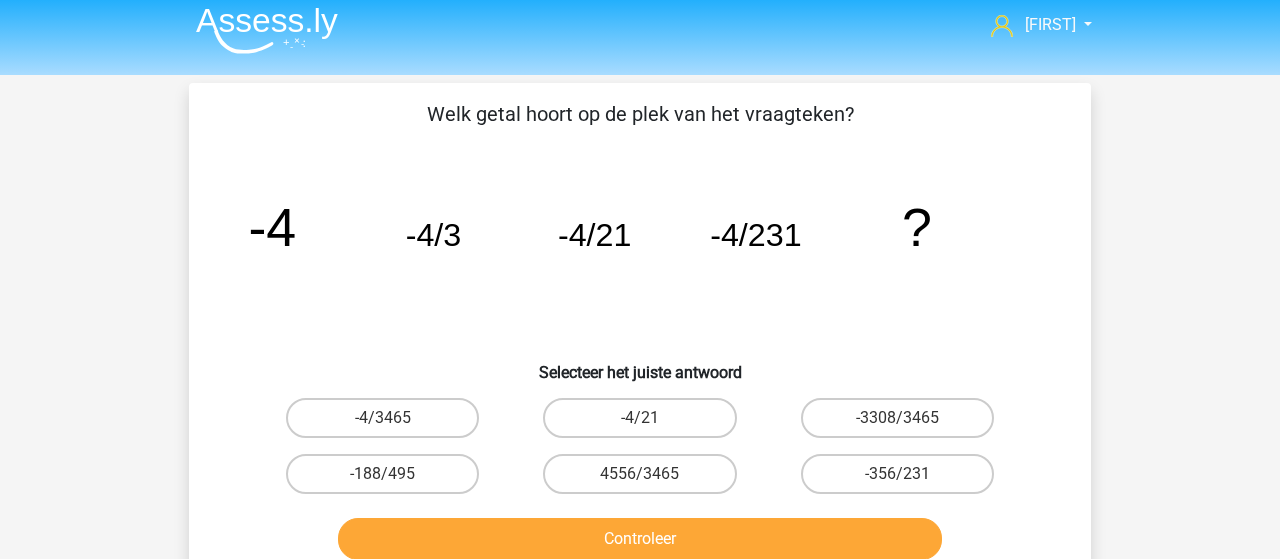 scroll, scrollTop: 0, scrollLeft: 0, axis: both 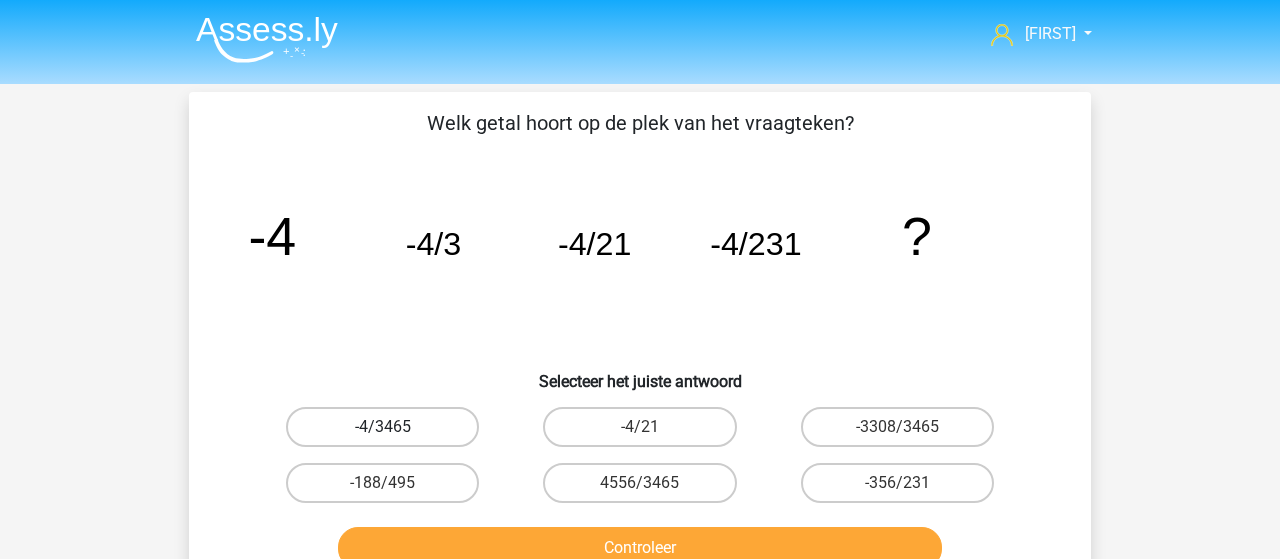 drag, startPoint x: 403, startPoint y: 416, endPoint x: 433, endPoint y: 462, distance: 54.91812 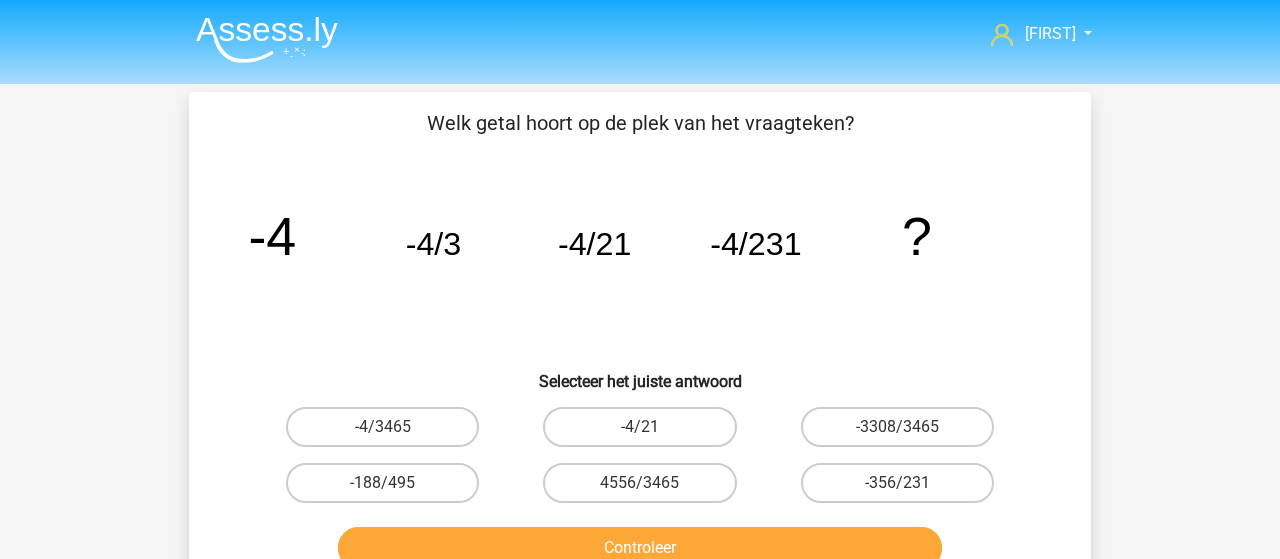 click on "-4/3465" at bounding box center (389, 433) 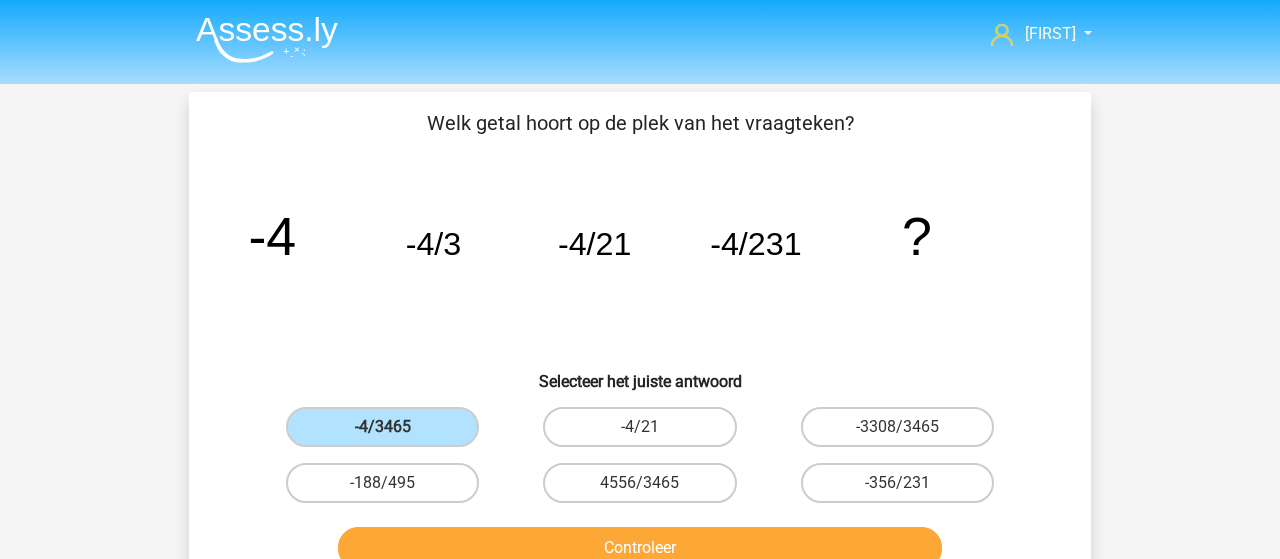 click on "Controleer" at bounding box center [640, 544] 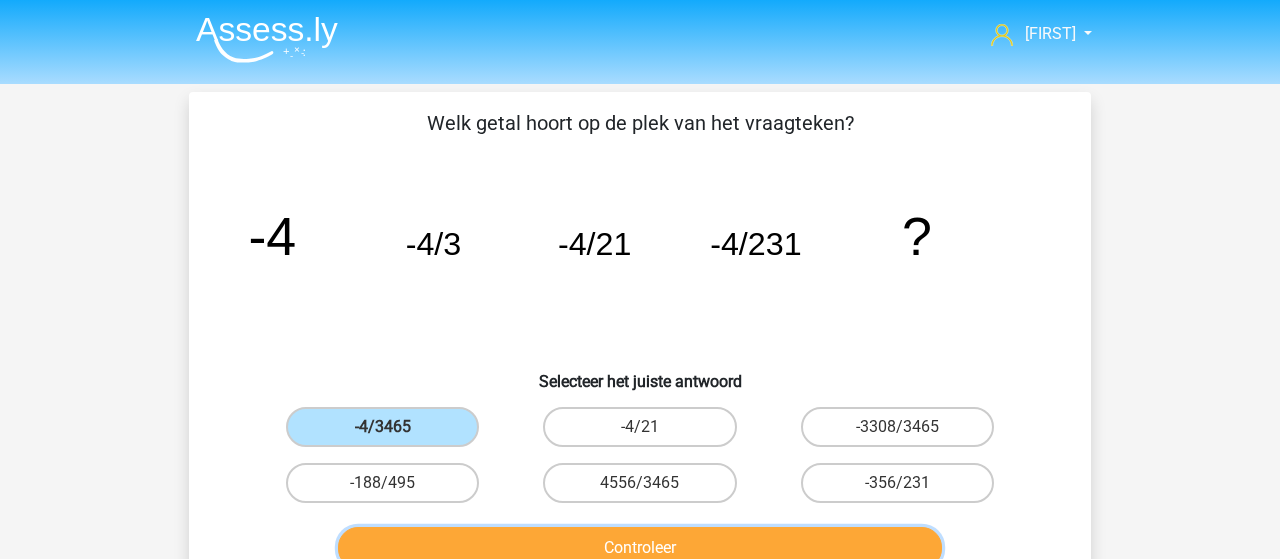 click on "Controleer" at bounding box center [640, 548] 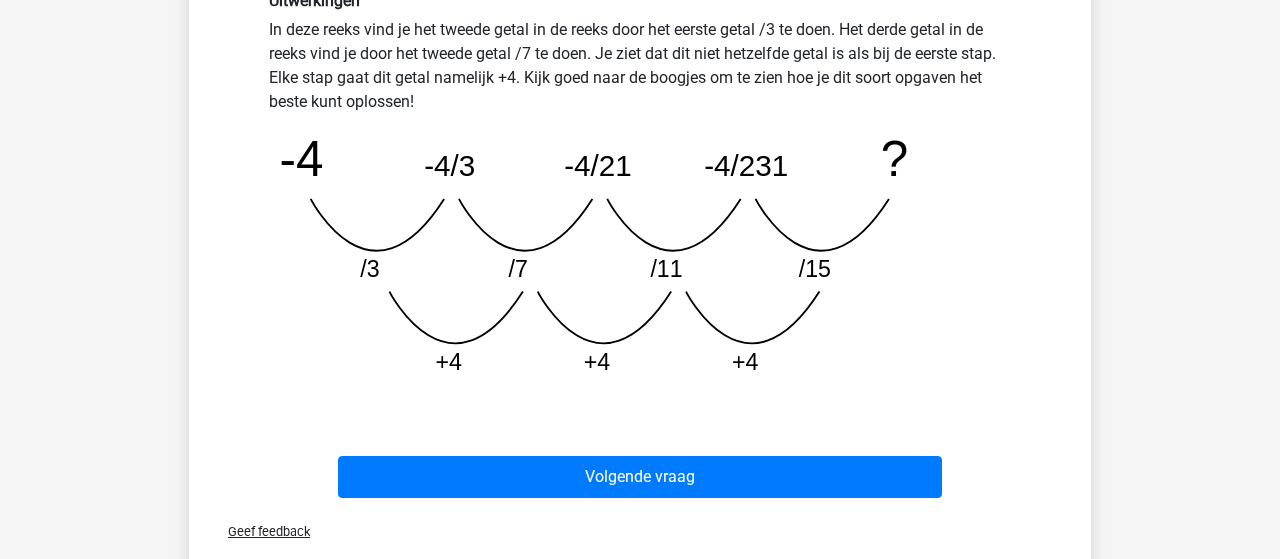 scroll, scrollTop: 624, scrollLeft: 0, axis: vertical 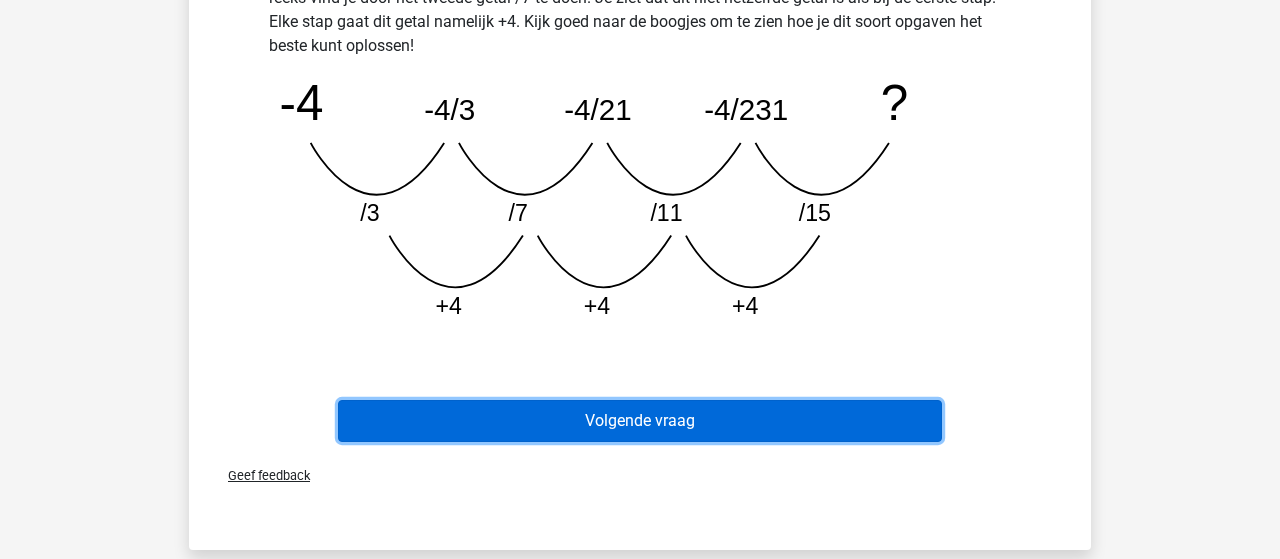 click on "Volgende vraag" at bounding box center (640, 421) 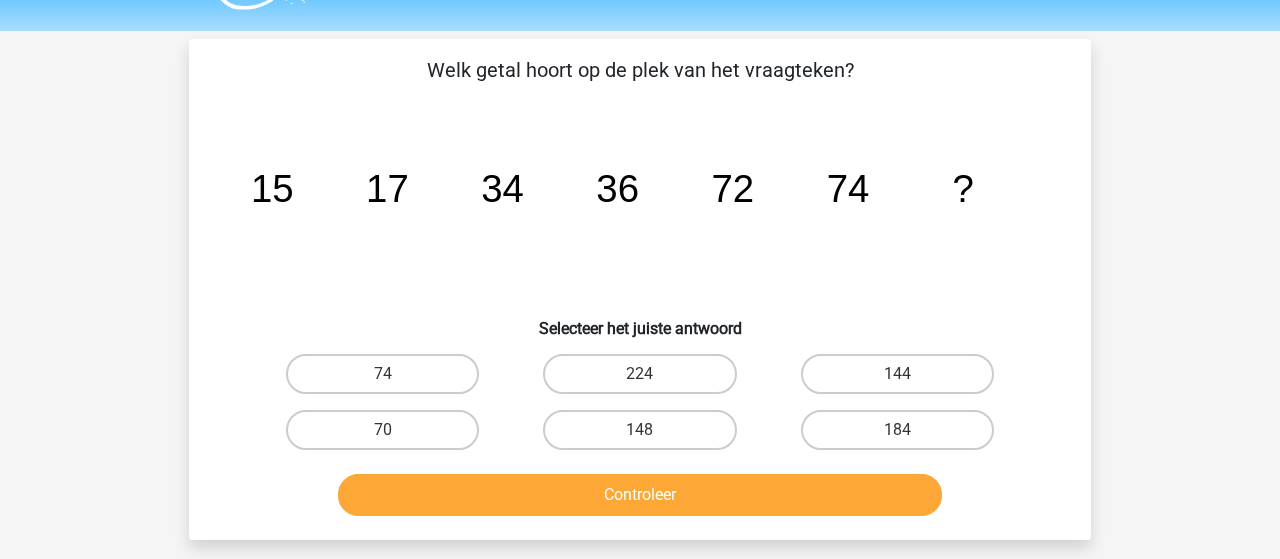 scroll, scrollTop: 0, scrollLeft: 0, axis: both 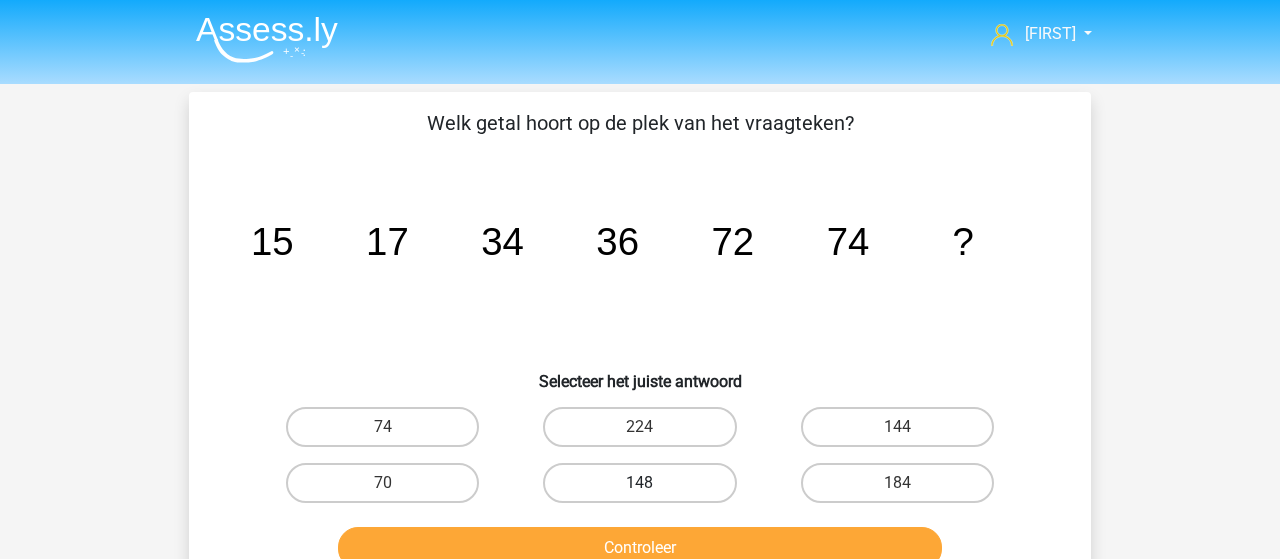 click on "148" at bounding box center [639, 483] 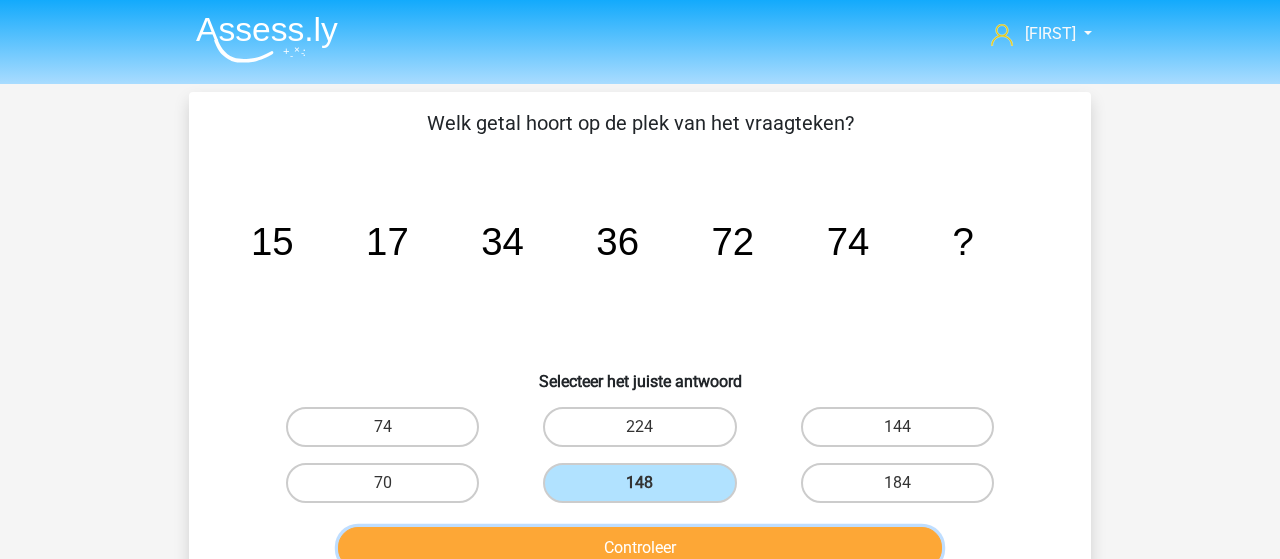 click on "Controleer" at bounding box center (640, 548) 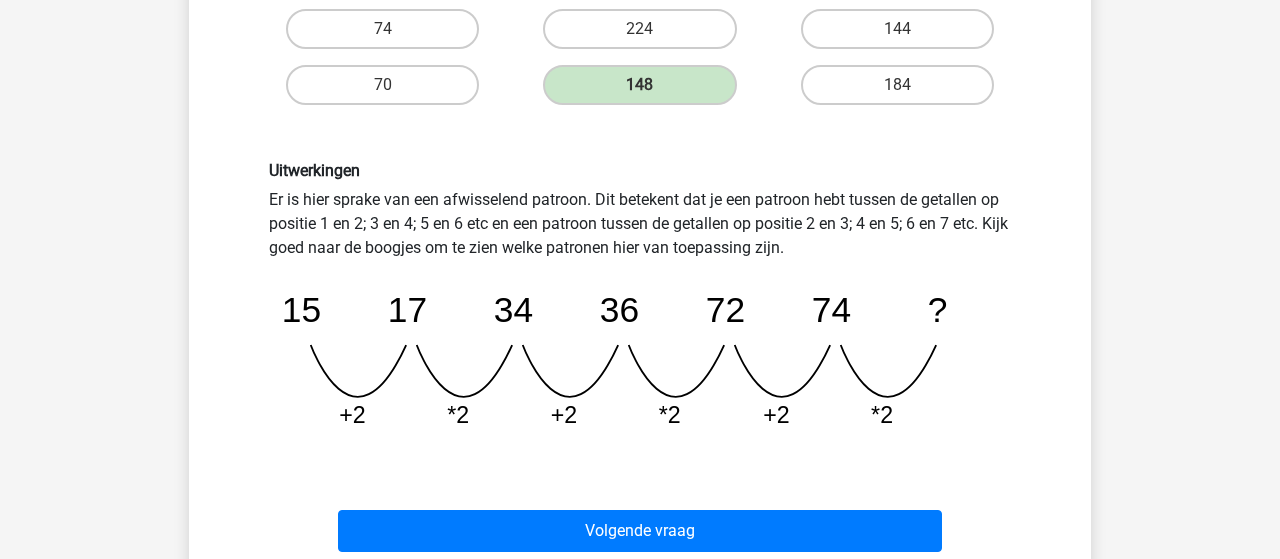 scroll, scrollTop: 416, scrollLeft: 0, axis: vertical 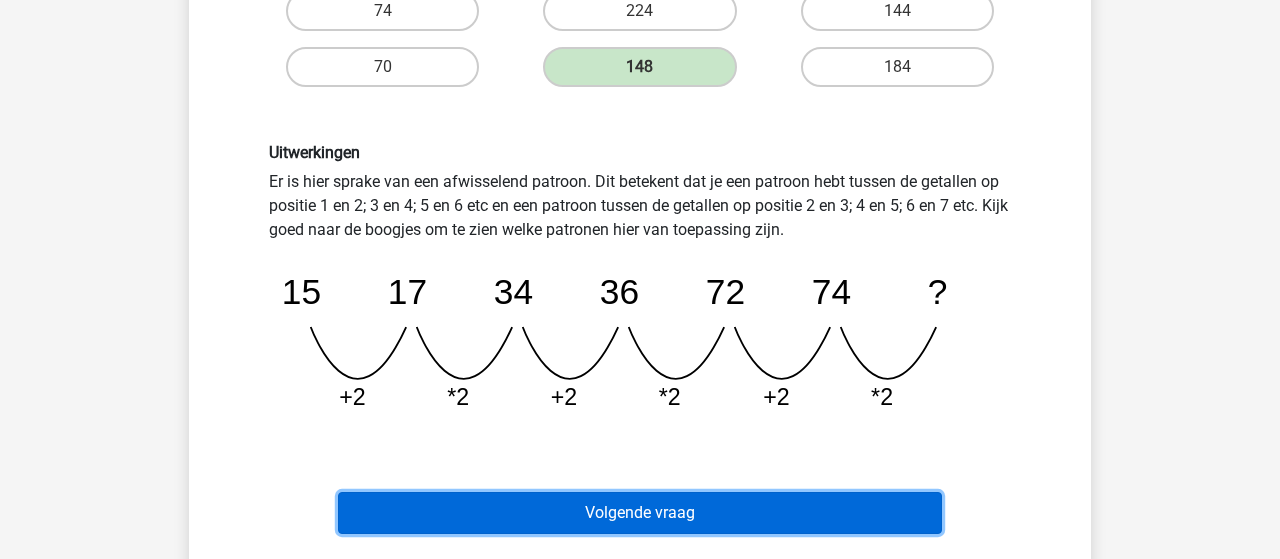 click on "Volgende vraag" at bounding box center [640, 513] 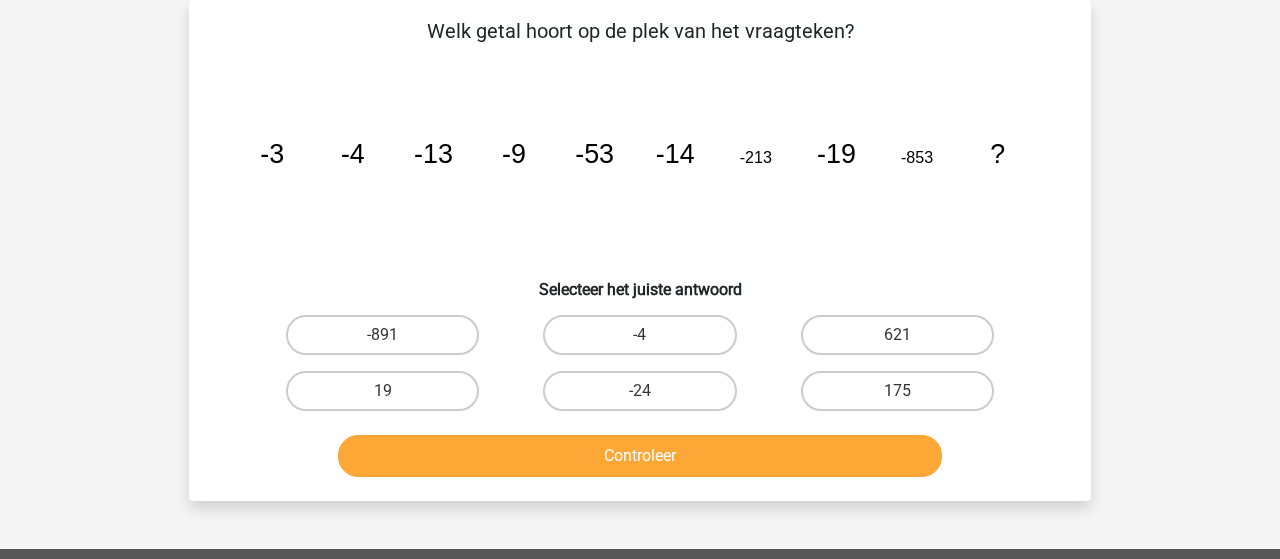 scroll, scrollTop: 92, scrollLeft: 0, axis: vertical 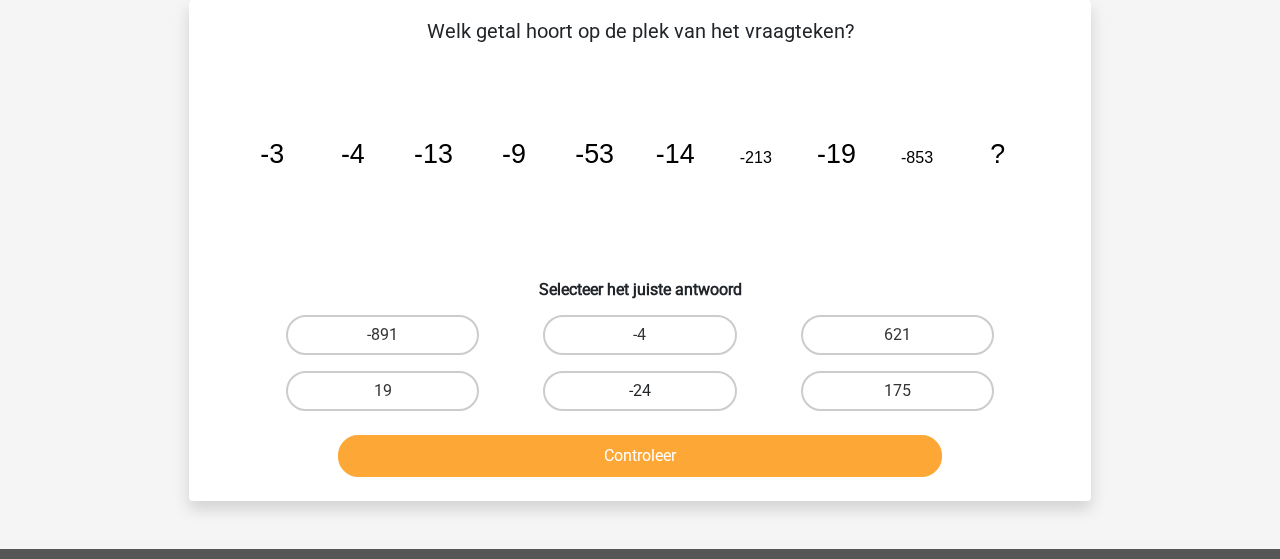 click on "-24" at bounding box center [639, 391] 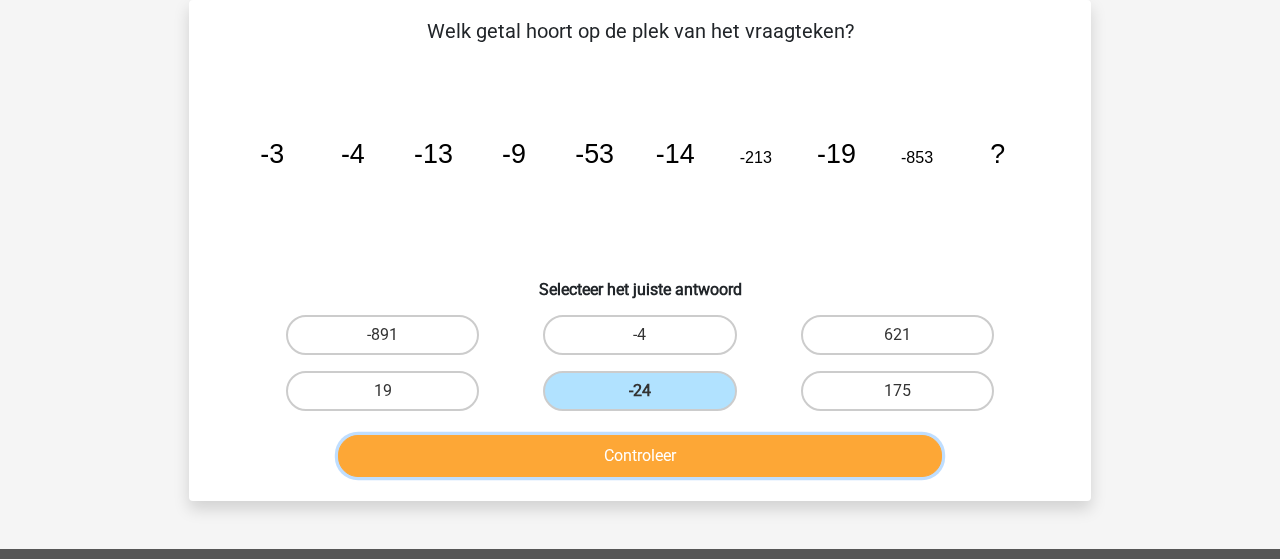 click on "Controleer" at bounding box center (640, 456) 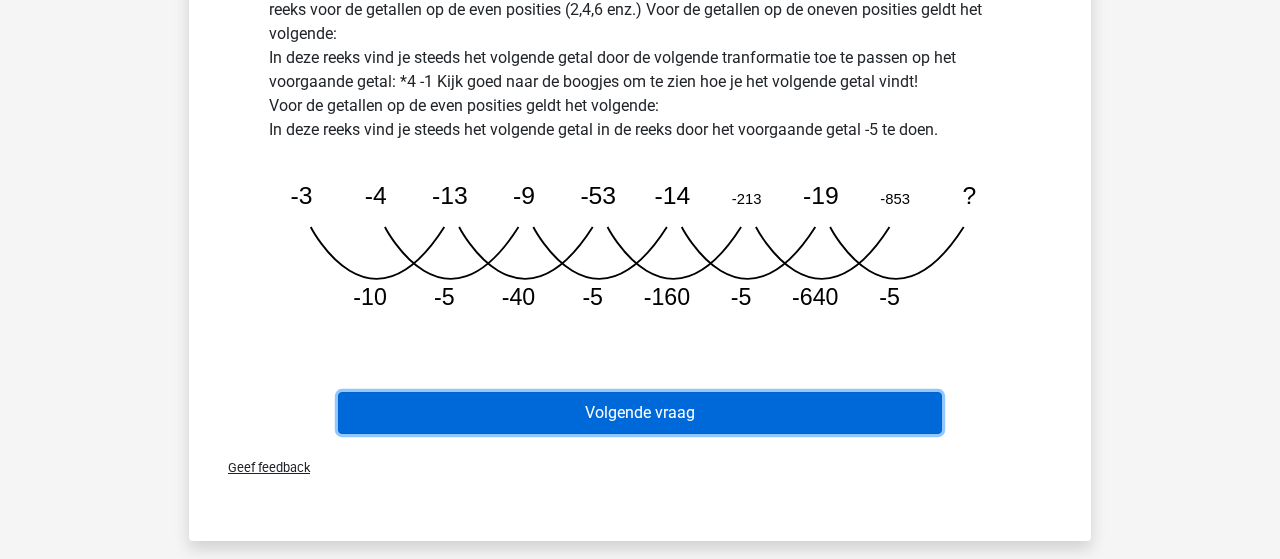 click on "Volgende vraag" at bounding box center [640, 413] 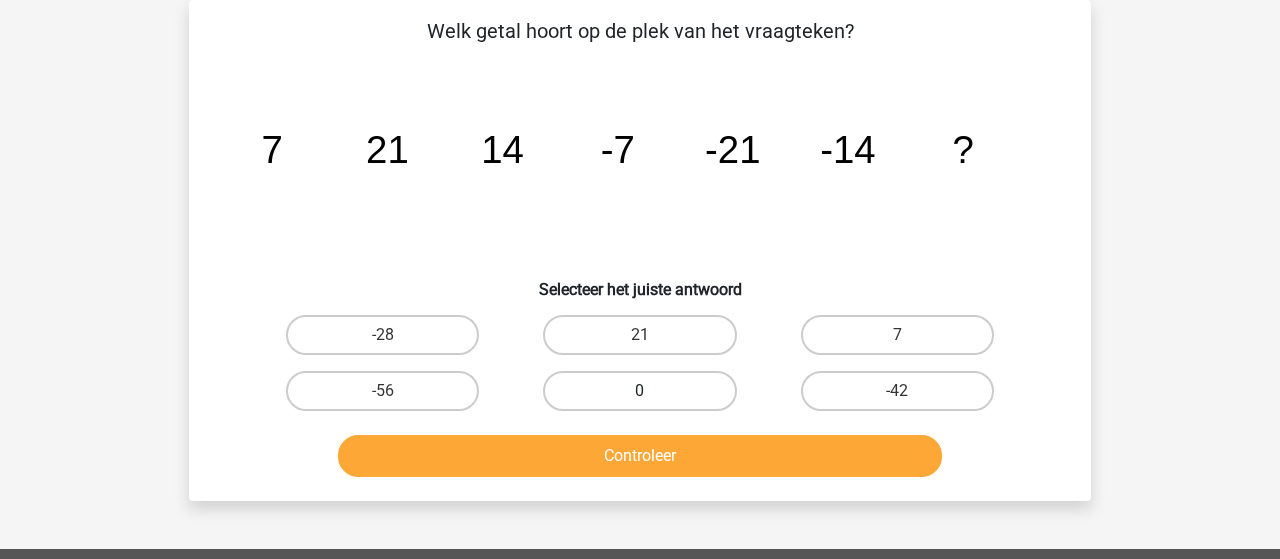 scroll, scrollTop: 92, scrollLeft: 0, axis: vertical 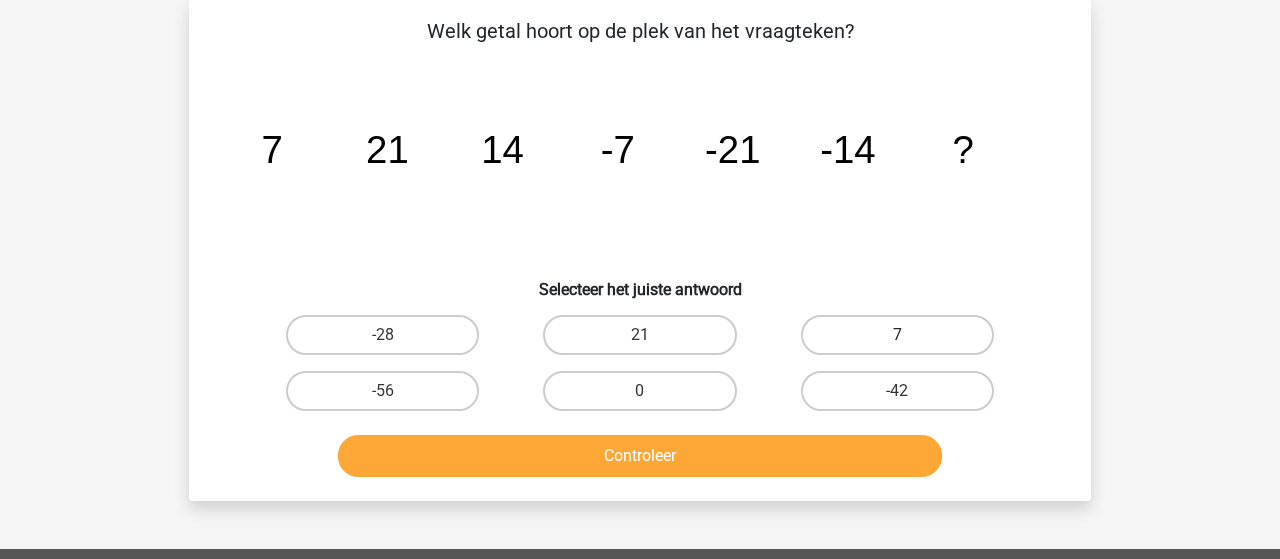 click on "7" at bounding box center (897, 335) 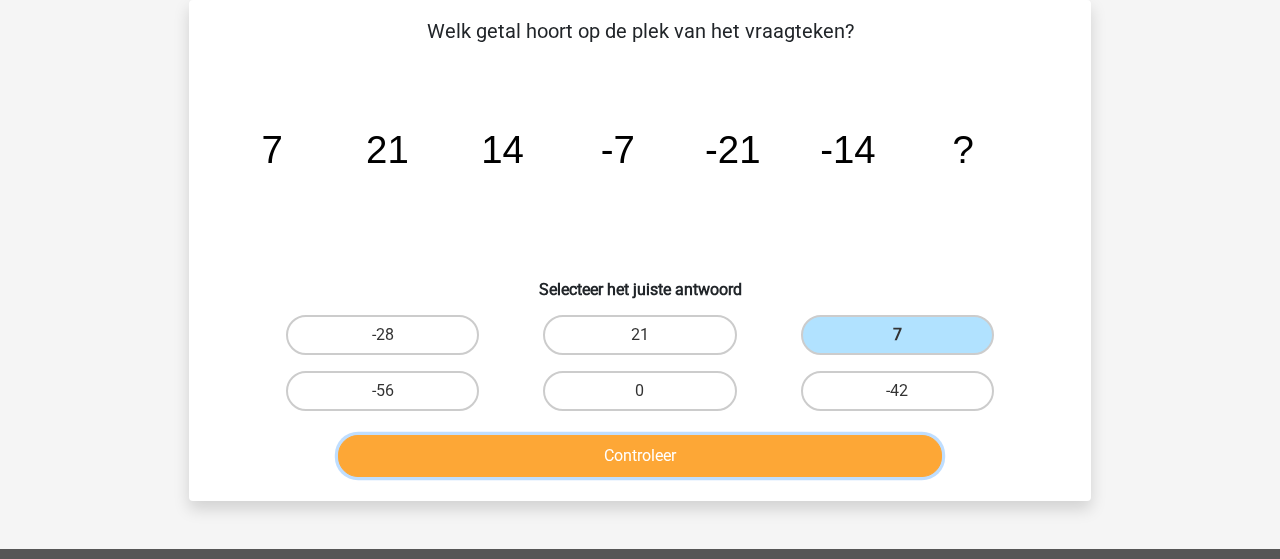 click on "Controleer" at bounding box center (640, 456) 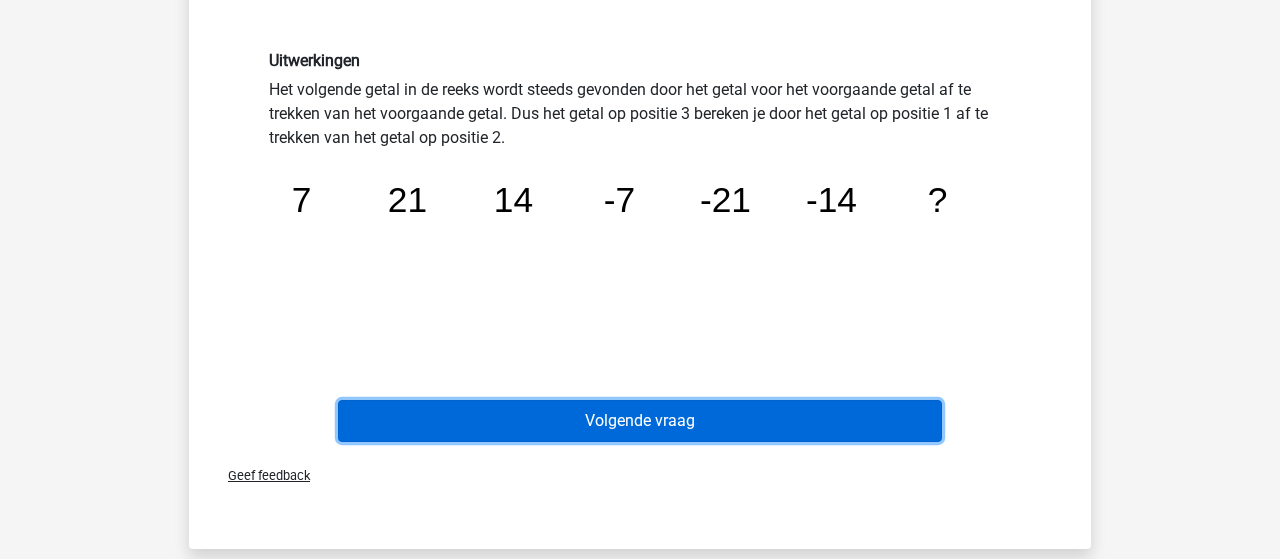 click on "Volgende vraag" at bounding box center (640, 421) 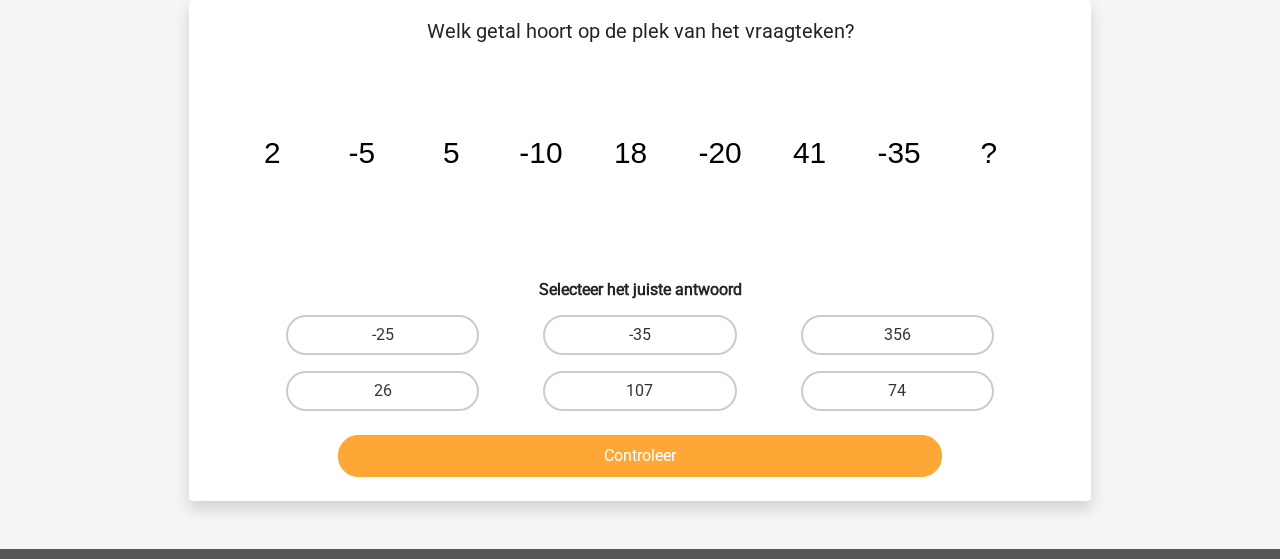 scroll, scrollTop: 92, scrollLeft: 0, axis: vertical 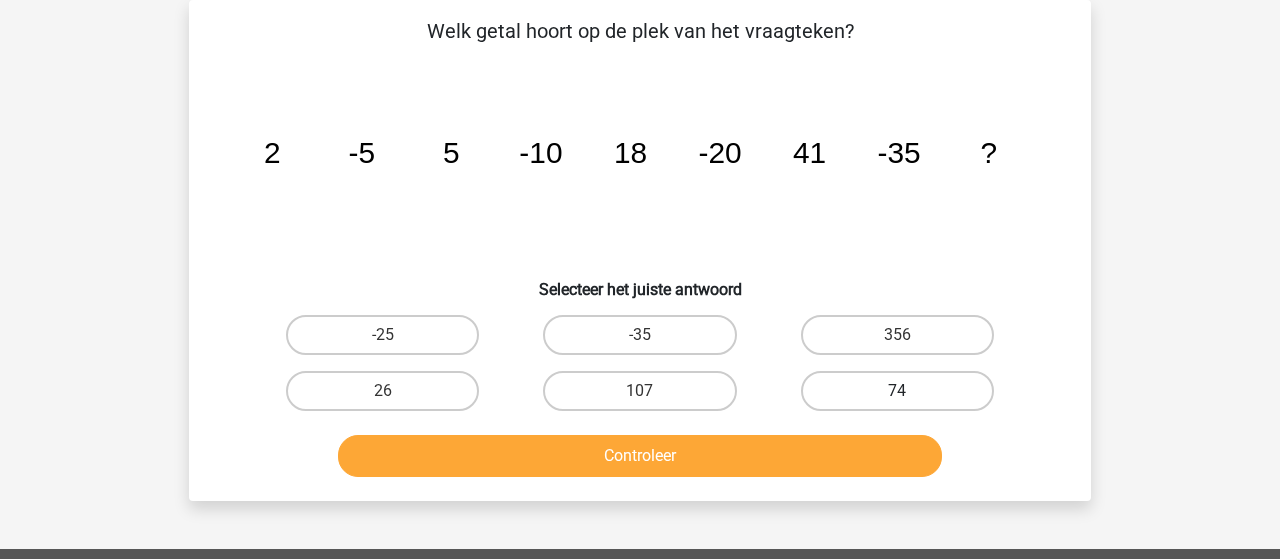 click on "74" at bounding box center [897, 391] 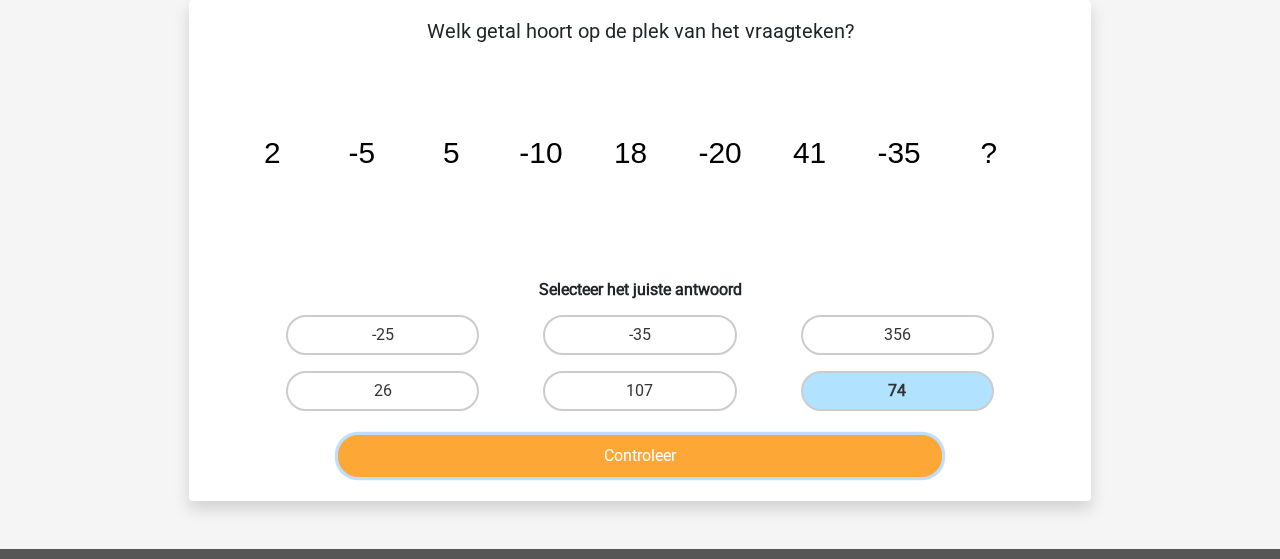 click on "Controleer" at bounding box center [640, 456] 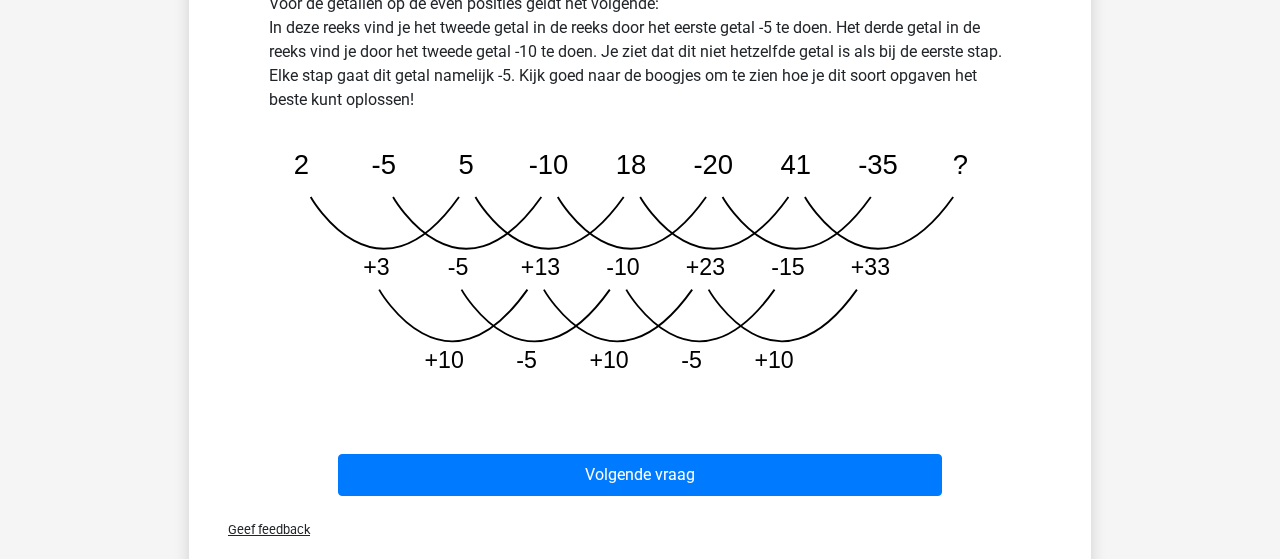 scroll, scrollTop: 820, scrollLeft: 0, axis: vertical 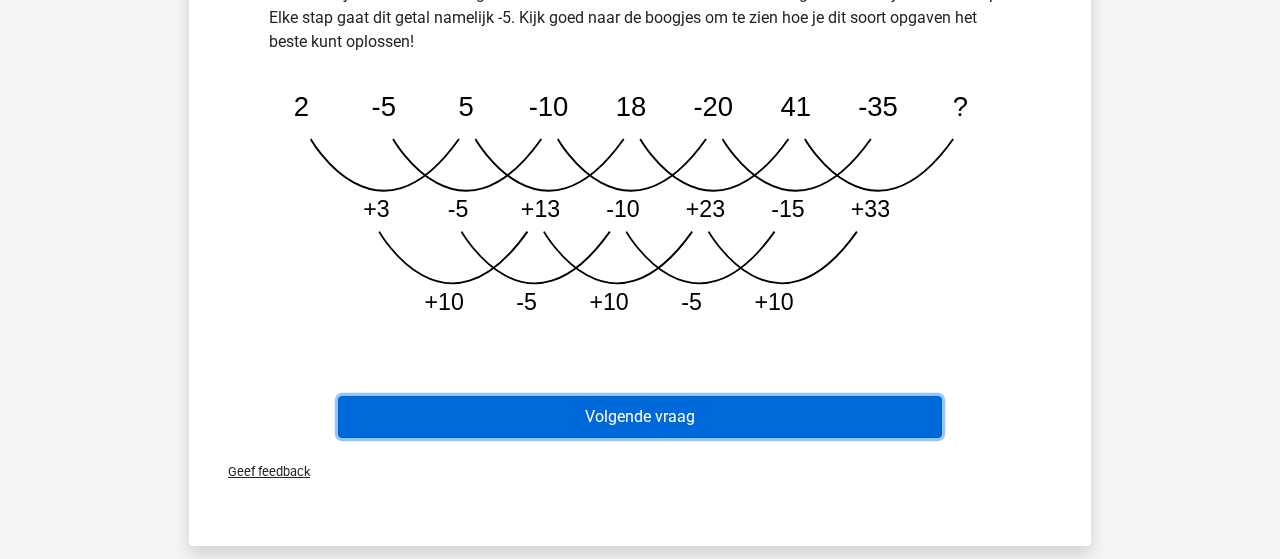 click on "Volgende vraag" at bounding box center (640, 417) 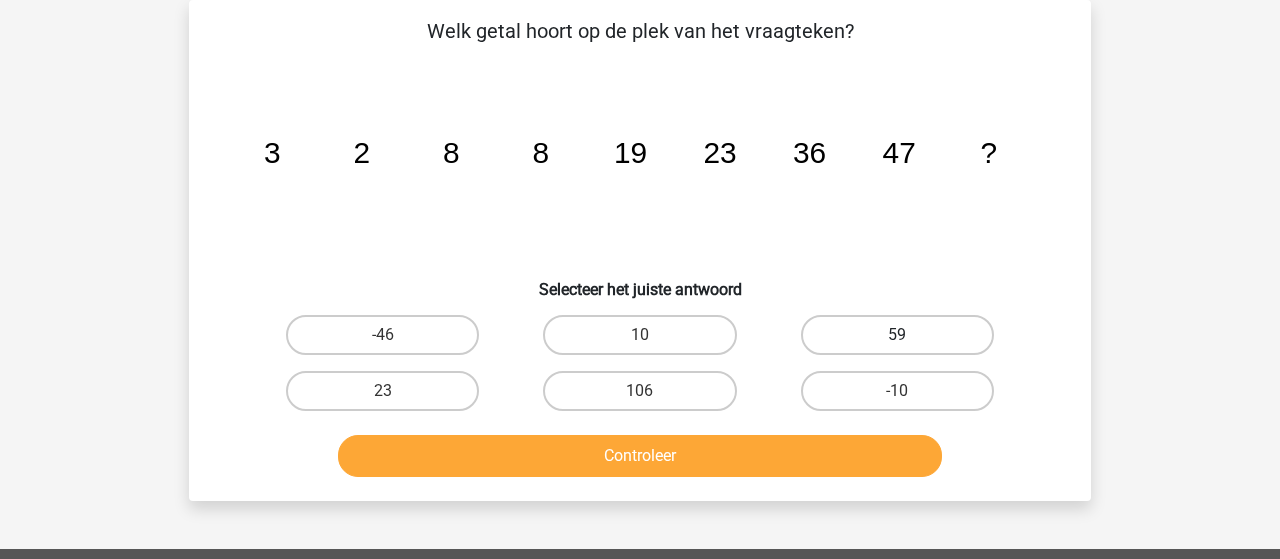 scroll, scrollTop: 92, scrollLeft: 0, axis: vertical 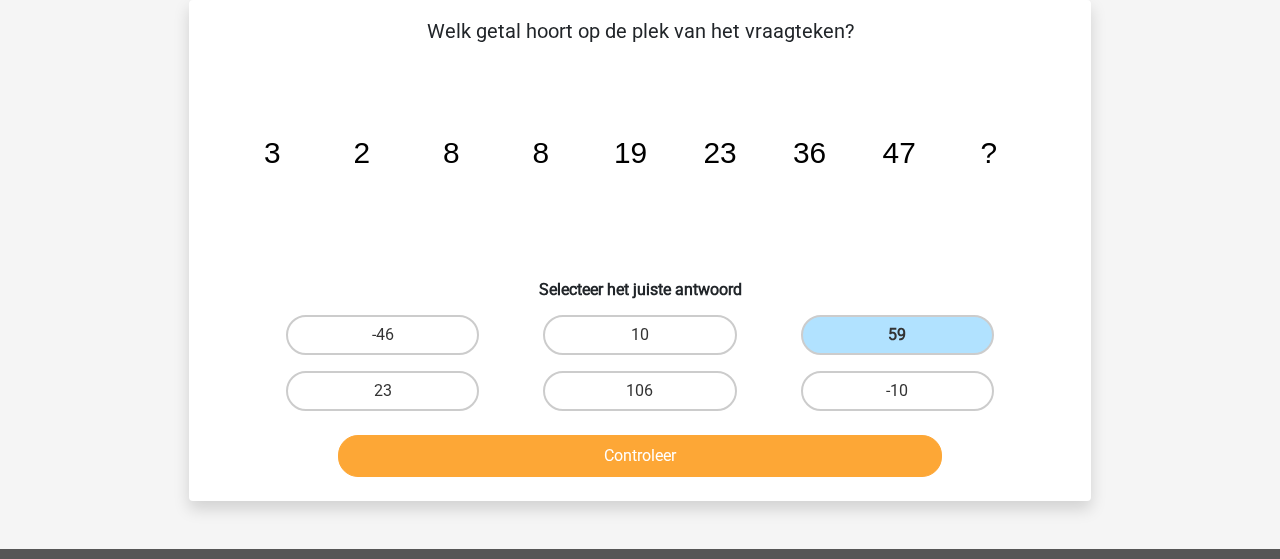 click on "Controleer" at bounding box center [640, 452] 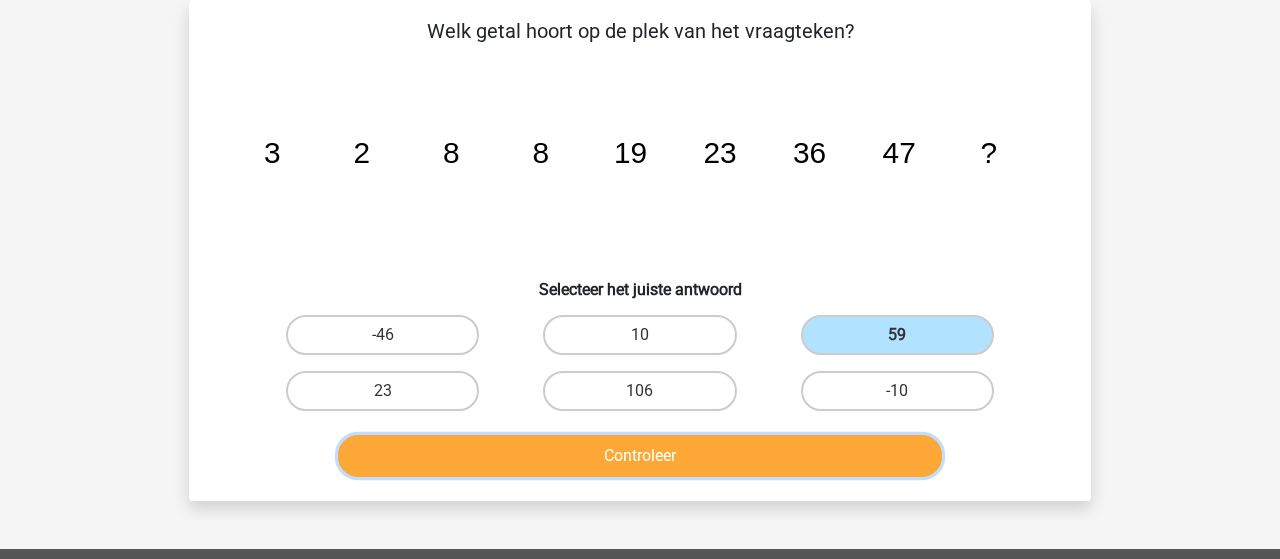 click on "Controleer" at bounding box center (640, 456) 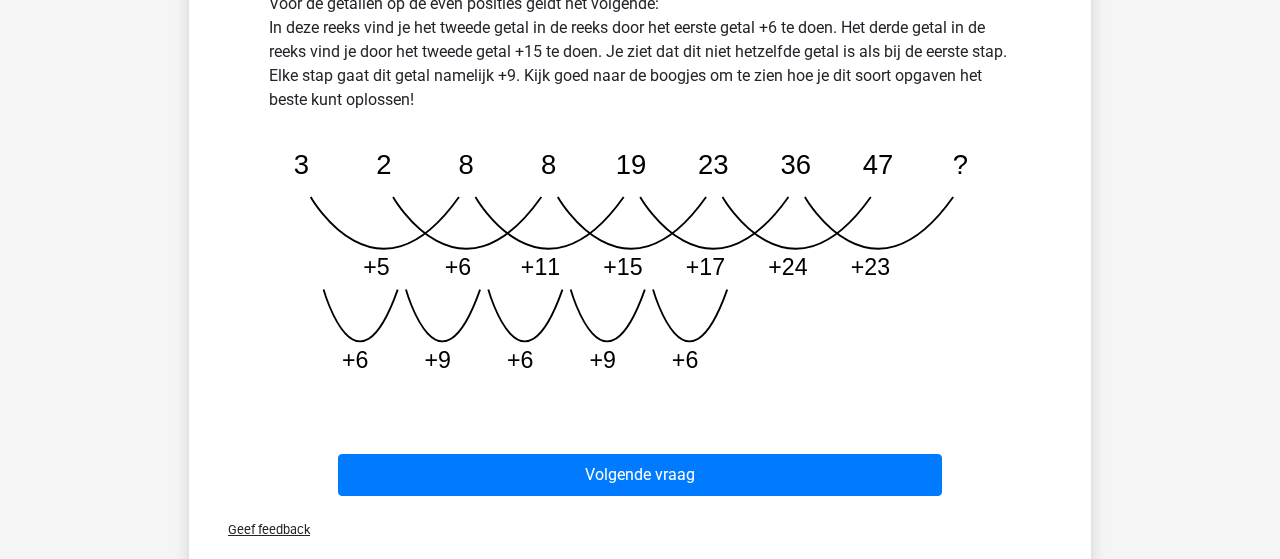 scroll, scrollTop: 820, scrollLeft: 0, axis: vertical 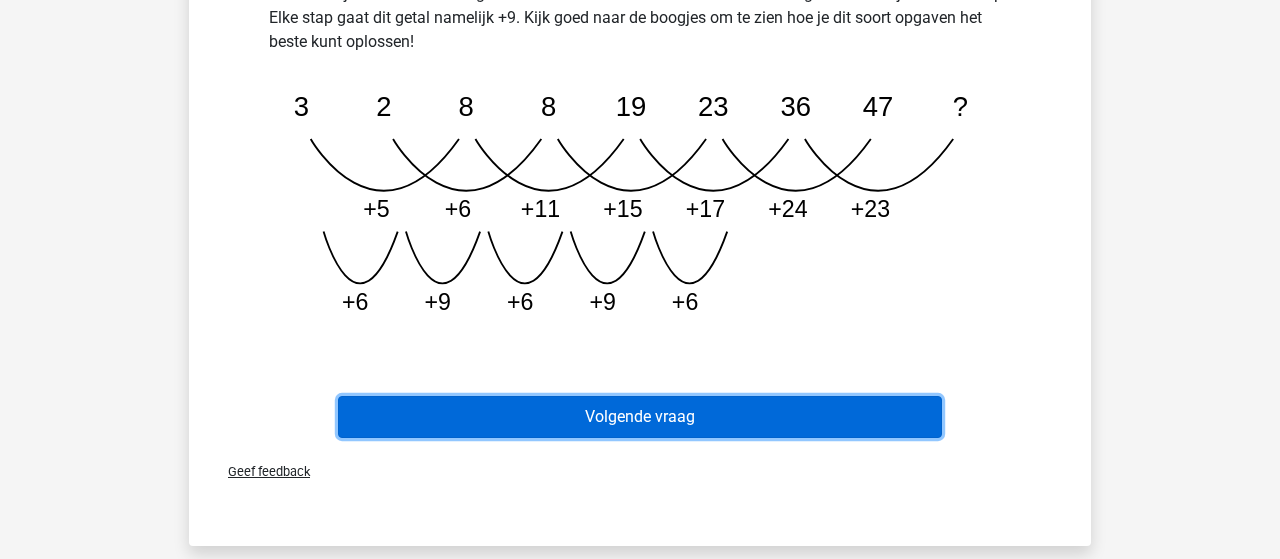 click on "Volgende vraag" at bounding box center (640, 417) 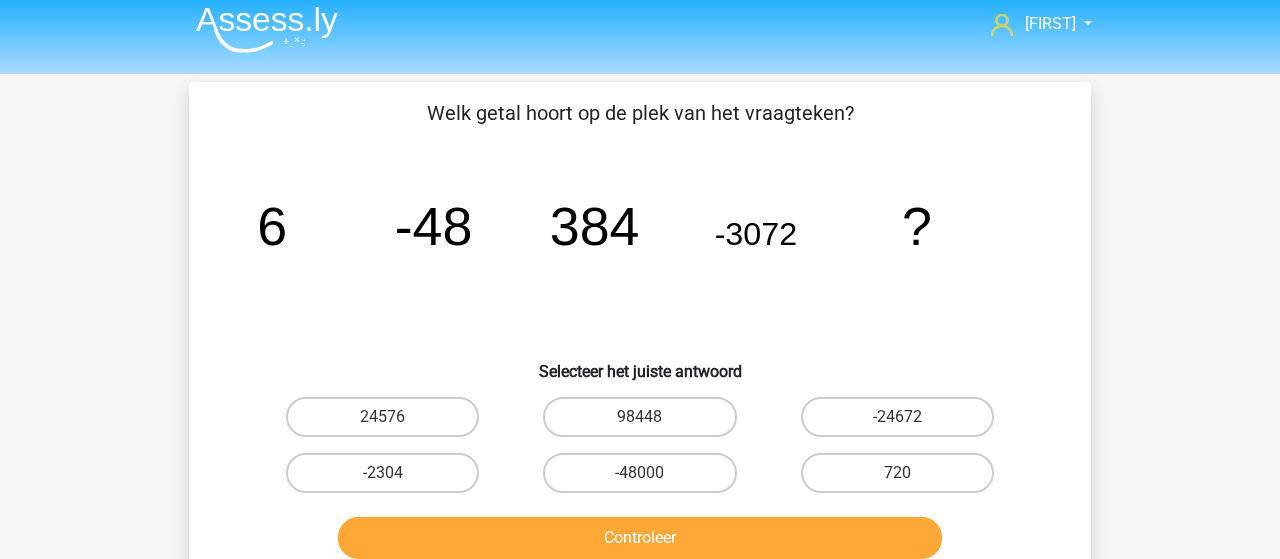 scroll, scrollTop: 0, scrollLeft: 0, axis: both 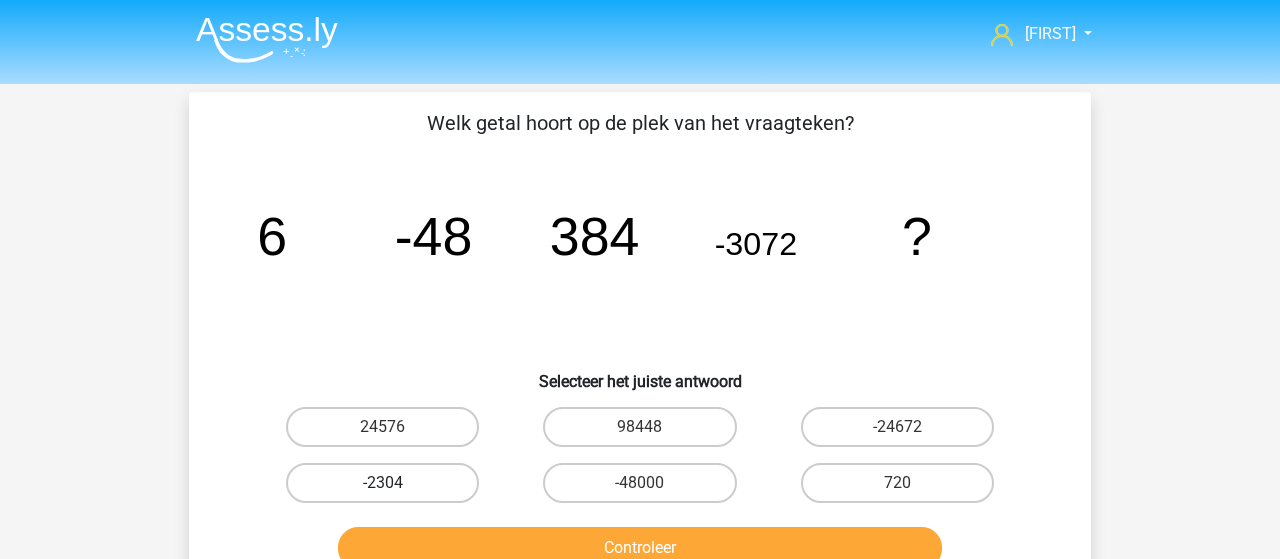 click on "-2304" at bounding box center (382, 483) 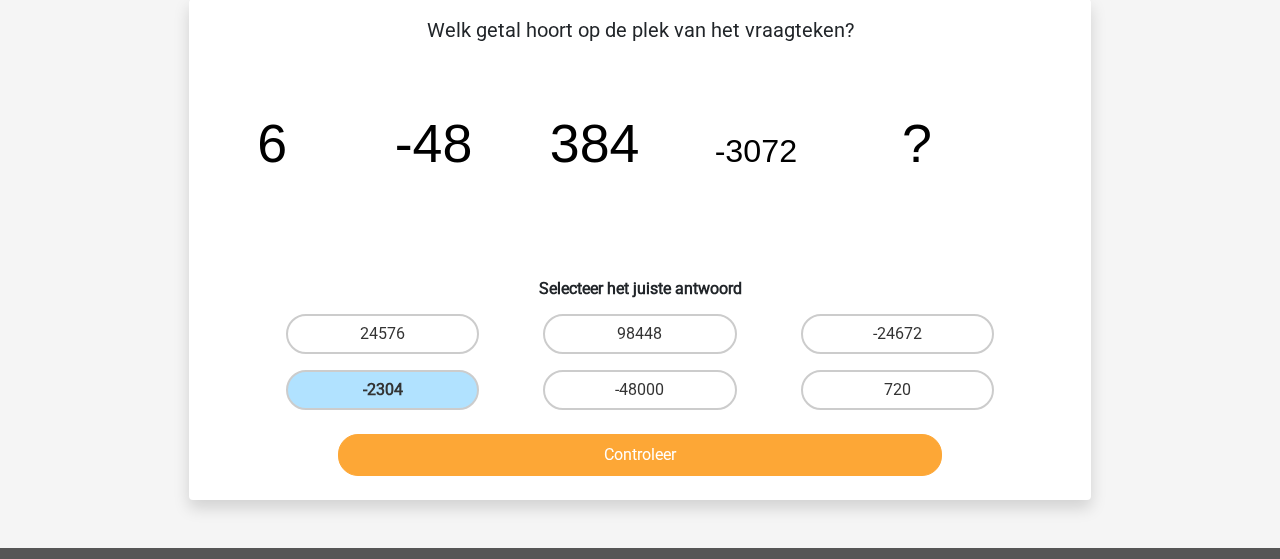 scroll, scrollTop: 104, scrollLeft: 0, axis: vertical 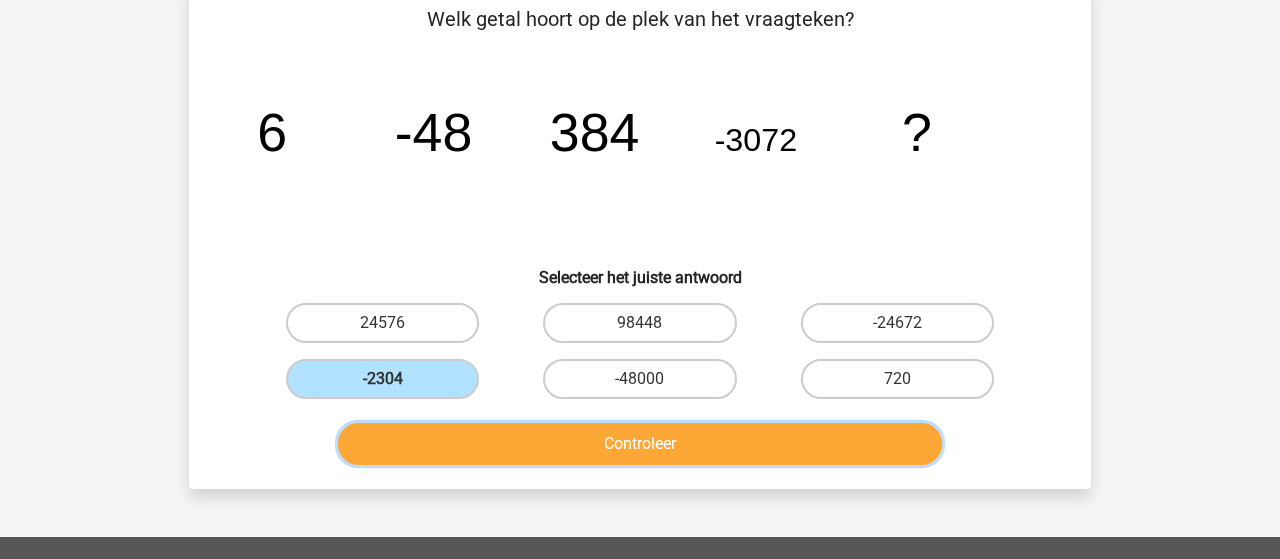 click on "Controleer" at bounding box center [640, 444] 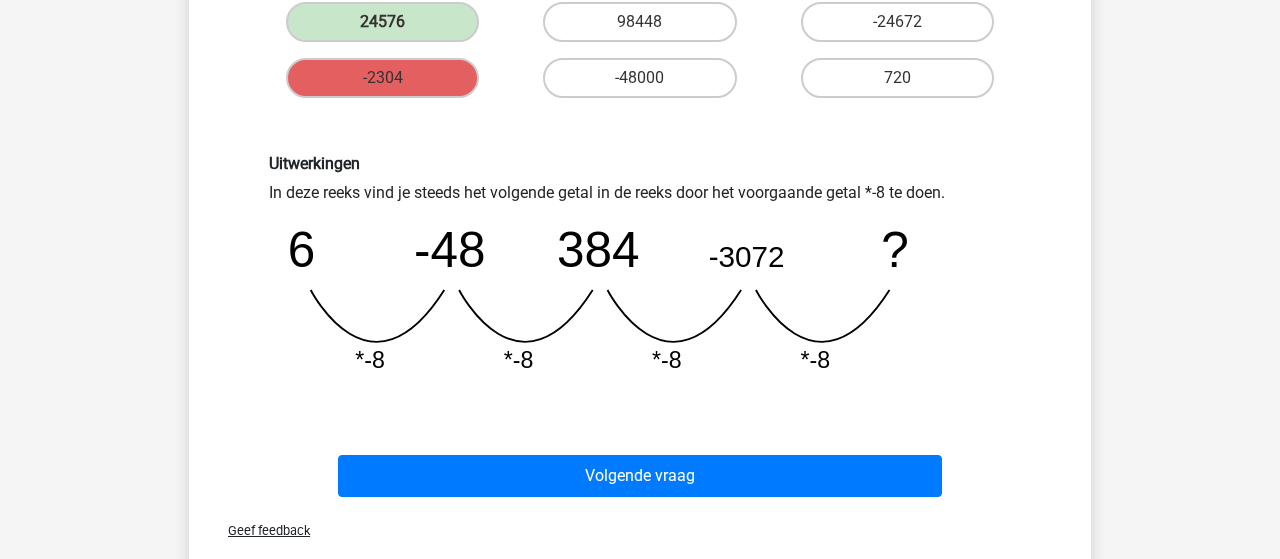 scroll, scrollTop: 416, scrollLeft: 0, axis: vertical 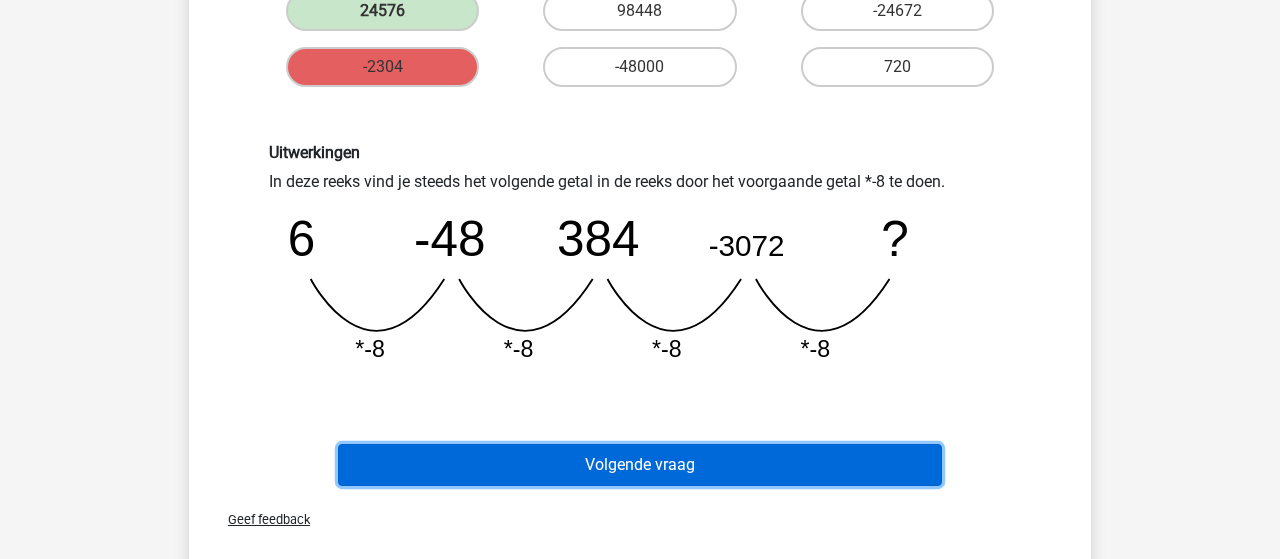 click on "Volgende vraag" at bounding box center [640, 465] 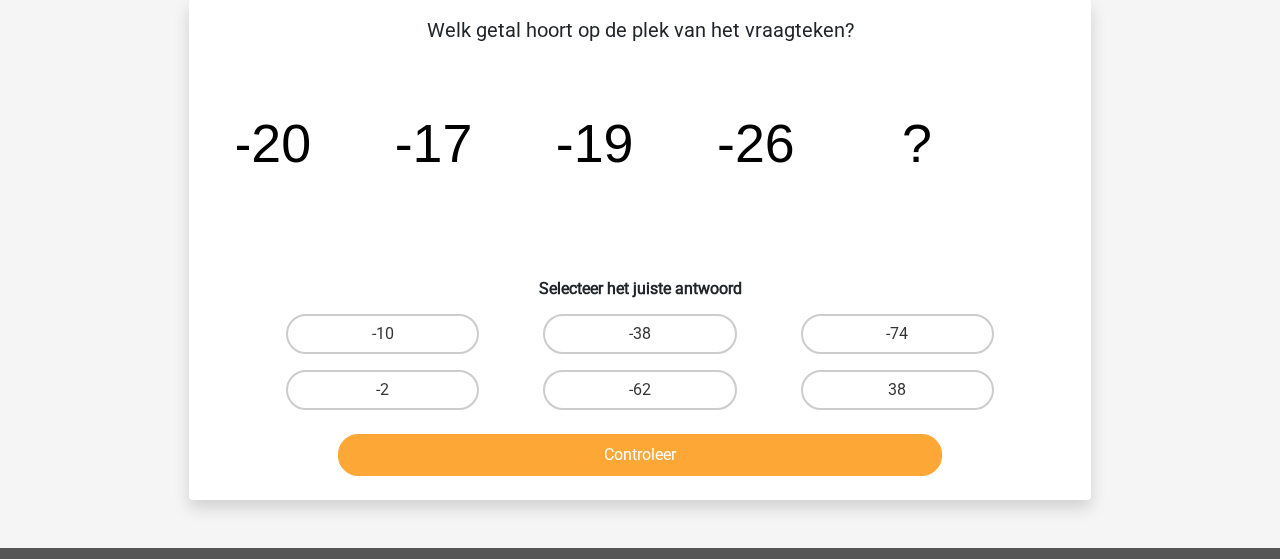 scroll, scrollTop: 92, scrollLeft: 0, axis: vertical 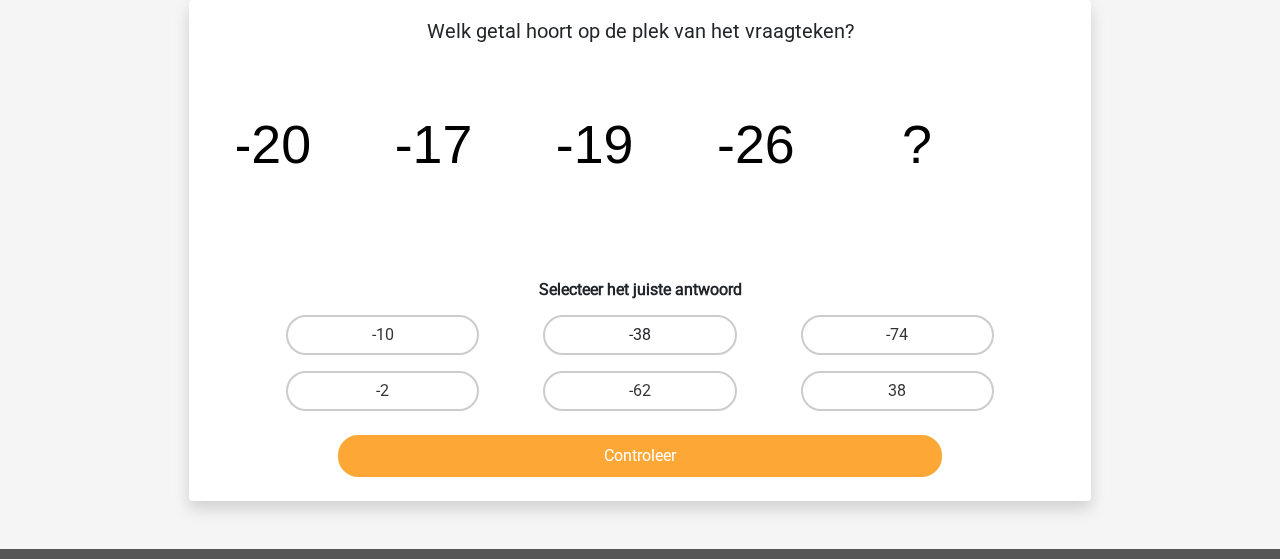 click on "-38" at bounding box center [639, 335] 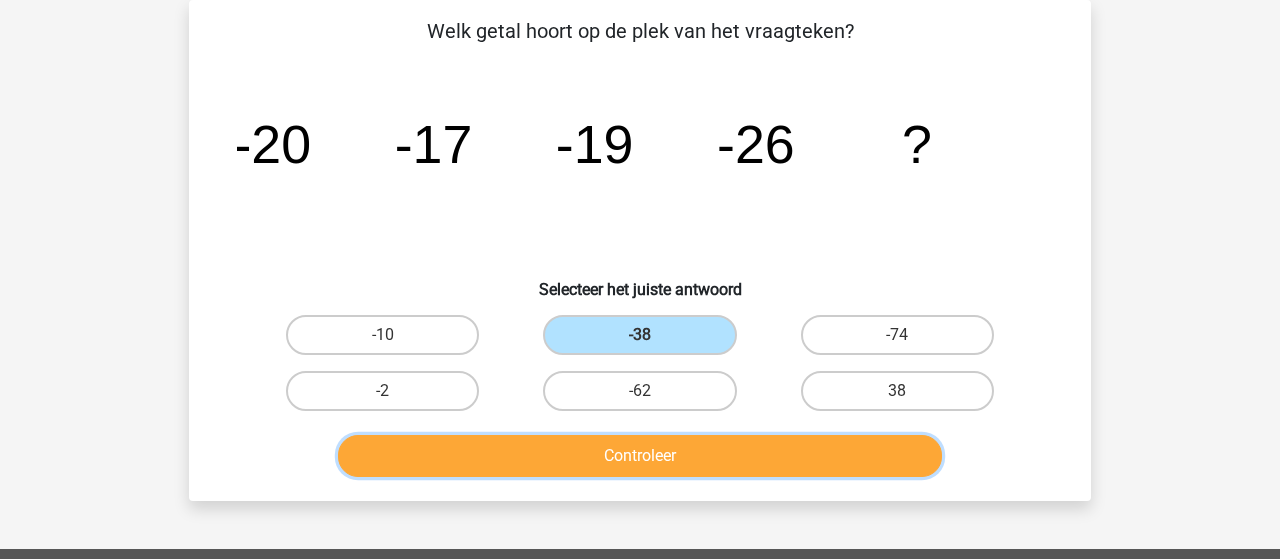 click on "Controleer" at bounding box center [640, 456] 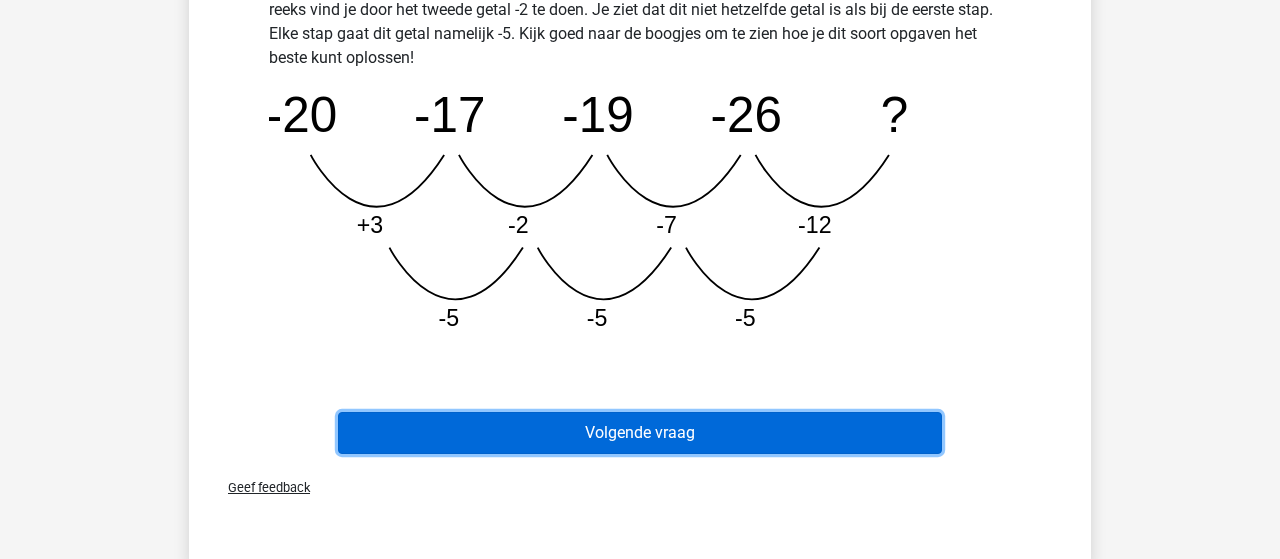 click on "Volgende vraag" at bounding box center [640, 433] 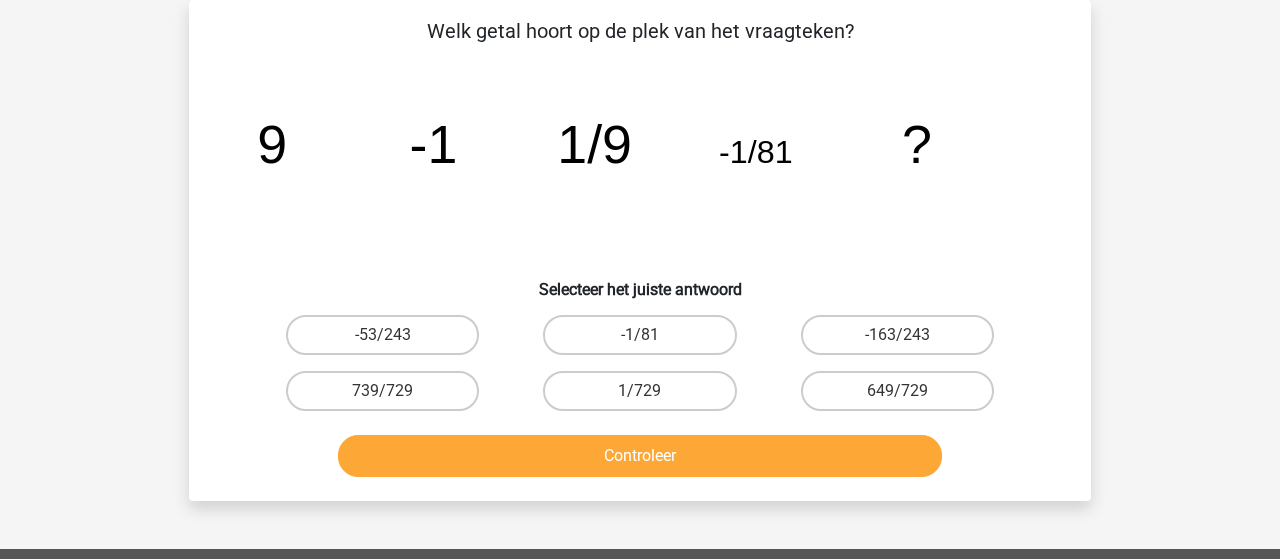 scroll, scrollTop: 92, scrollLeft: 0, axis: vertical 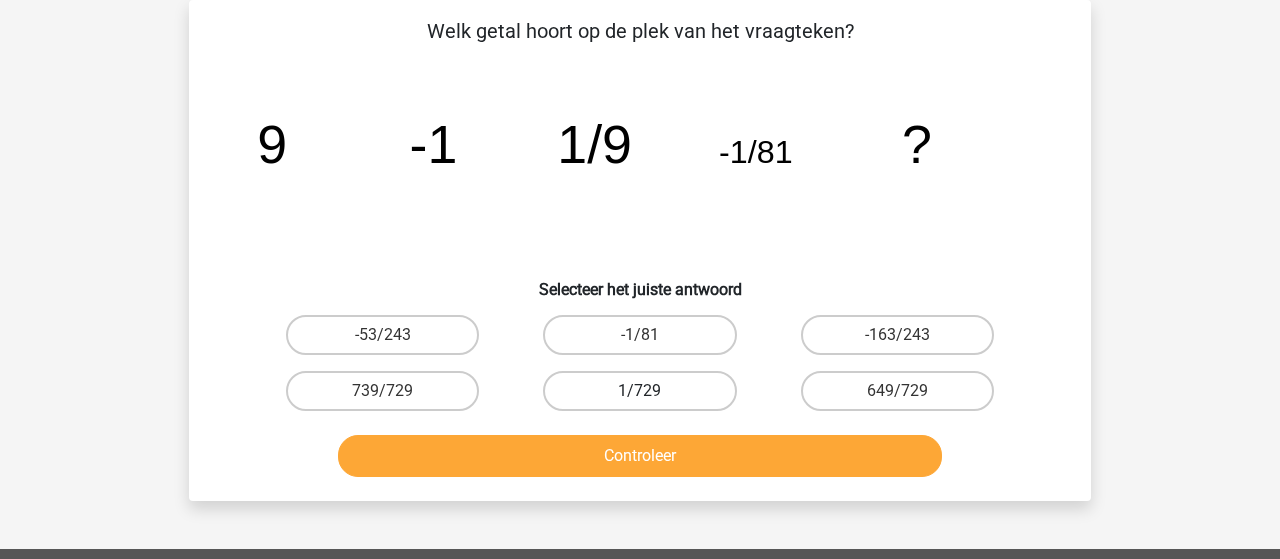 click on "1/729" at bounding box center (639, 391) 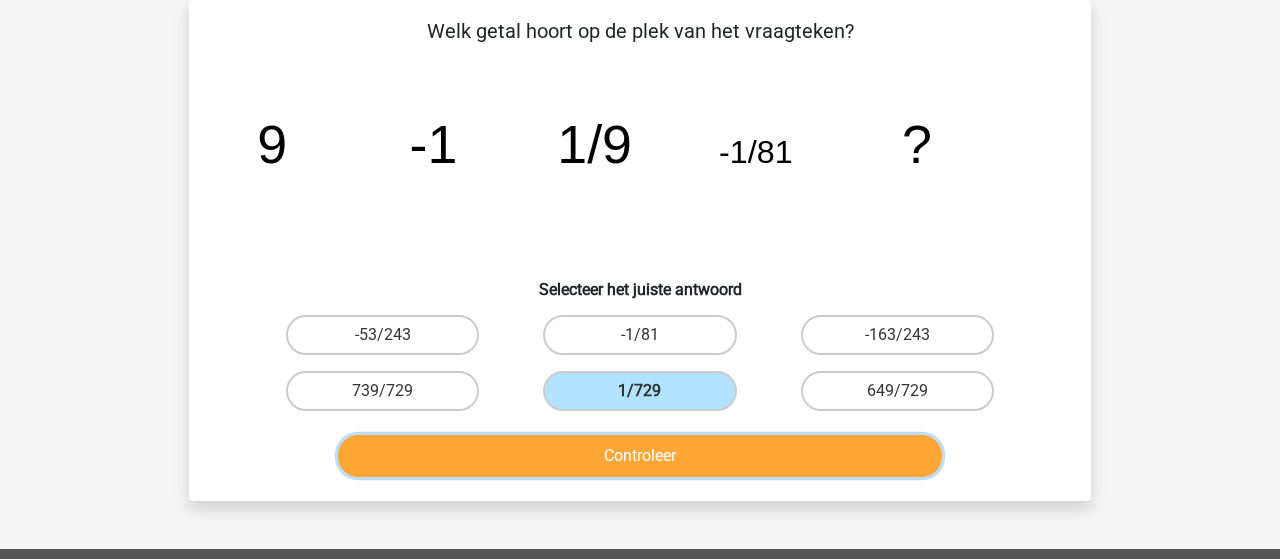 click on "Controleer" at bounding box center [640, 456] 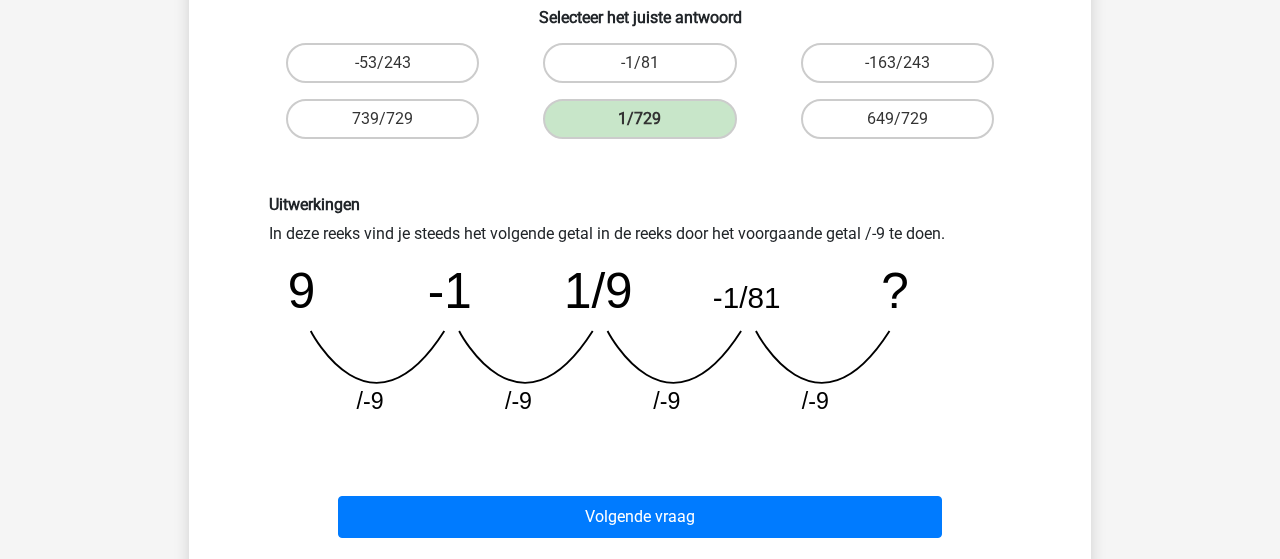 scroll, scrollTop: 404, scrollLeft: 0, axis: vertical 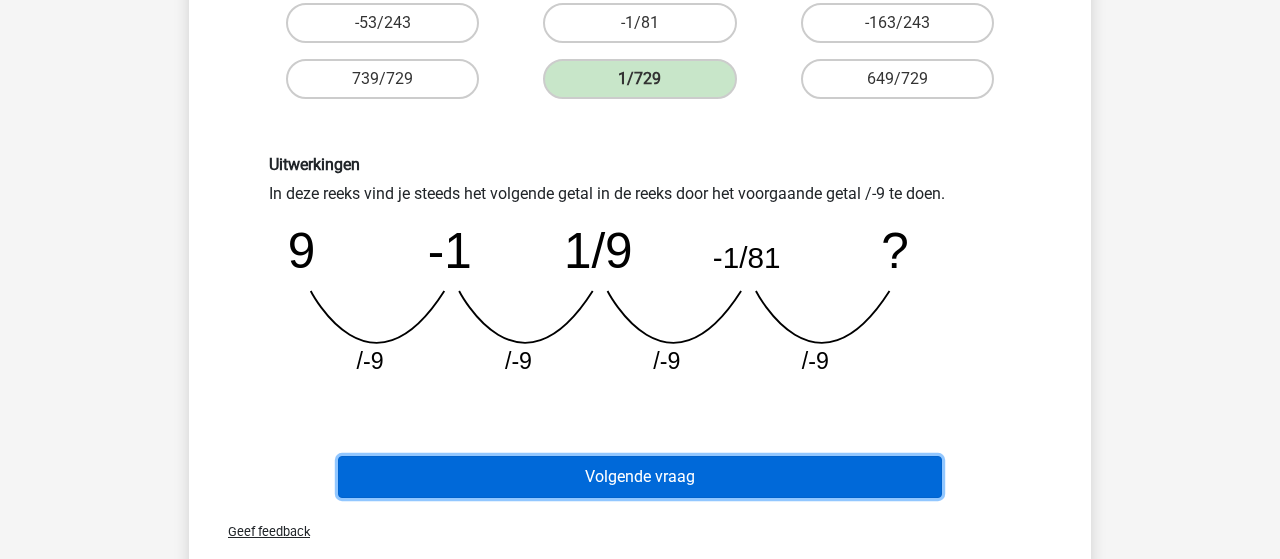 click on "Volgende vraag" at bounding box center (640, 477) 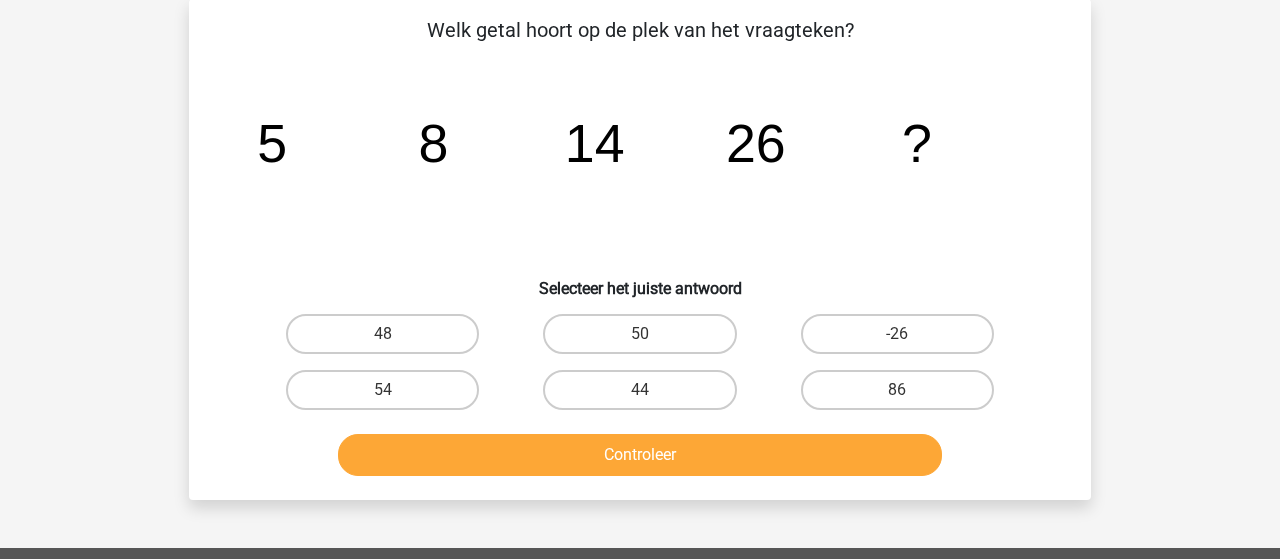 scroll, scrollTop: 92, scrollLeft: 0, axis: vertical 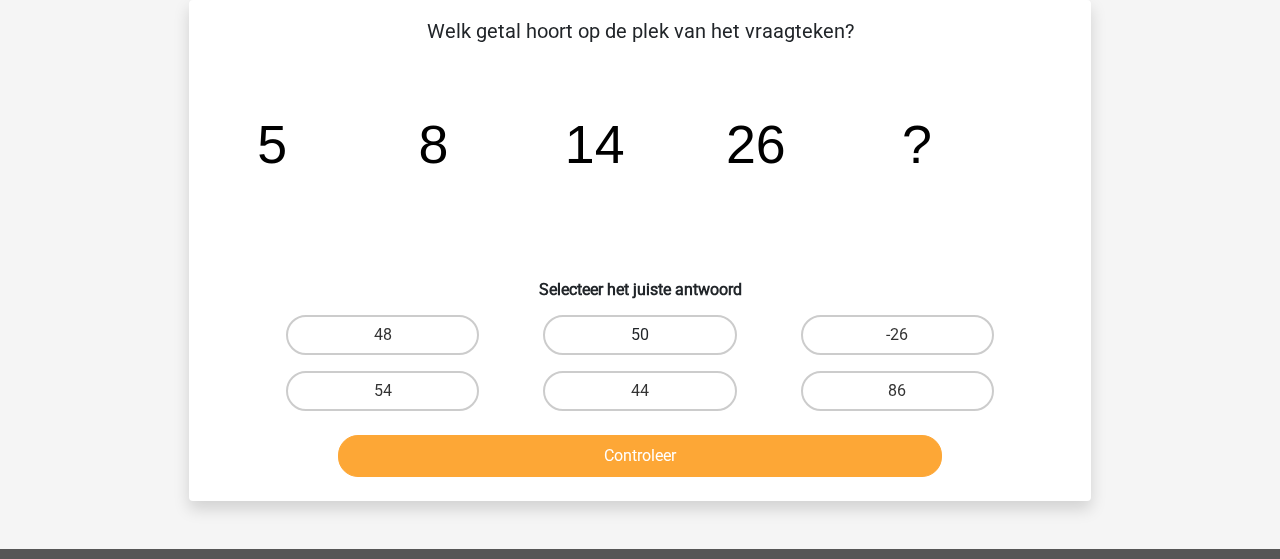 click on "50" at bounding box center (639, 335) 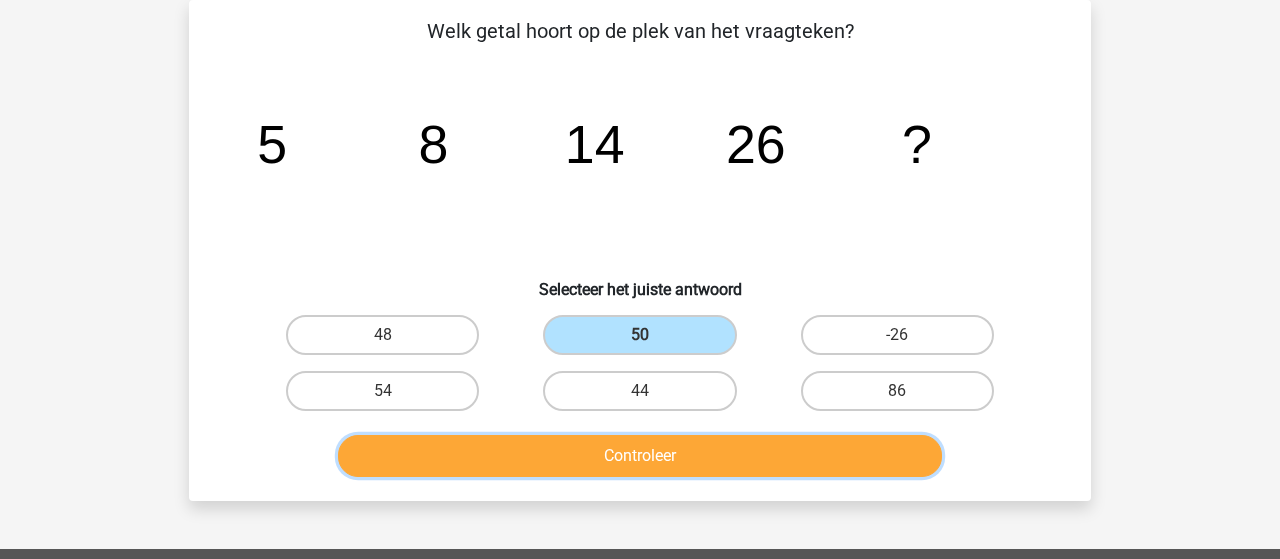 click on "Controleer" at bounding box center [640, 456] 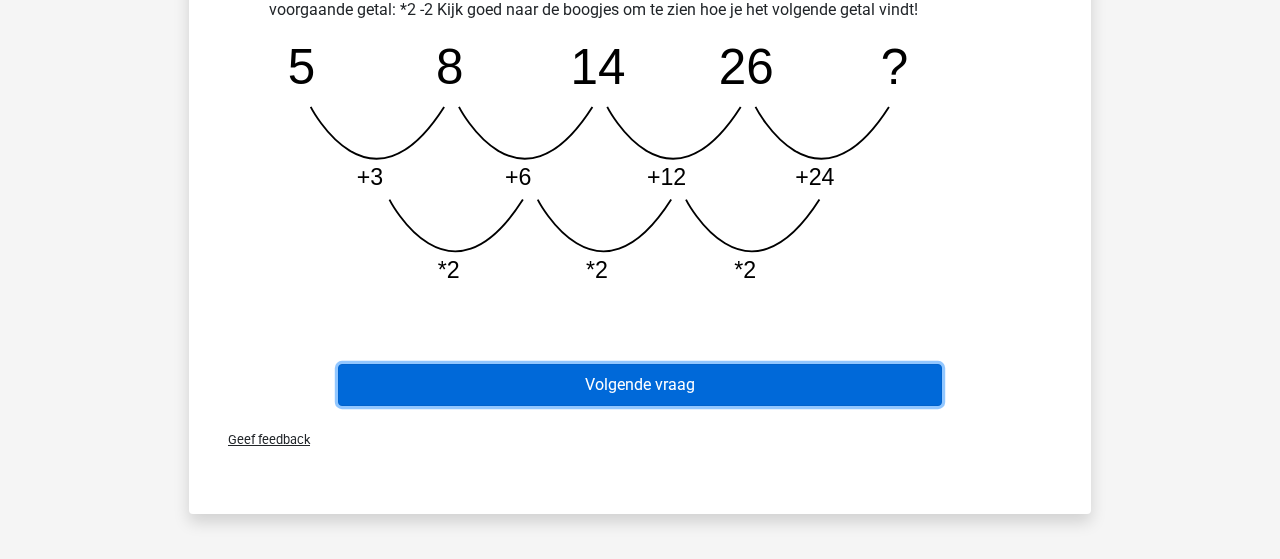 click on "Volgende vraag" at bounding box center [640, 385] 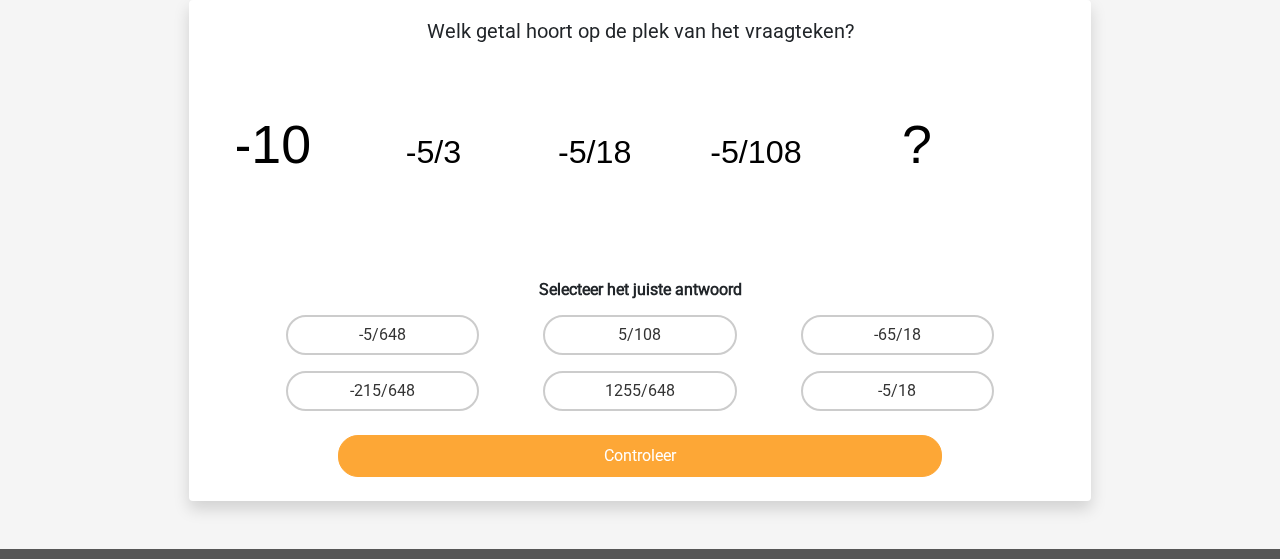 scroll, scrollTop: 92, scrollLeft: 0, axis: vertical 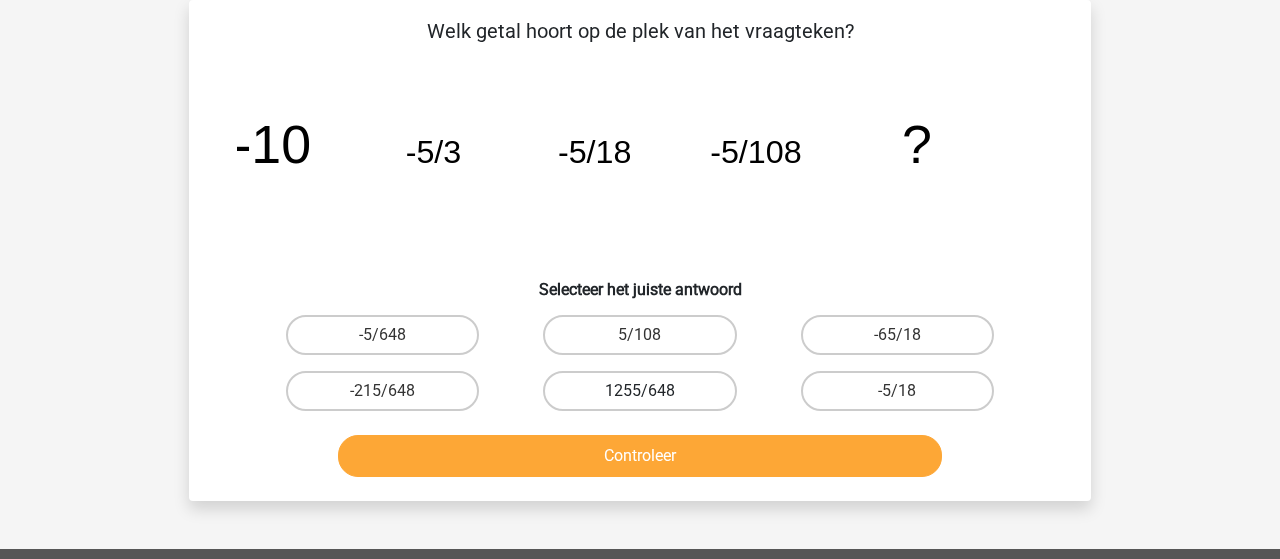 click on "1255/648" at bounding box center (639, 391) 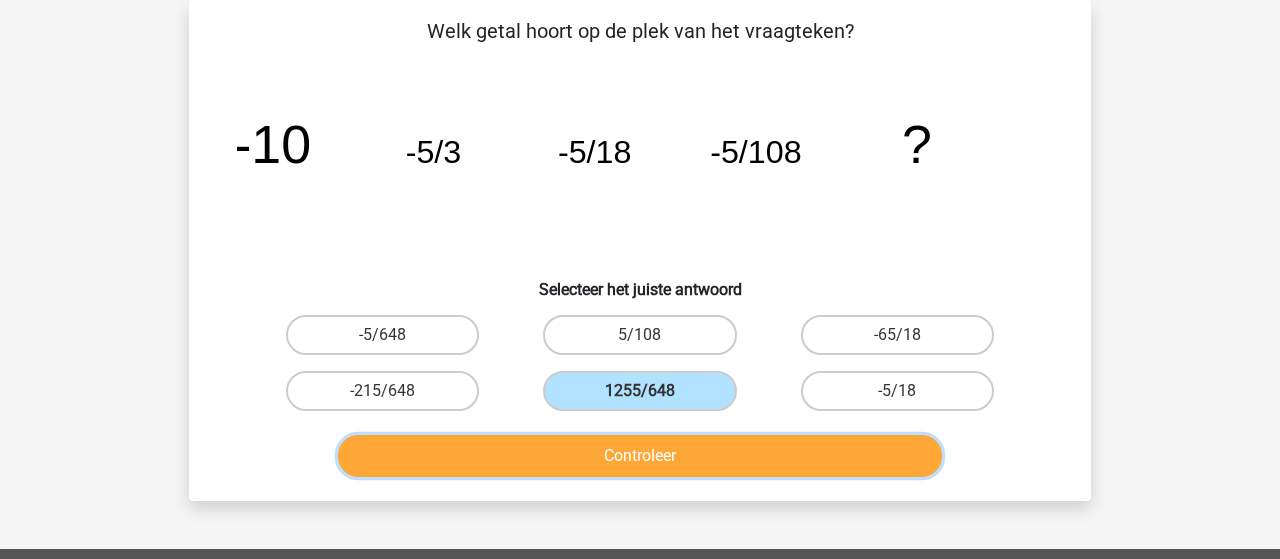 click on "Controleer" at bounding box center (640, 456) 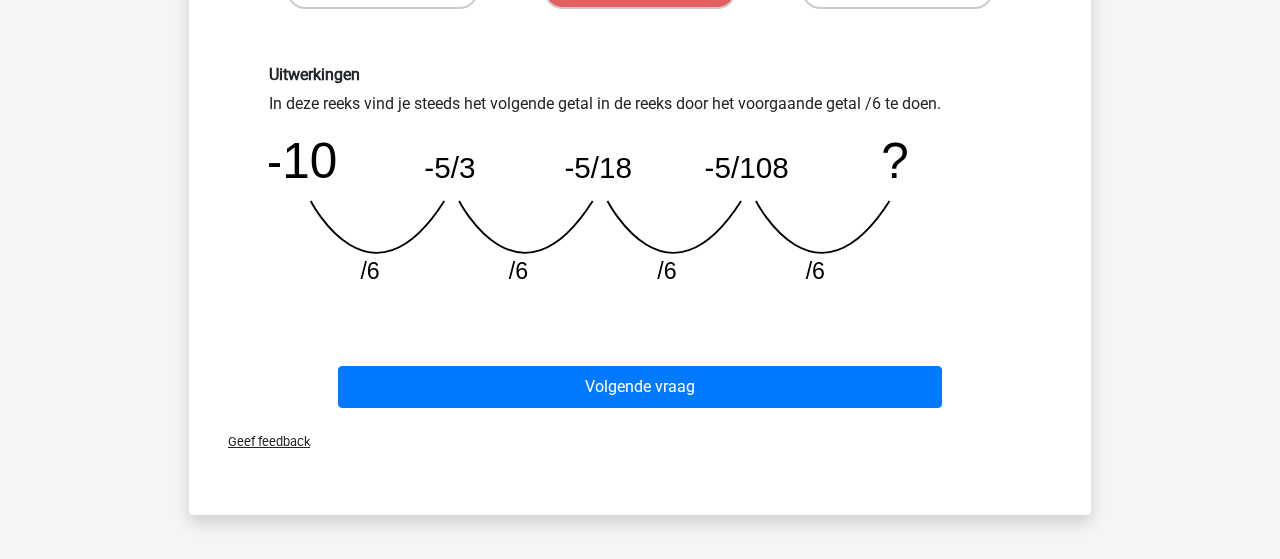 scroll, scrollTop: 508, scrollLeft: 0, axis: vertical 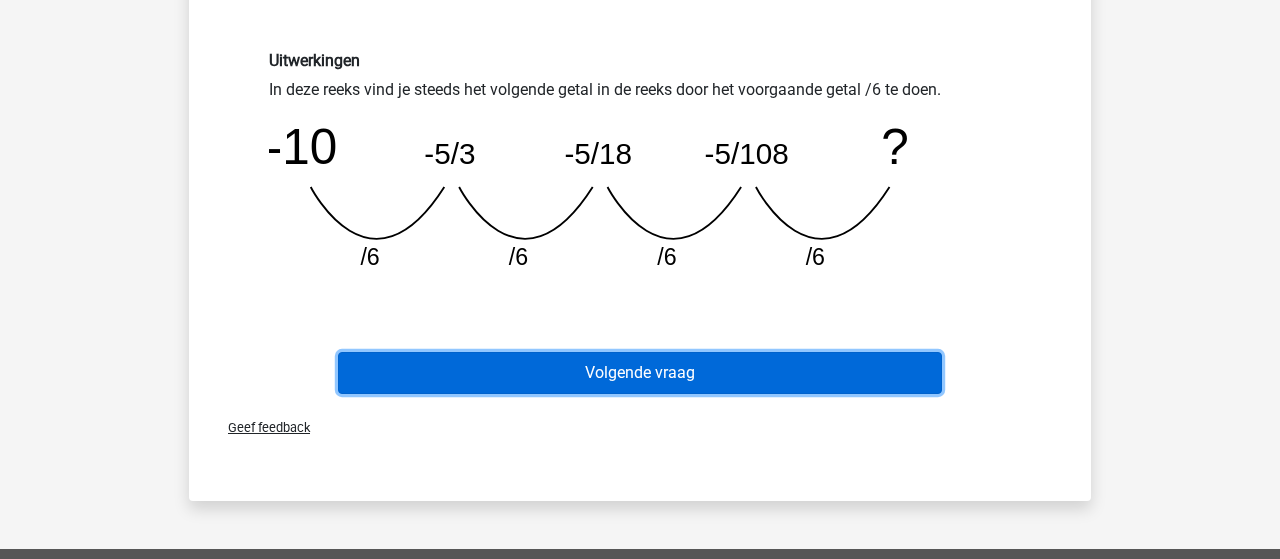 click on "Volgende vraag" at bounding box center (640, 373) 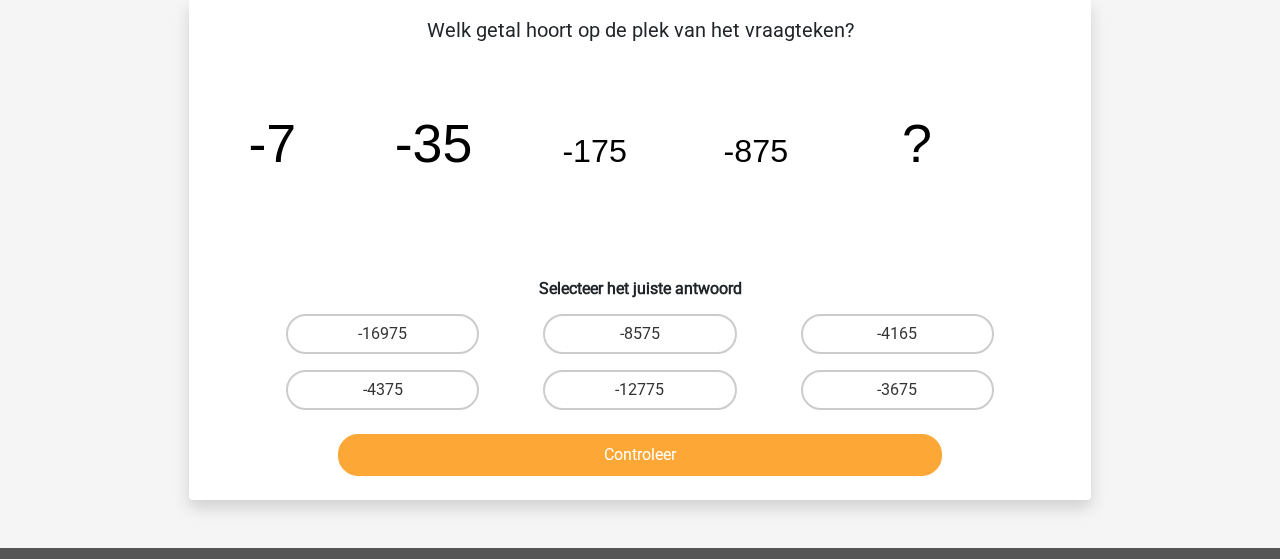scroll, scrollTop: 92, scrollLeft: 0, axis: vertical 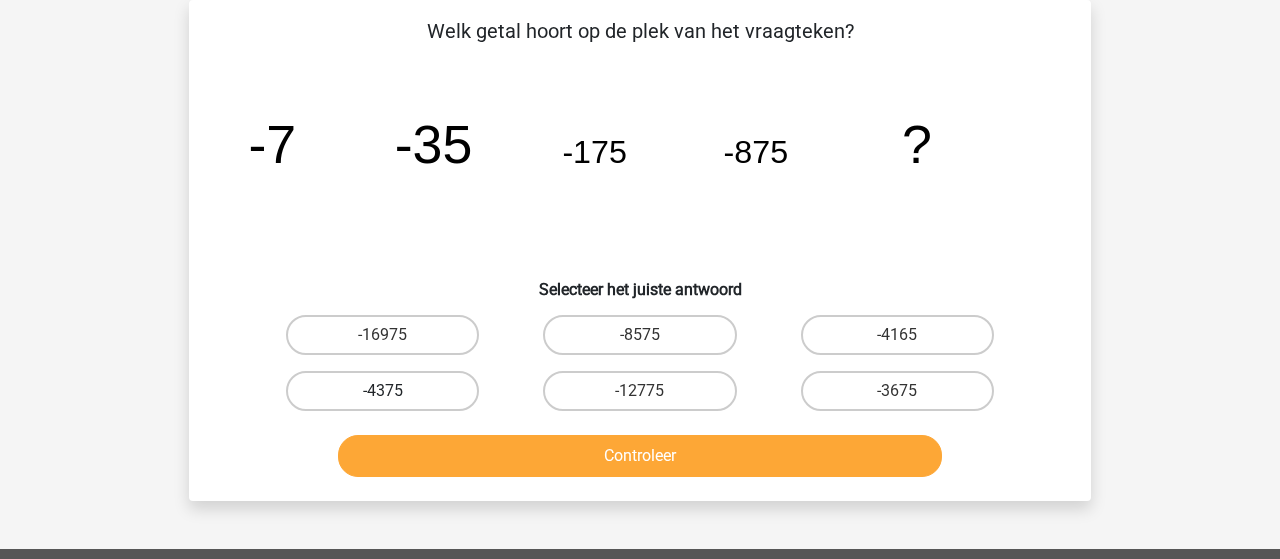 click on "-4375" at bounding box center [382, 391] 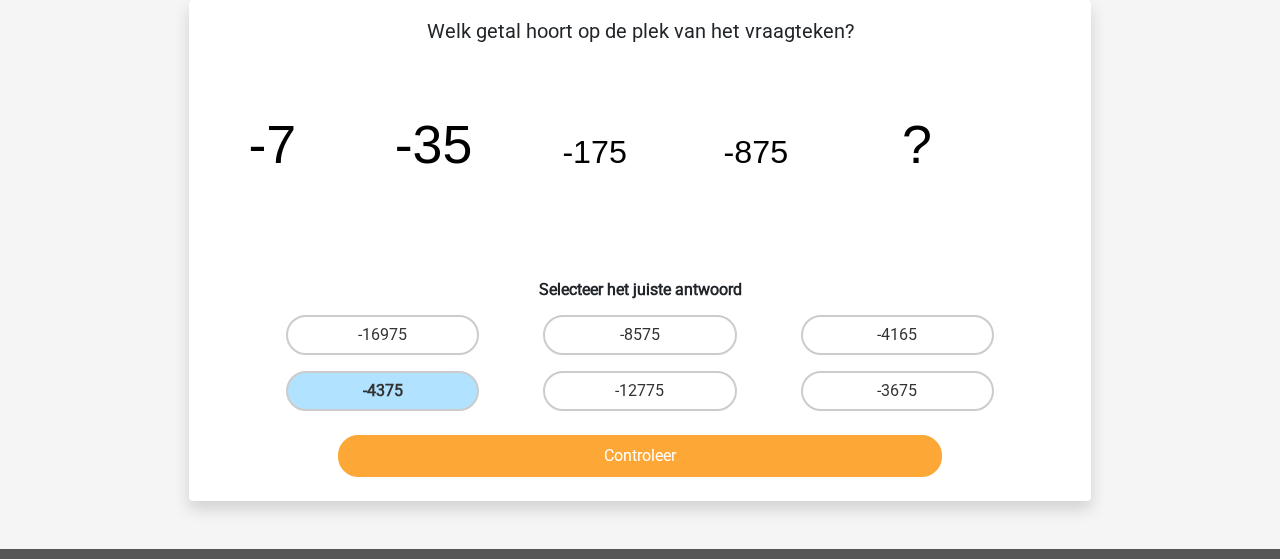 drag, startPoint x: 431, startPoint y: 434, endPoint x: 438, endPoint y: 450, distance: 17.464249 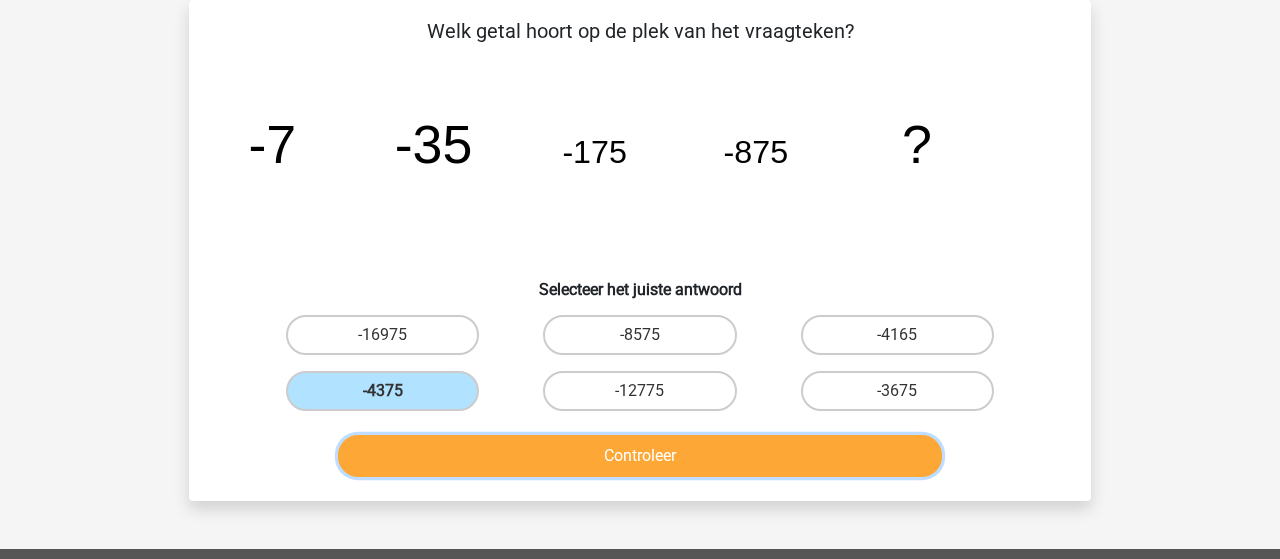 click on "Controleer" at bounding box center [640, 456] 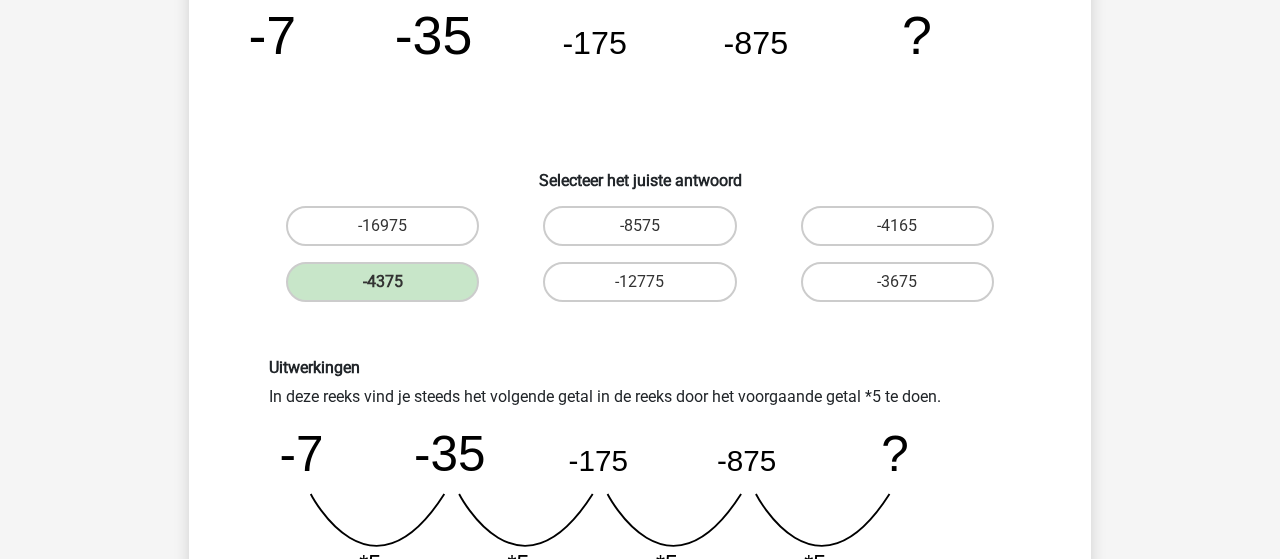 scroll, scrollTop: 208, scrollLeft: 0, axis: vertical 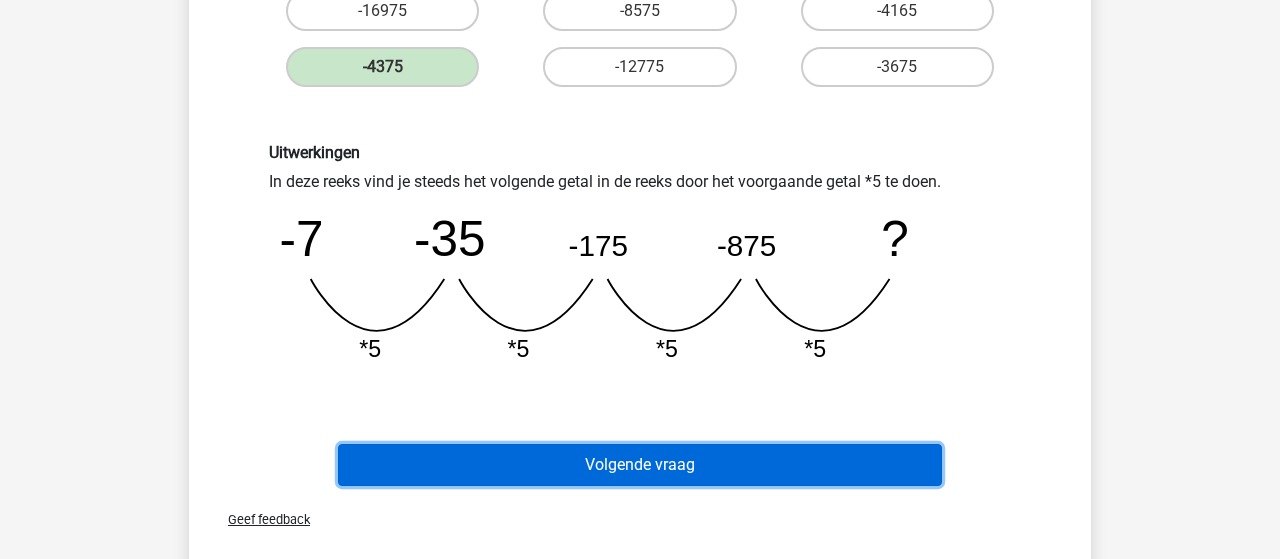 click on "Volgende vraag" at bounding box center (640, 465) 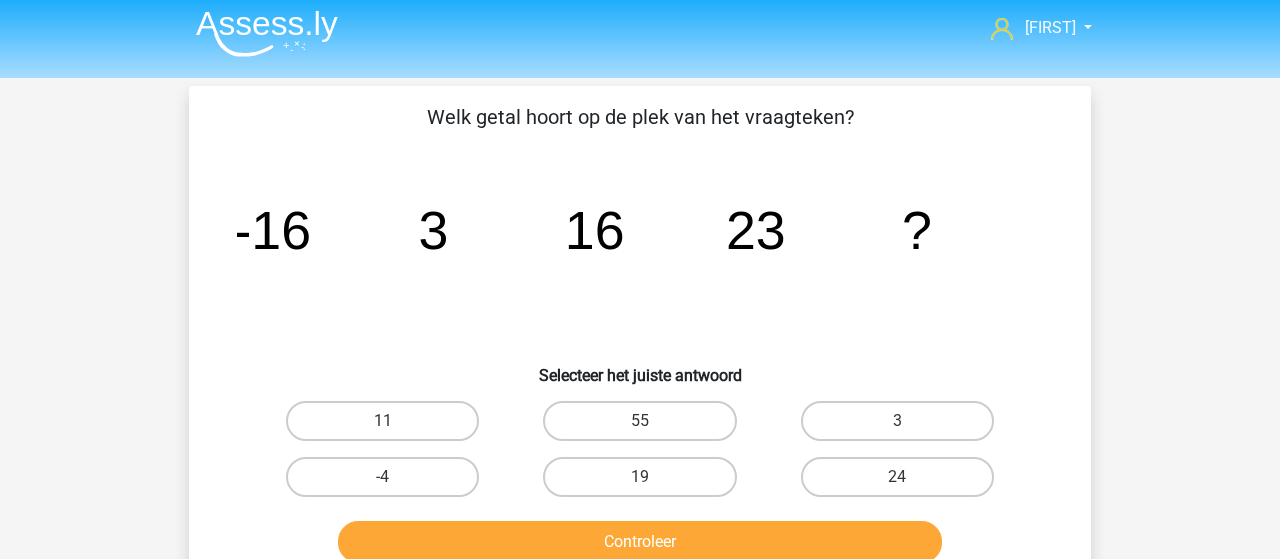 scroll, scrollTop: 0, scrollLeft: 0, axis: both 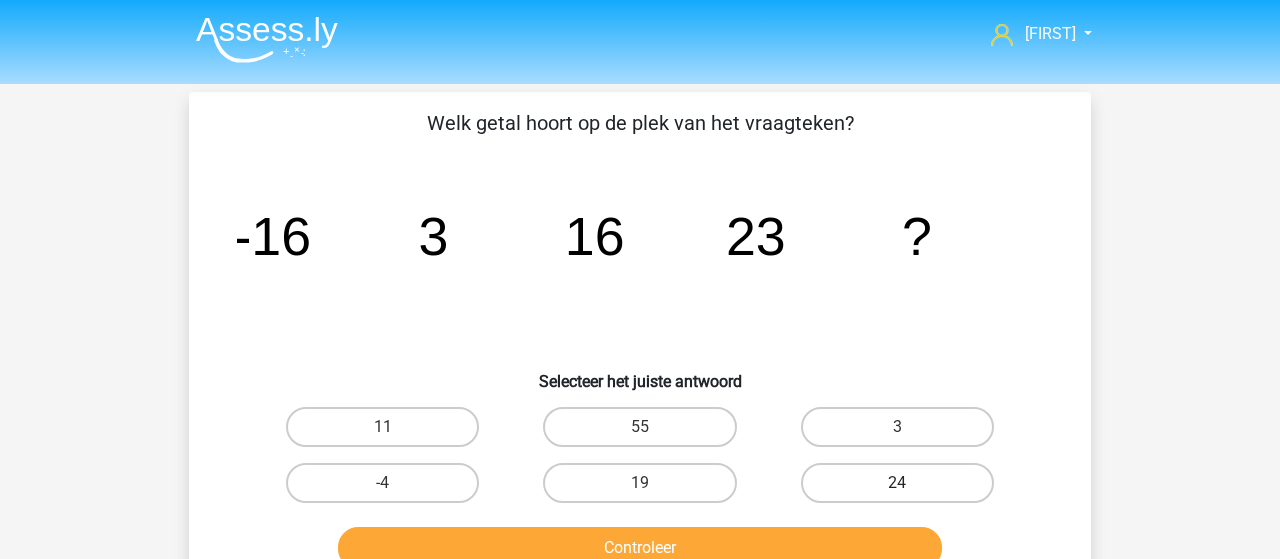 click on "24" at bounding box center (897, 483) 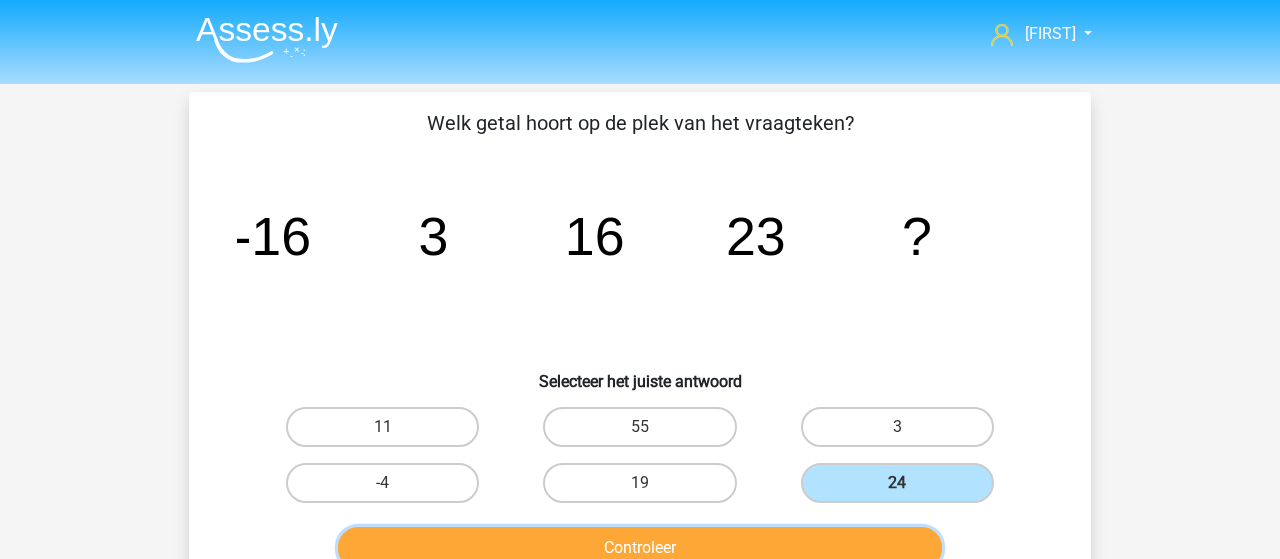click on "Controleer" at bounding box center (640, 548) 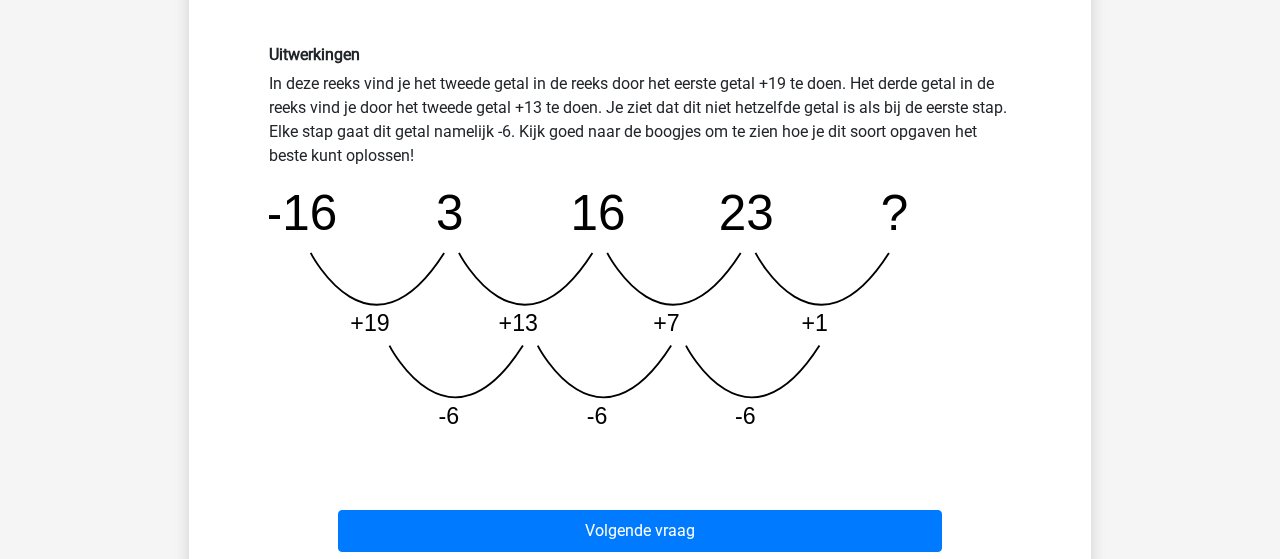 scroll, scrollTop: 520, scrollLeft: 0, axis: vertical 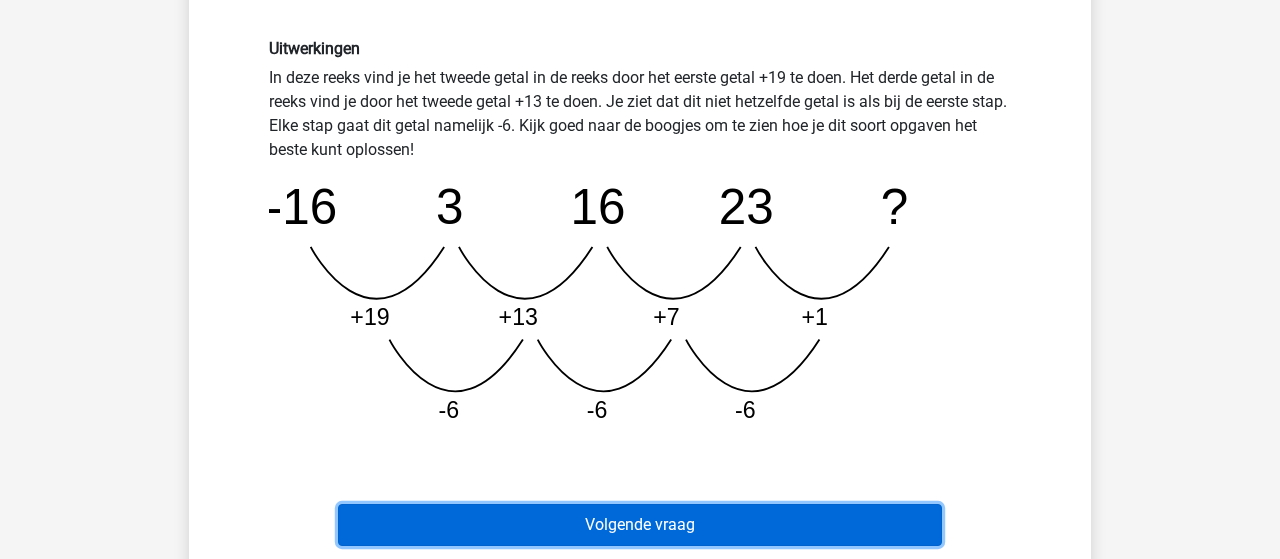 click on "Volgende vraag" at bounding box center [640, 525] 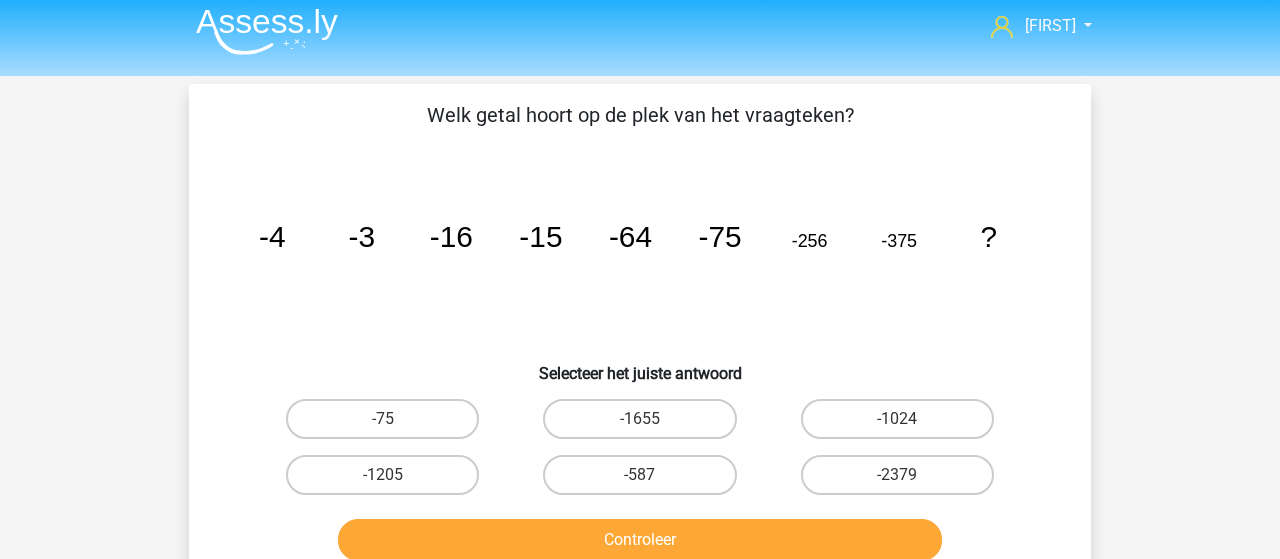 scroll, scrollTop: 0, scrollLeft: 0, axis: both 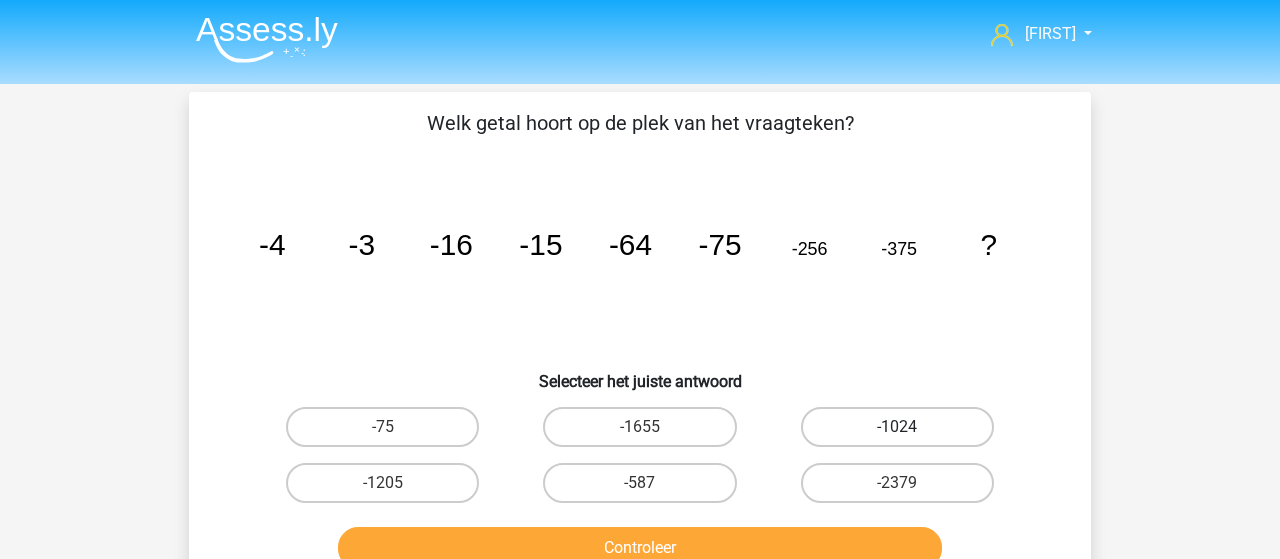 click on "-1024" at bounding box center (897, 427) 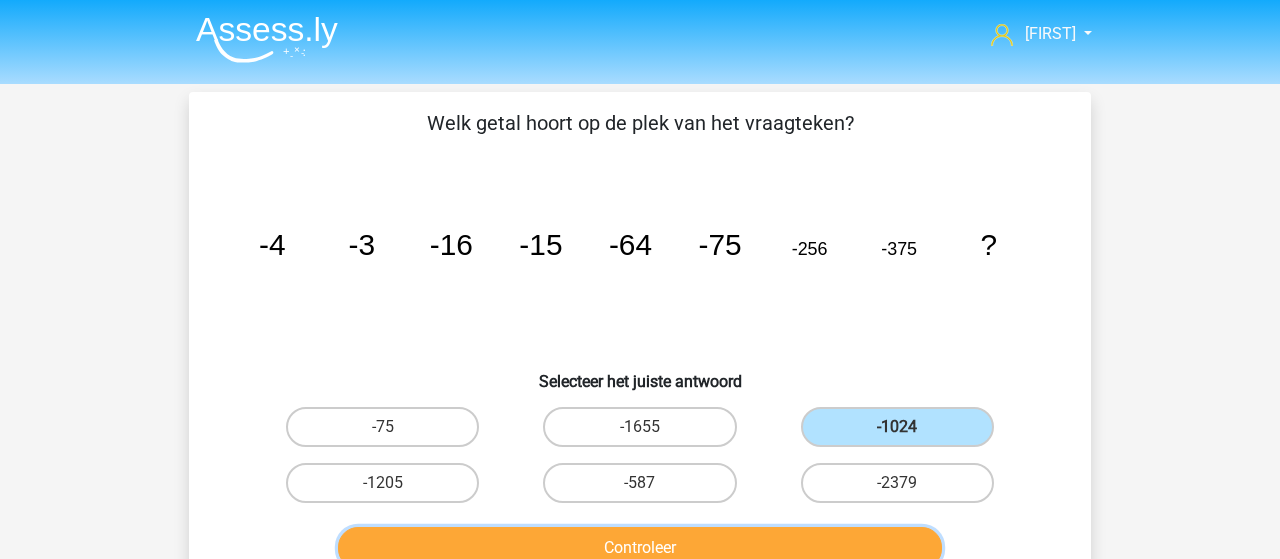 click on "Controleer" at bounding box center [640, 548] 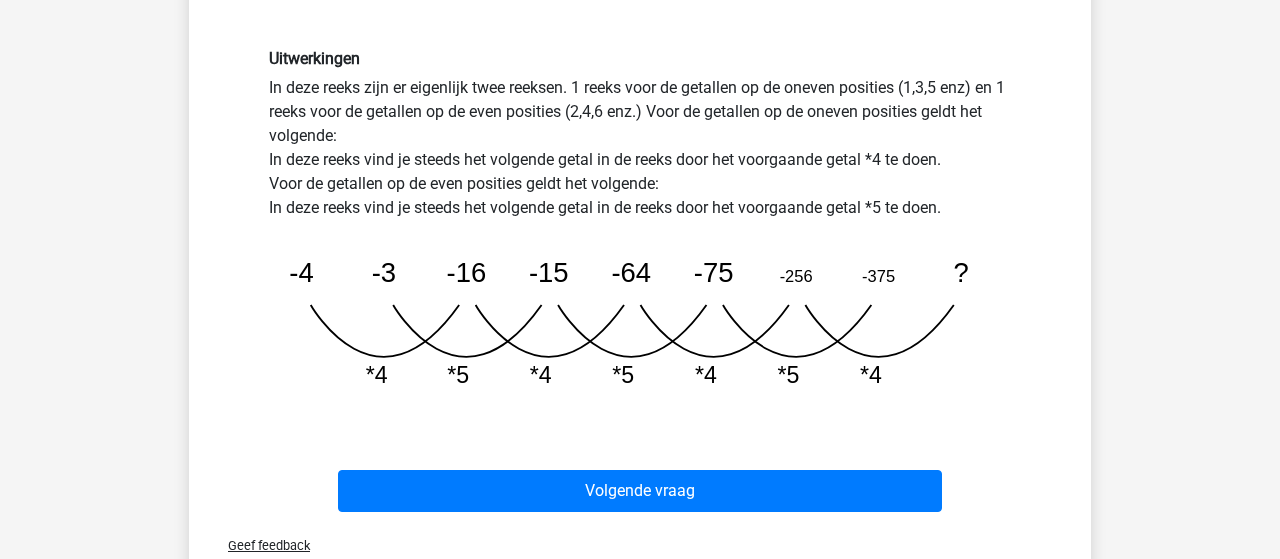 scroll, scrollTop: 520, scrollLeft: 0, axis: vertical 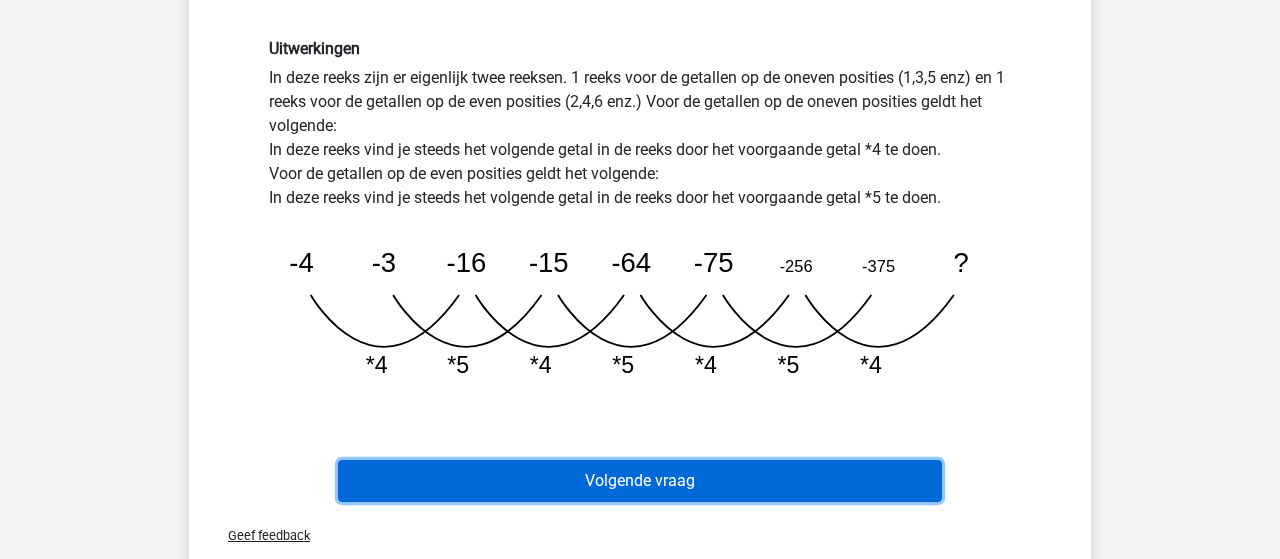 click on "Volgende vraag" at bounding box center (640, 481) 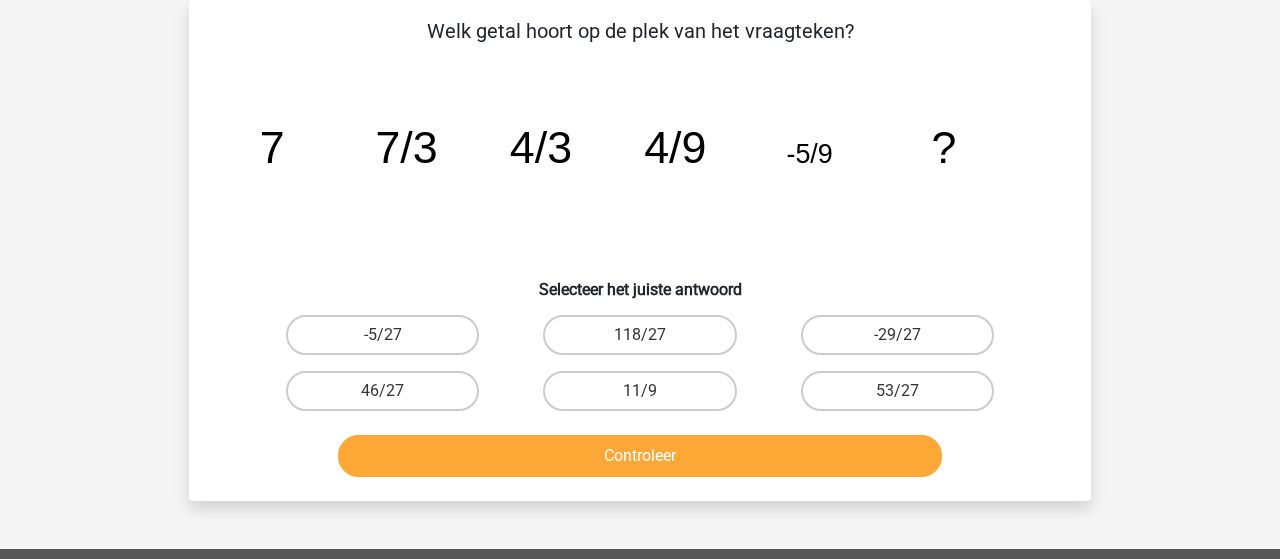 scroll, scrollTop: 92, scrollLeft: 0, axis: vertical 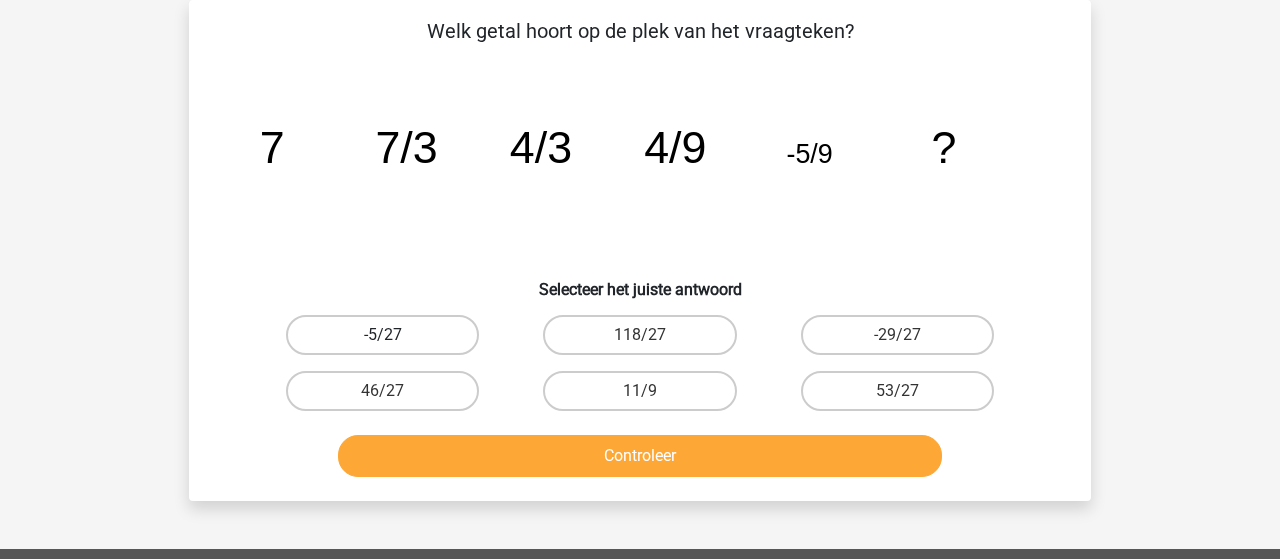 click on "-5/27" at bounding box center (382, 335) 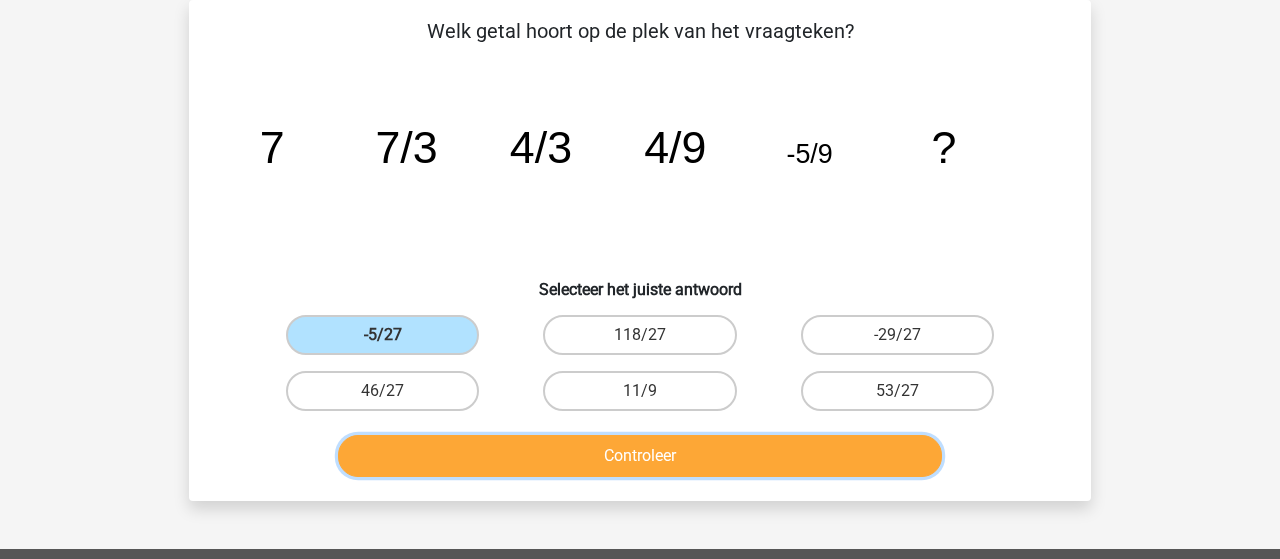 click on "Controleer" at bounding box center [640, 456] 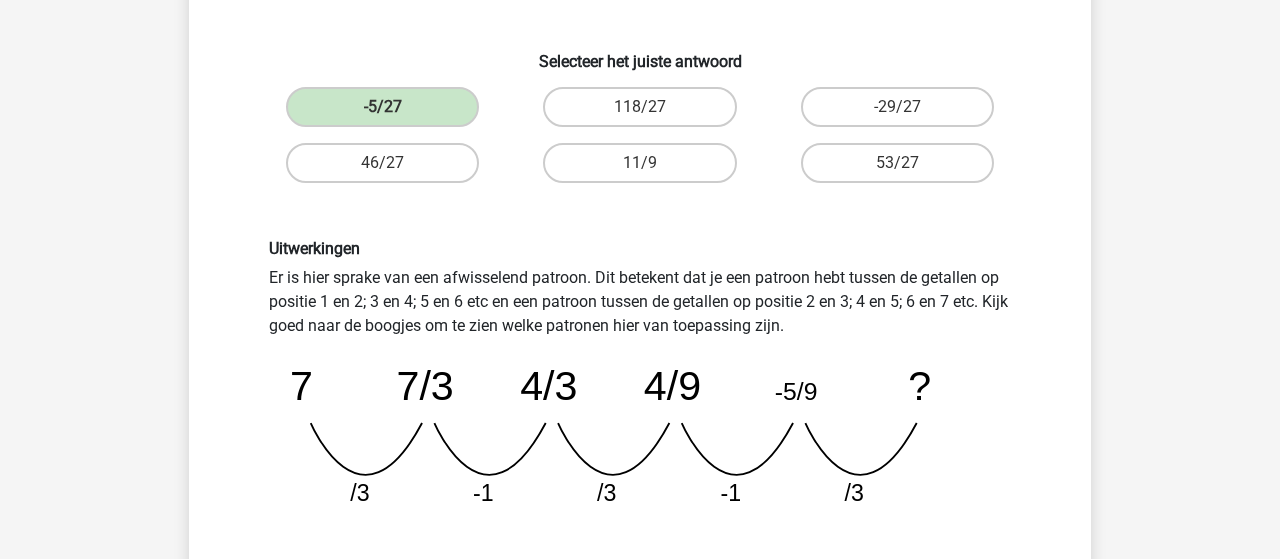 scroll, scrollTop: 404, scrollLeft: 0, axis: vertical 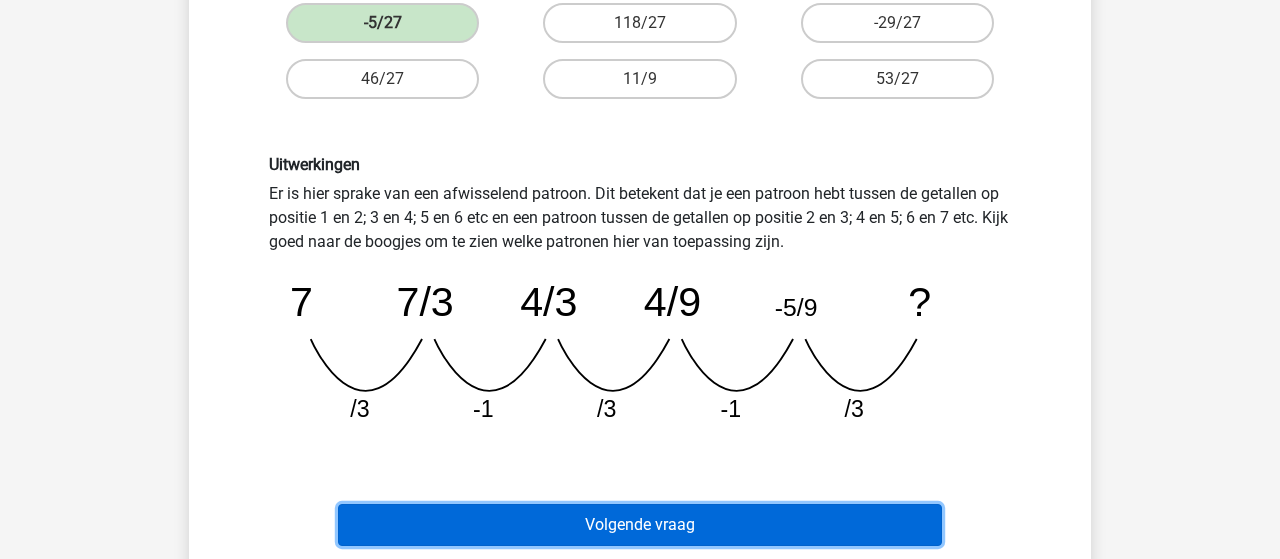 click on "Volgende vraag" at bounding box center [640, 525] 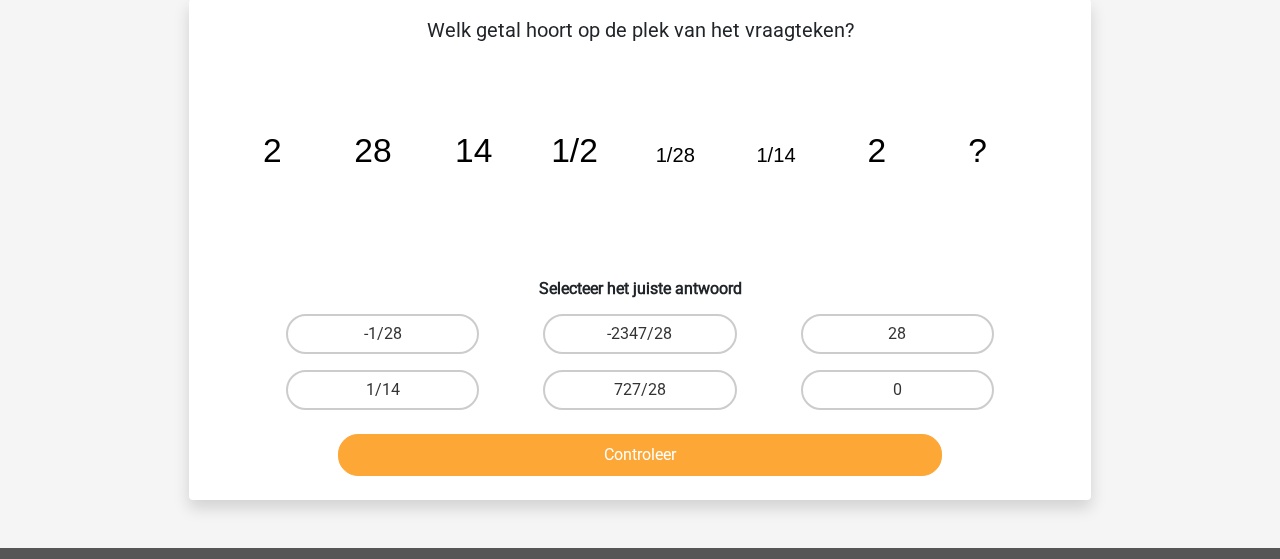 scroll, scrollTop: 92, scrollLeft: 0, axis: vertical 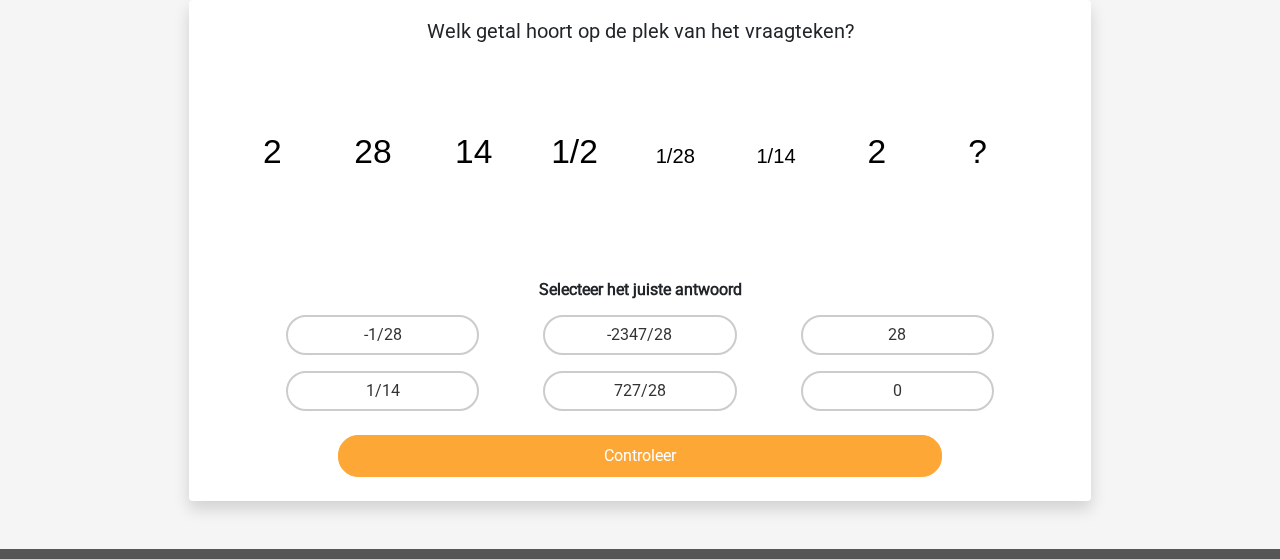 drag, startPoint x: 449, startPoint y: 389, endPoint x: 528, endPoint y: 454, distance: 102.30347 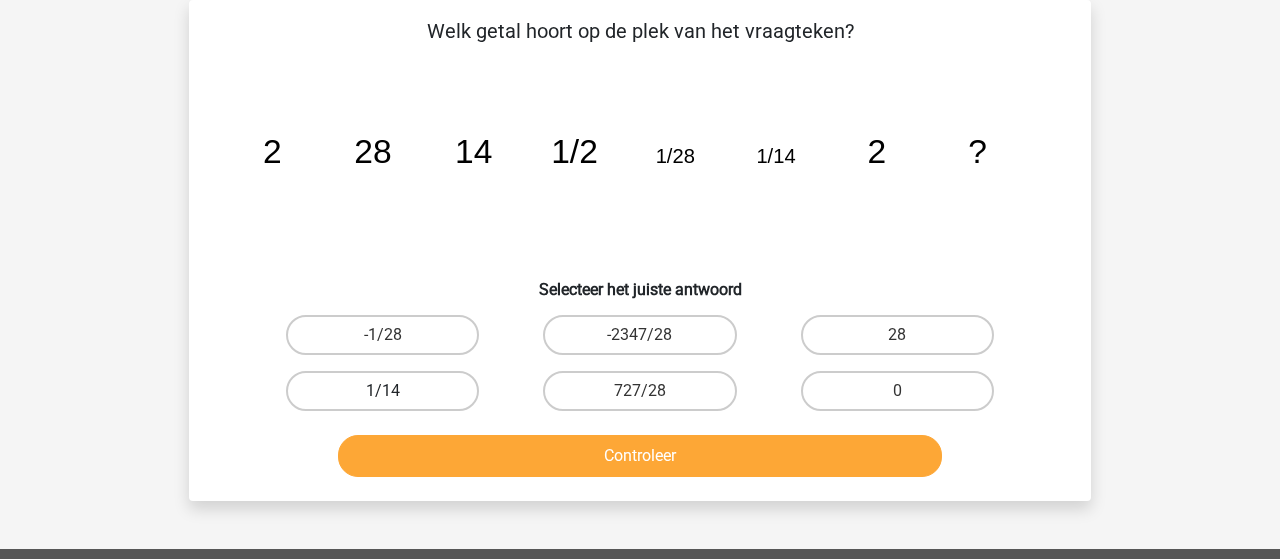 drag, startPoint x: 417, startPoint y: 393, endPoint x: 455, endPoint y: 408, distance: 40.853397 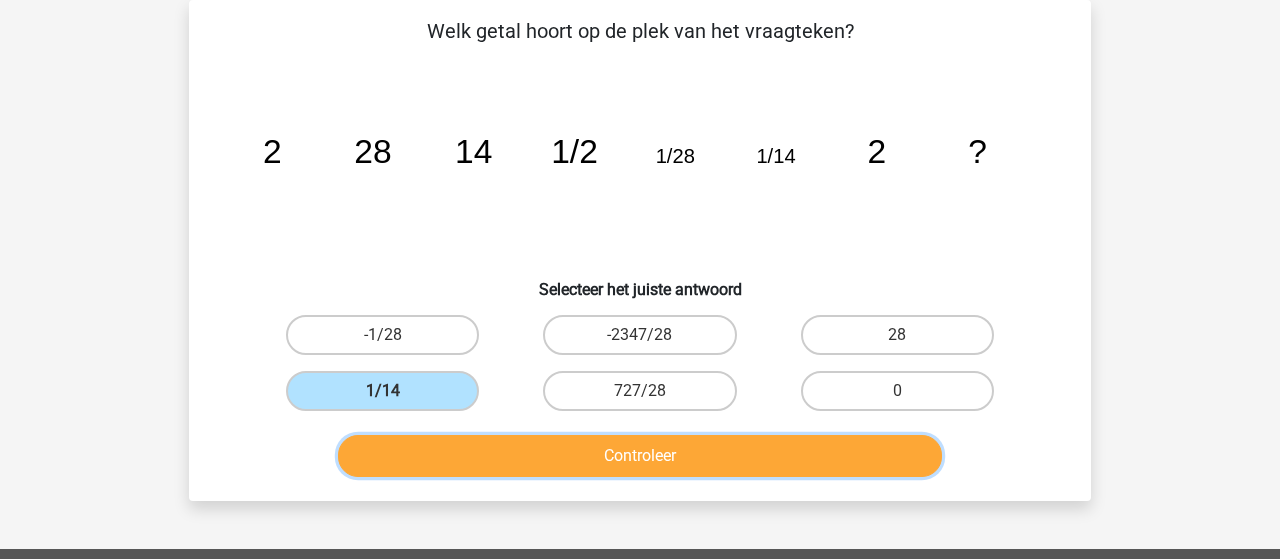 click on "Controleer" at bounding box center [640, 456] 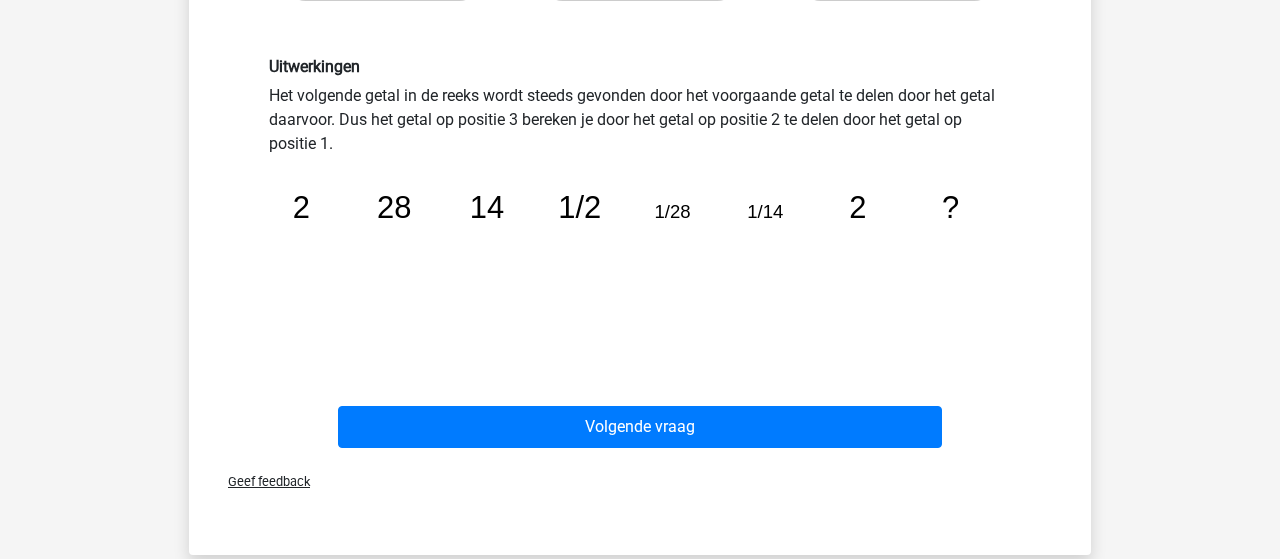 scroll, scrollTop: 508, scrollLeft: 0, axis: vertical 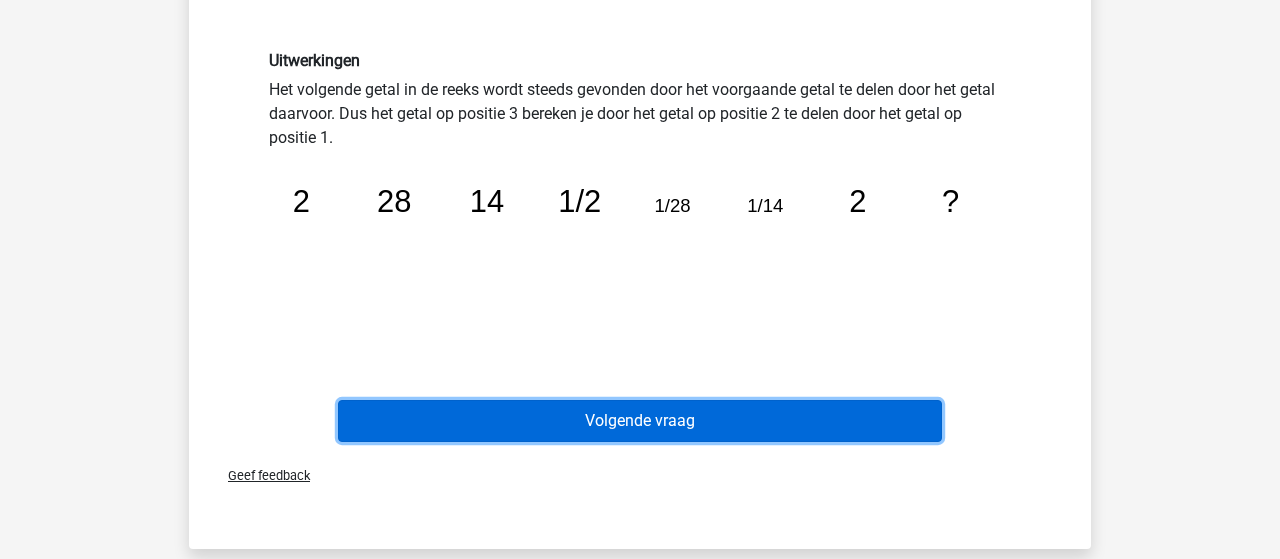 click on "Volgende vraag" at bounding box center (640, 421) 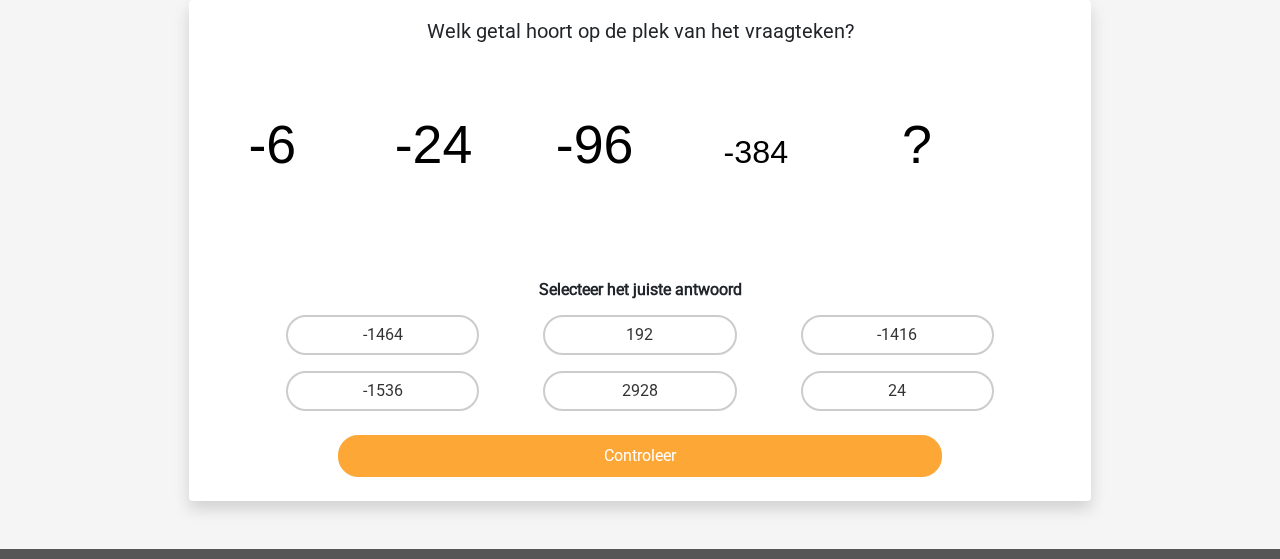scroll, scrollTop: 92, scrollLeft: 0, axis: vertical 